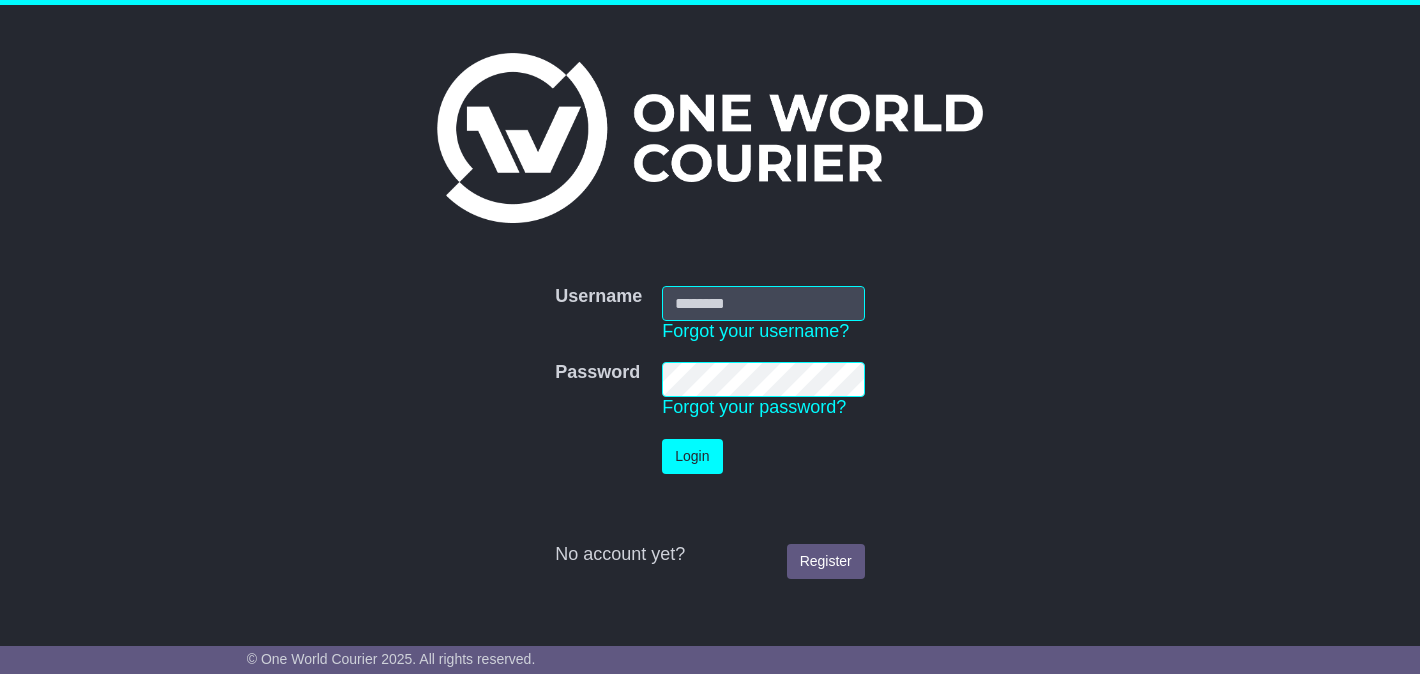 scroll, scrollTop: 0, scrollLeft: 0, axis: both 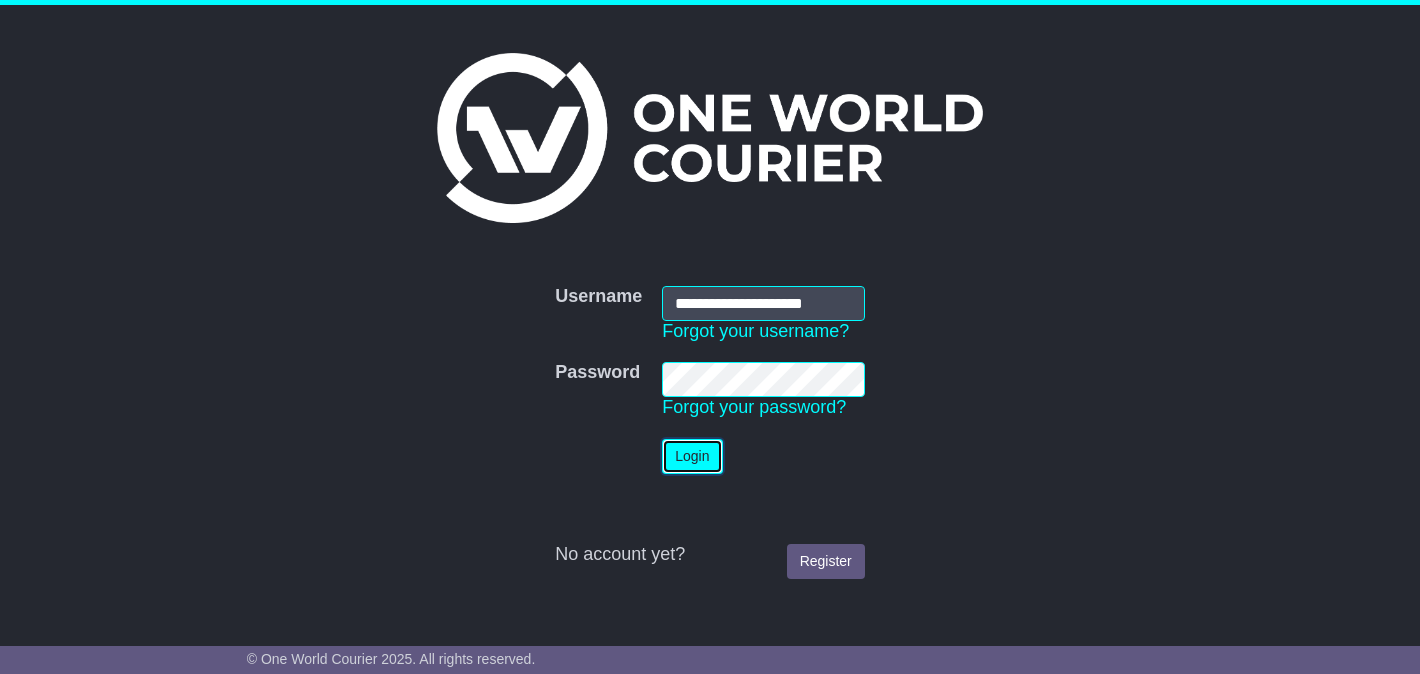 click on "Login" at bounding box center (692, 456) 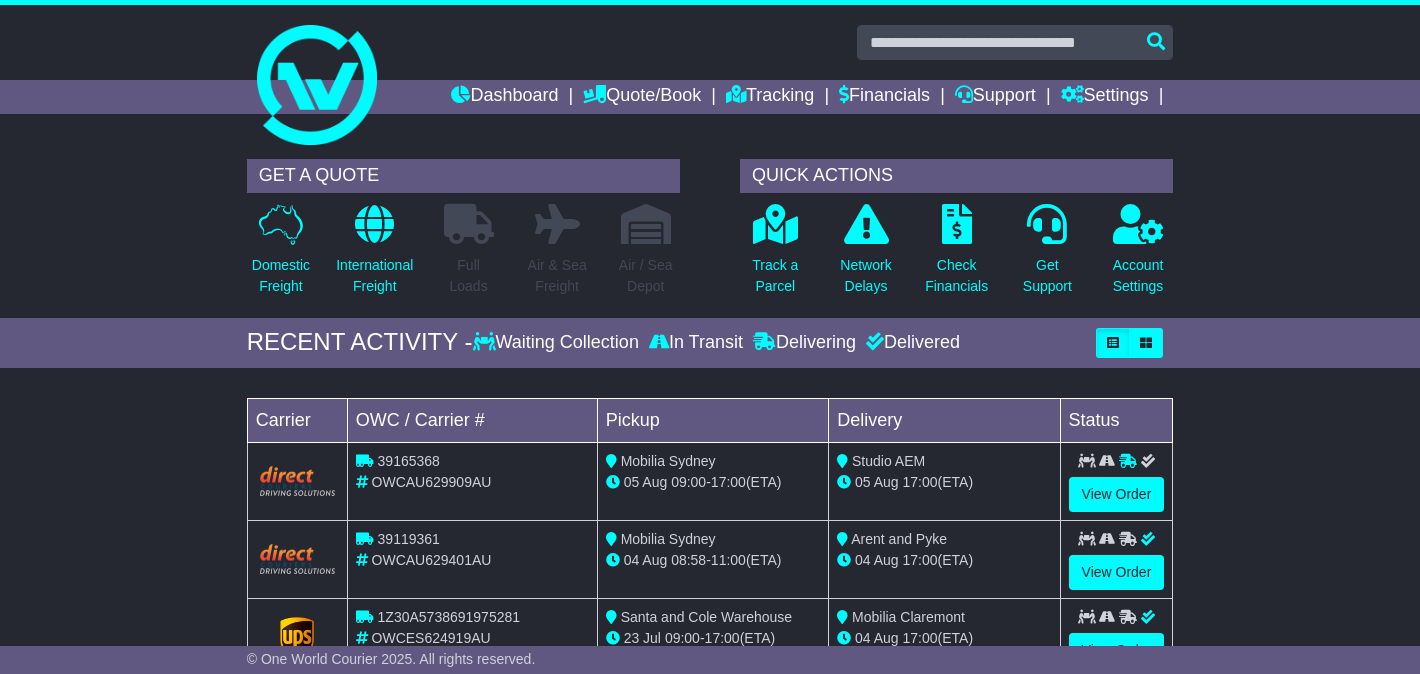 scroll, scrollTop: 0, scrollLeft: 0, axis: both 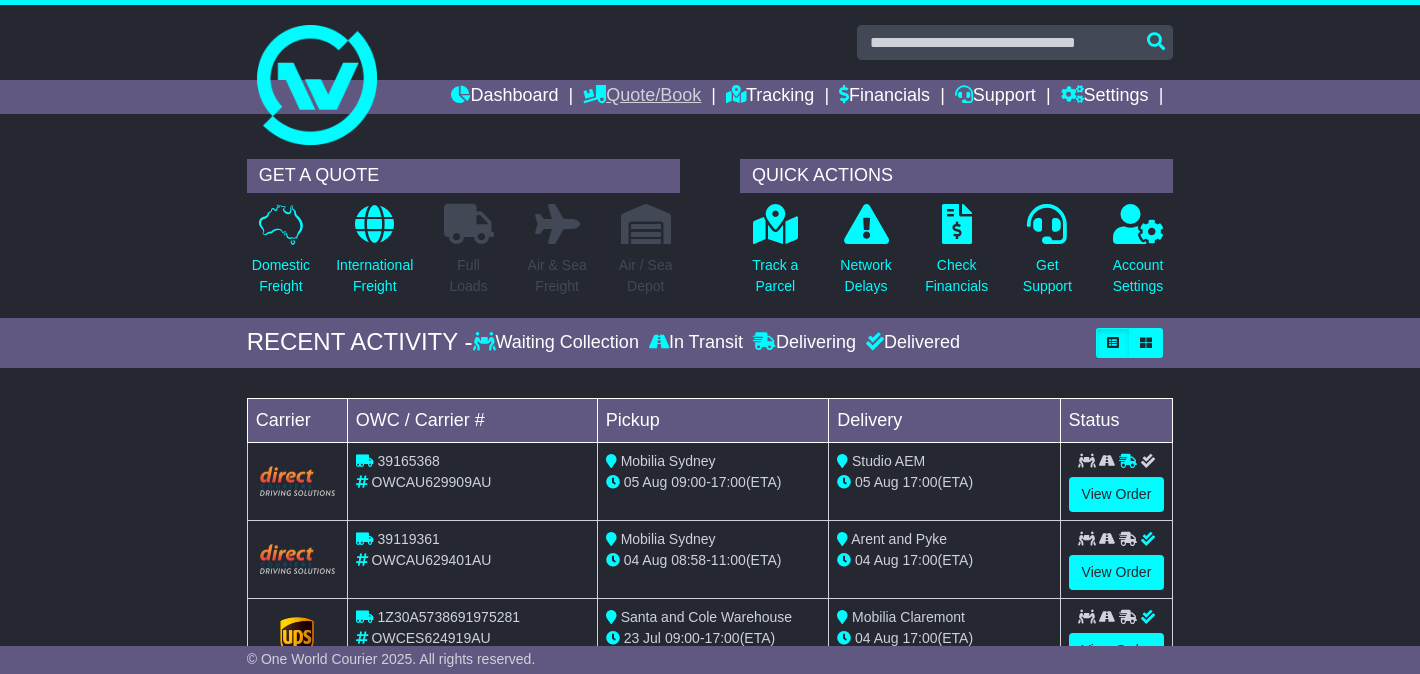 click on "Quote/Book" at bounding box center [642, 97] 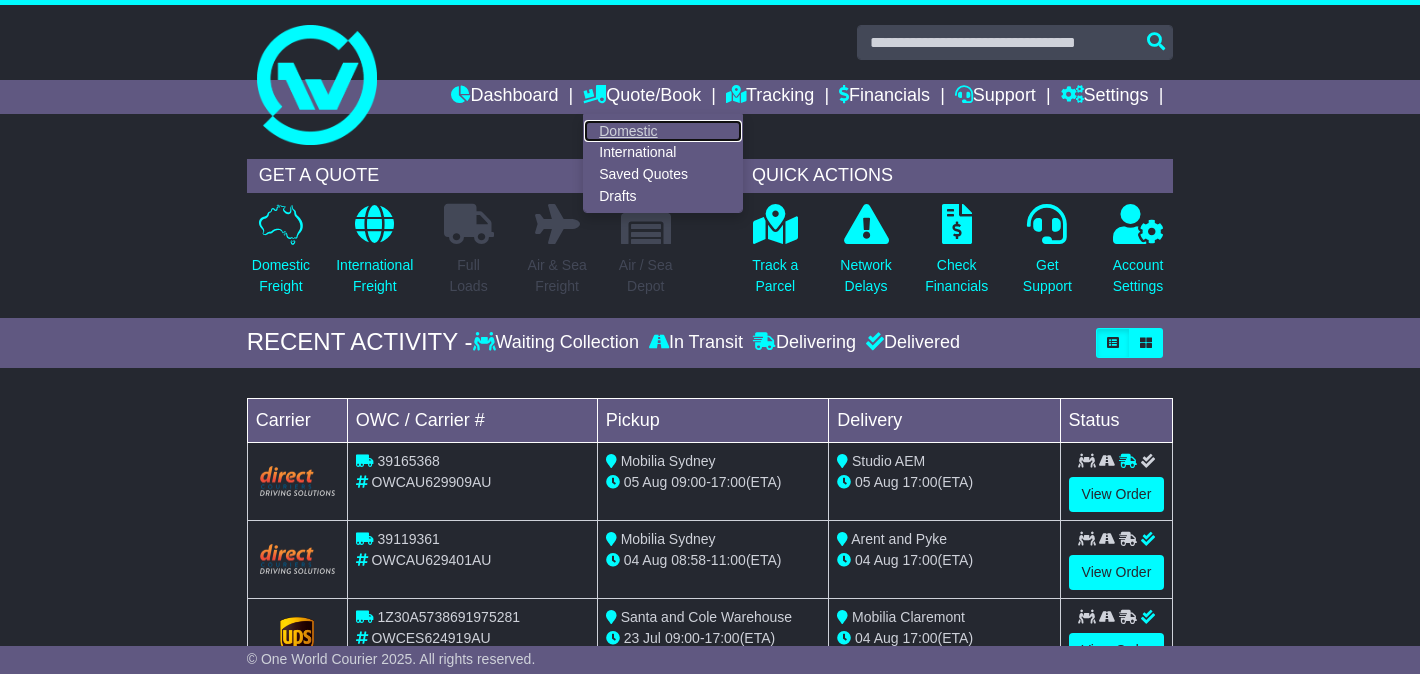 click on "Domestic" at bounding box center (663, 131) 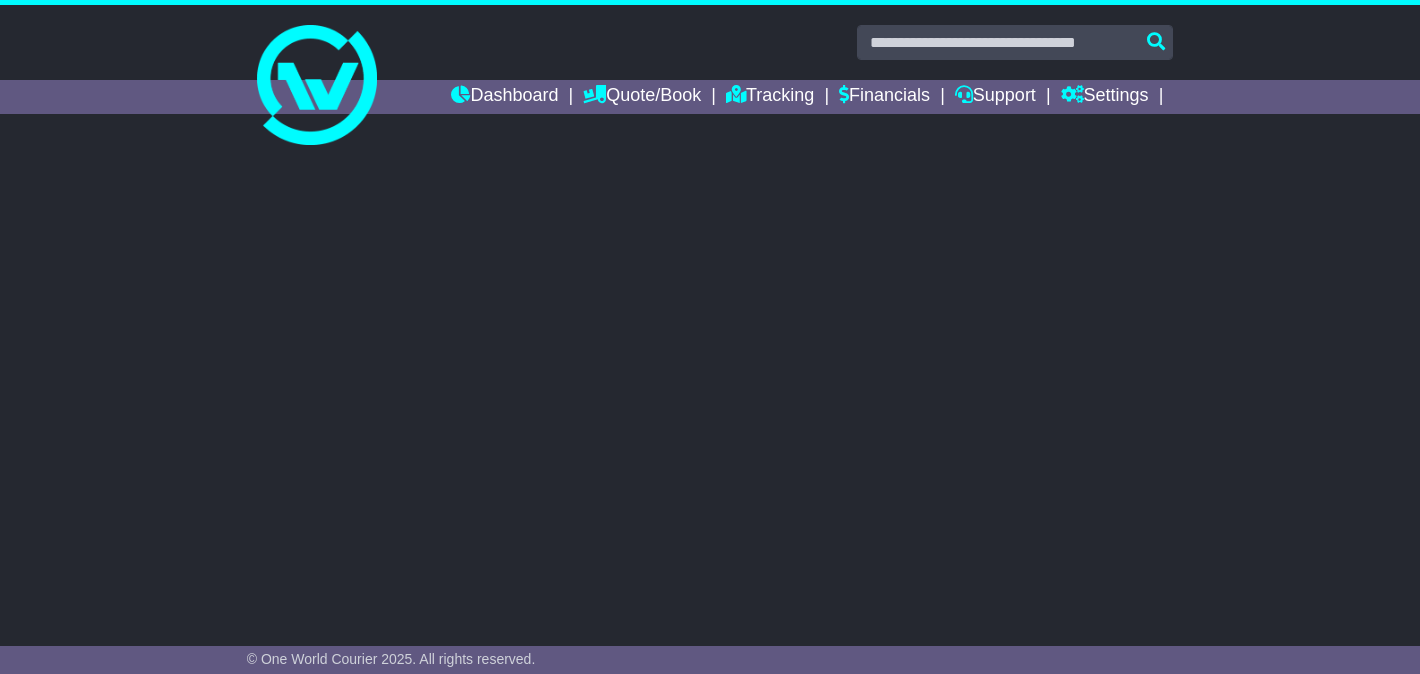 scroll, scrollTop: 0, scrollLeft: 0, axis: both 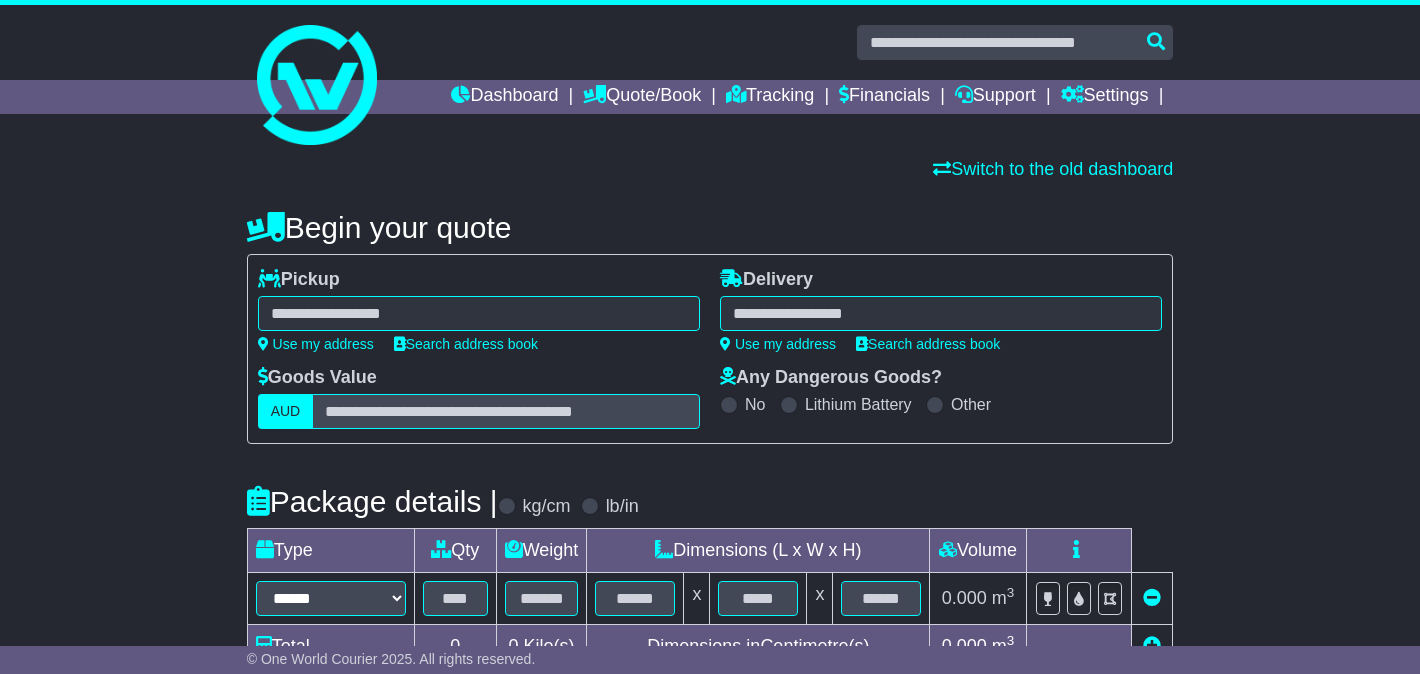 click on "**********" at bounding box center [479, 310] 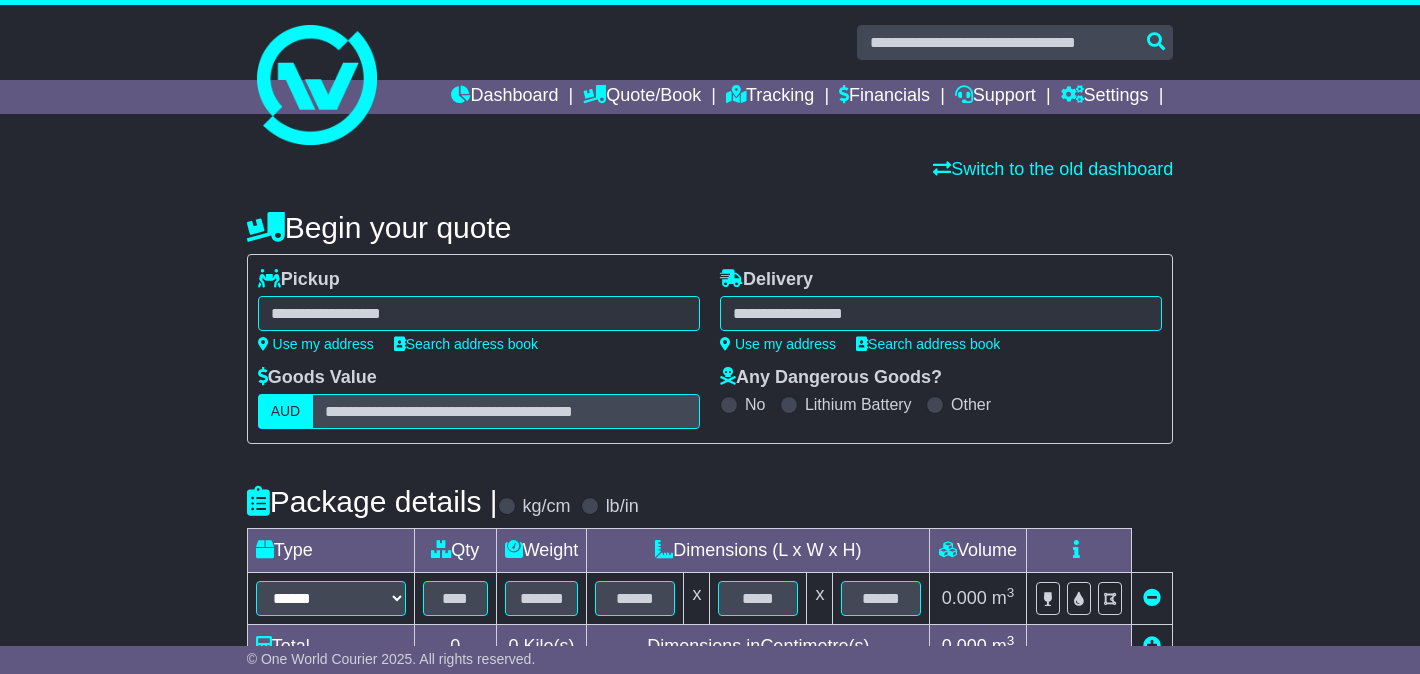 click at bounding box center (479, 313) 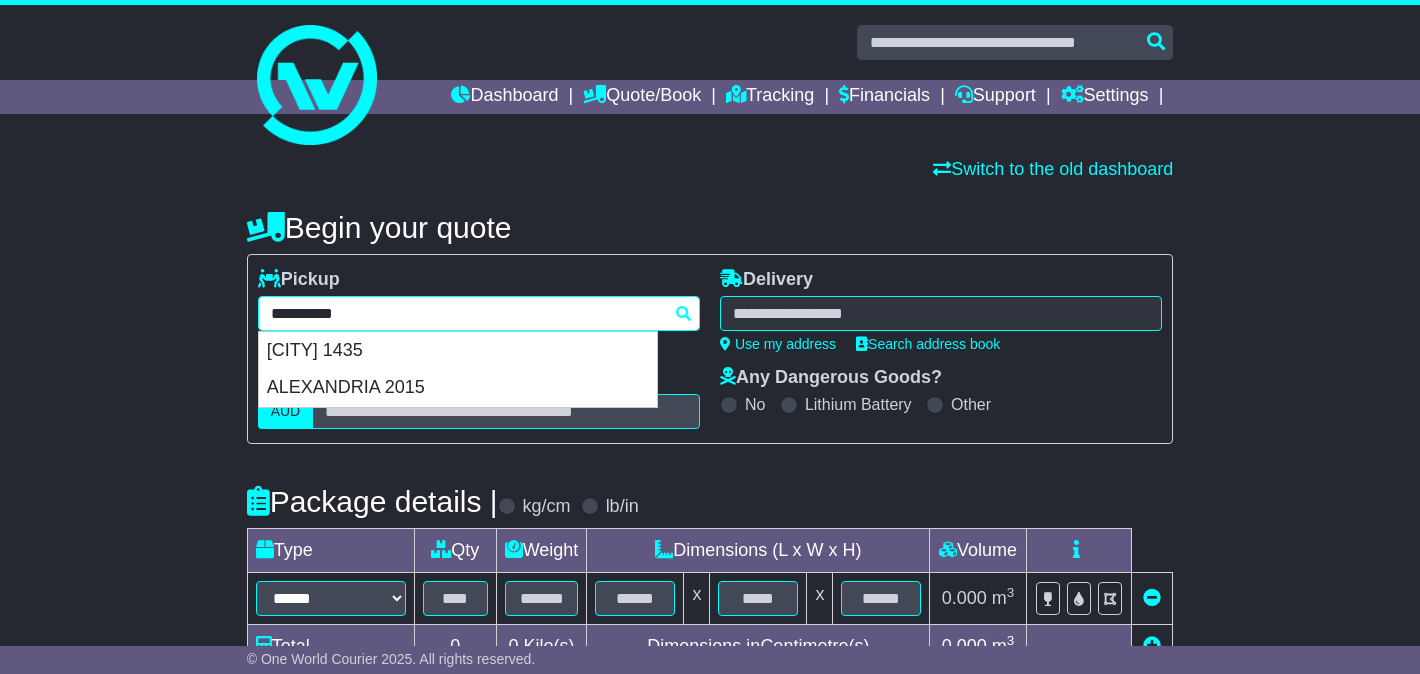 type on "*********" 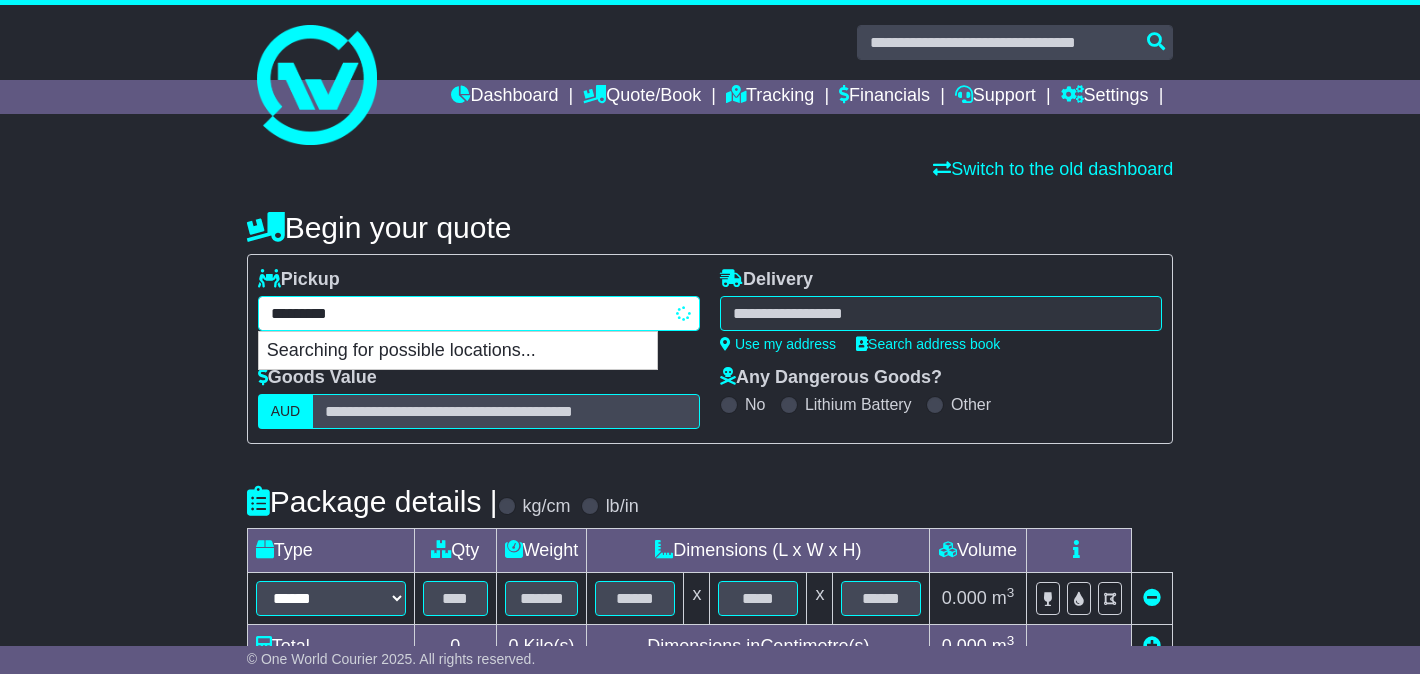 type on "**********" 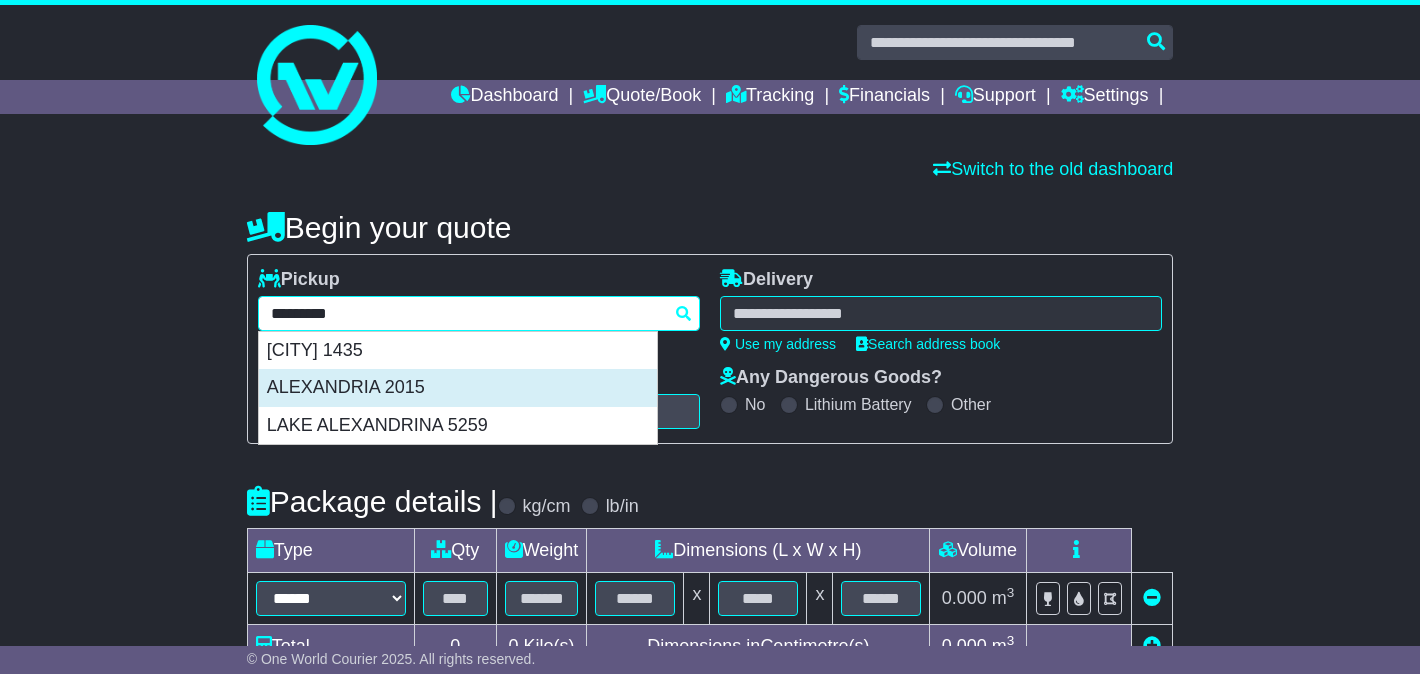 click on "ALEXANDRIA 2015" at bounding box center (458, 388) 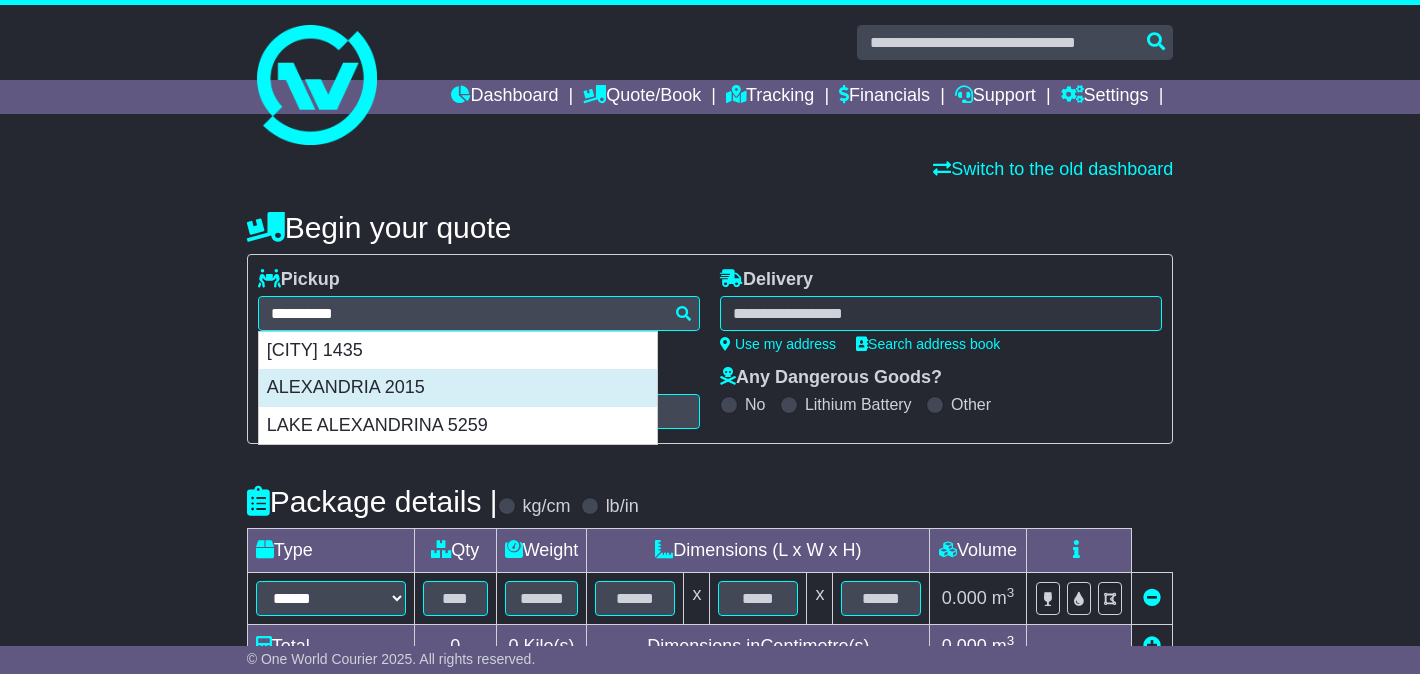 type on "**********" 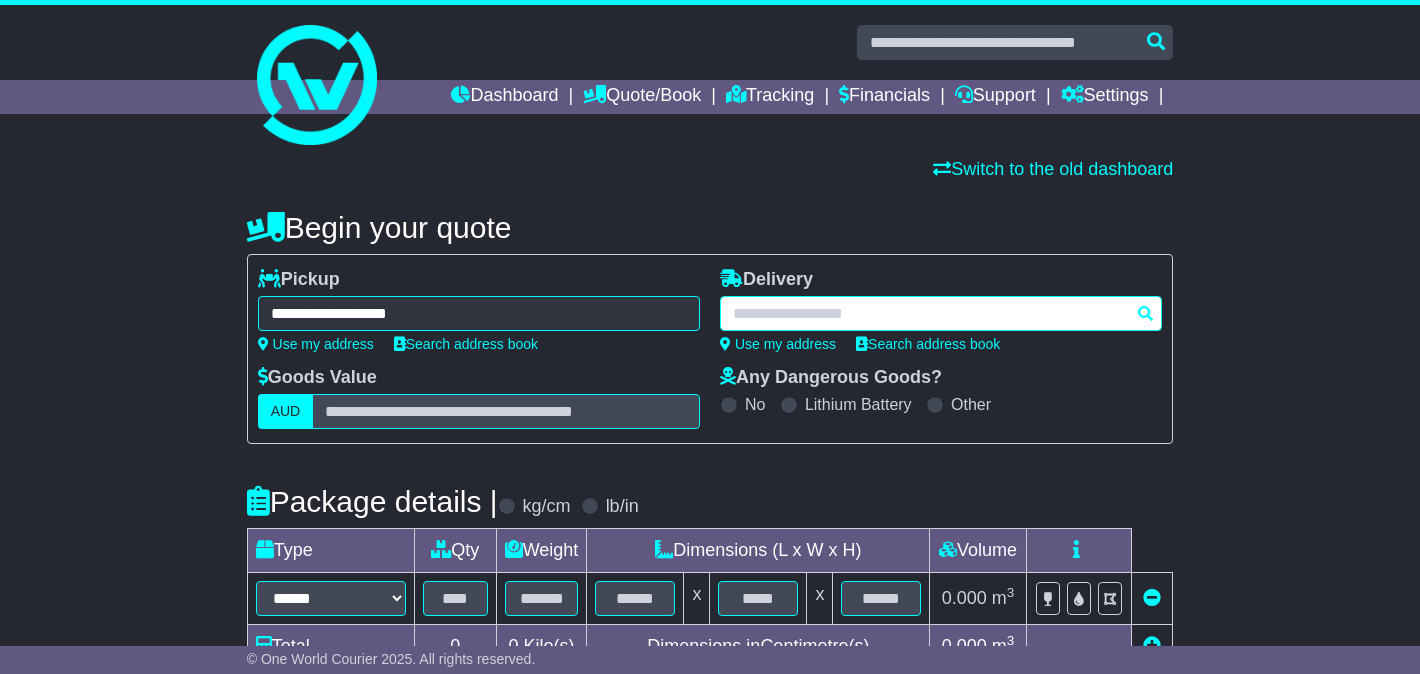 click at bounding box center [941, 313] 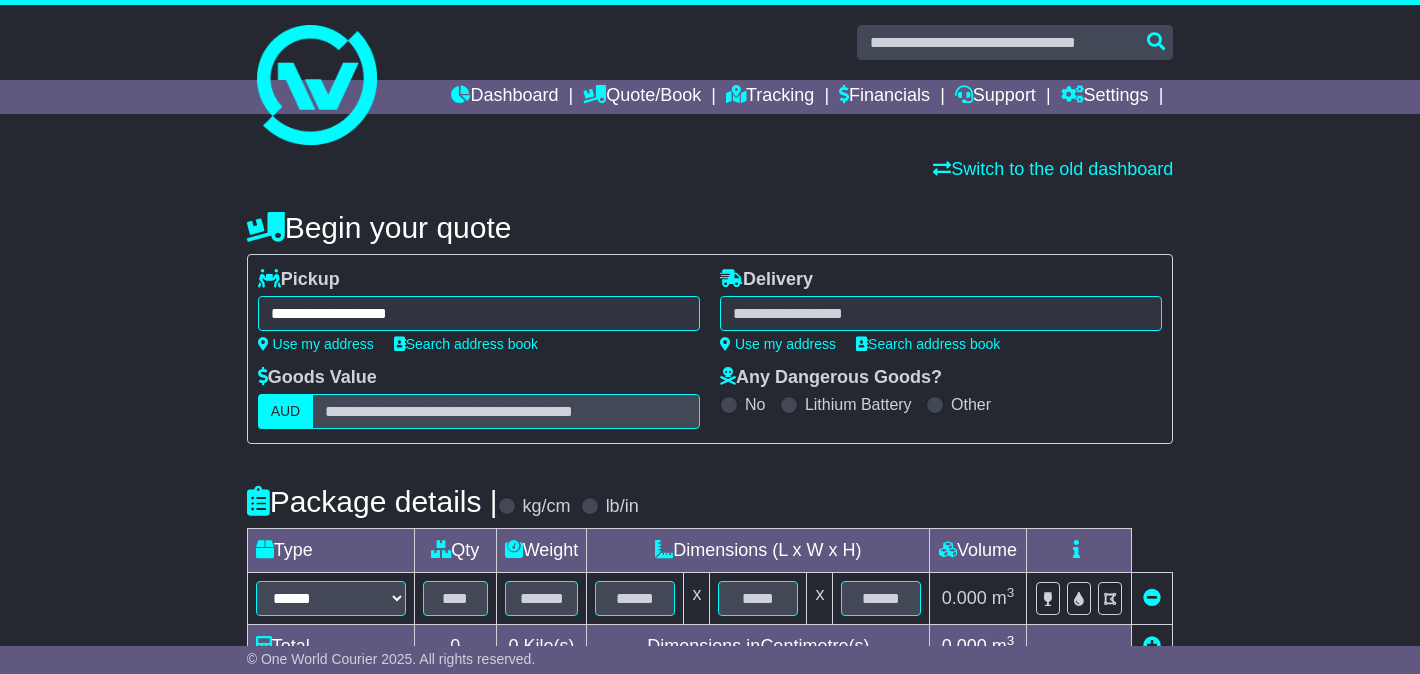 click at bounding box center [941, 313] 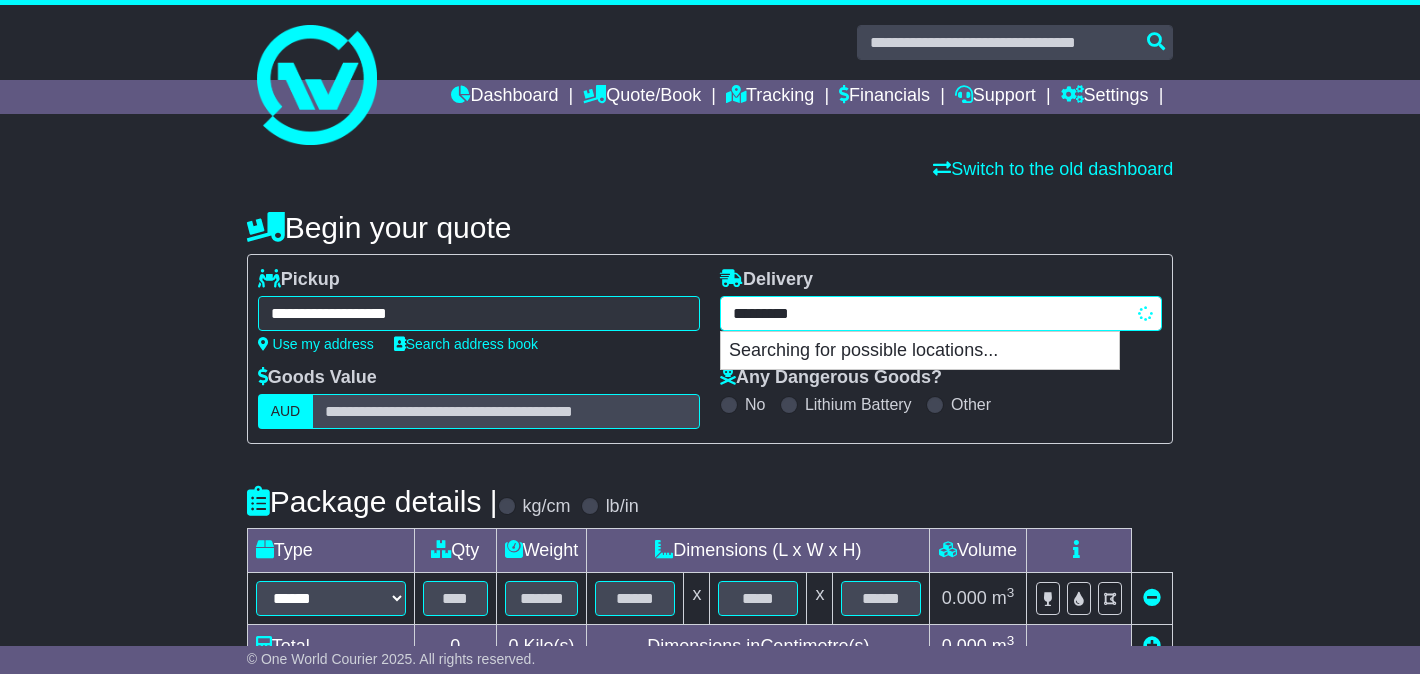 type on "**********" 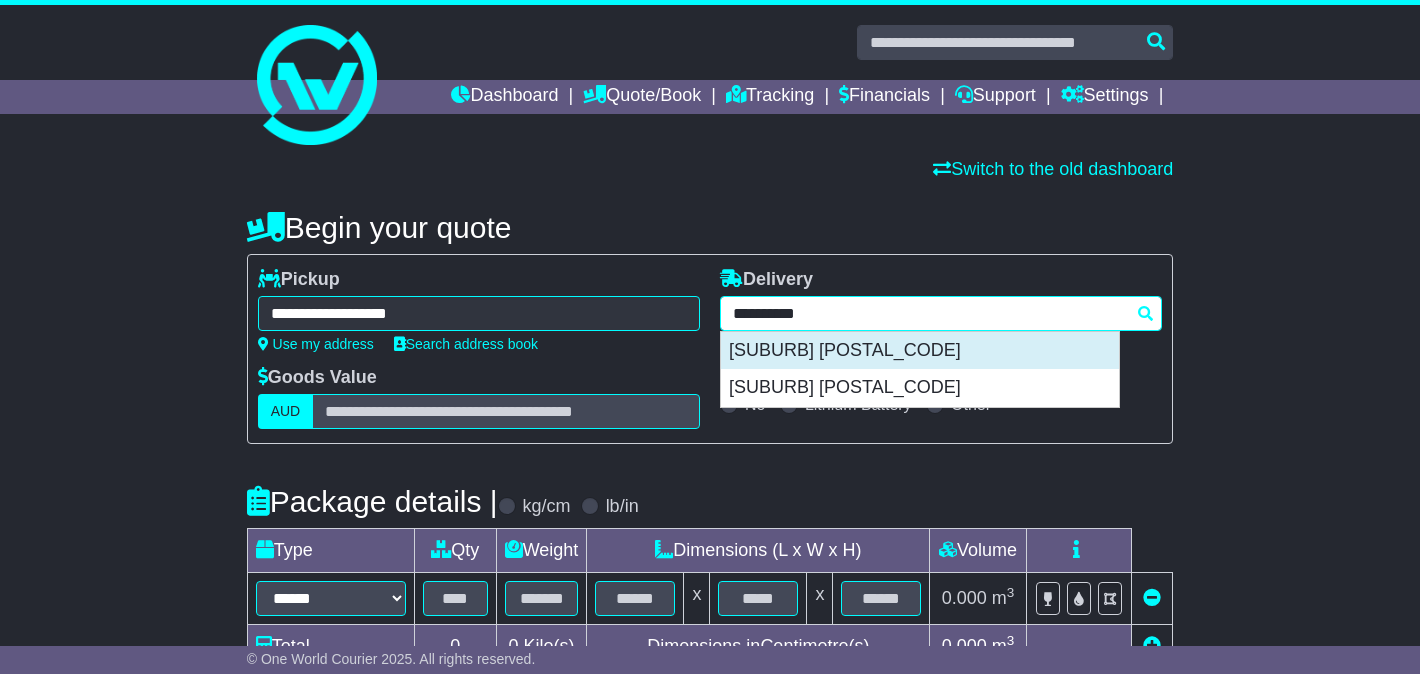 click on "[SUBURB] [POSTAL_CODE]" at bounding box center (920, 351) 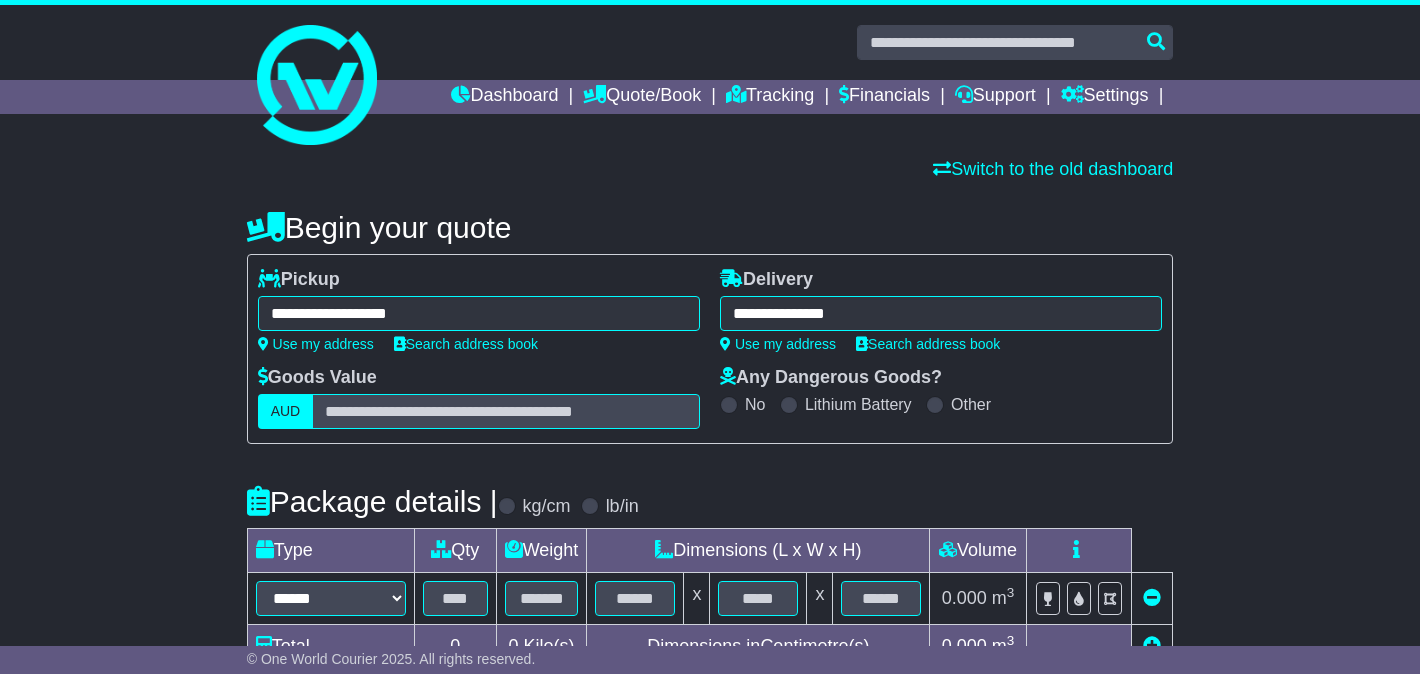 type on "**********" 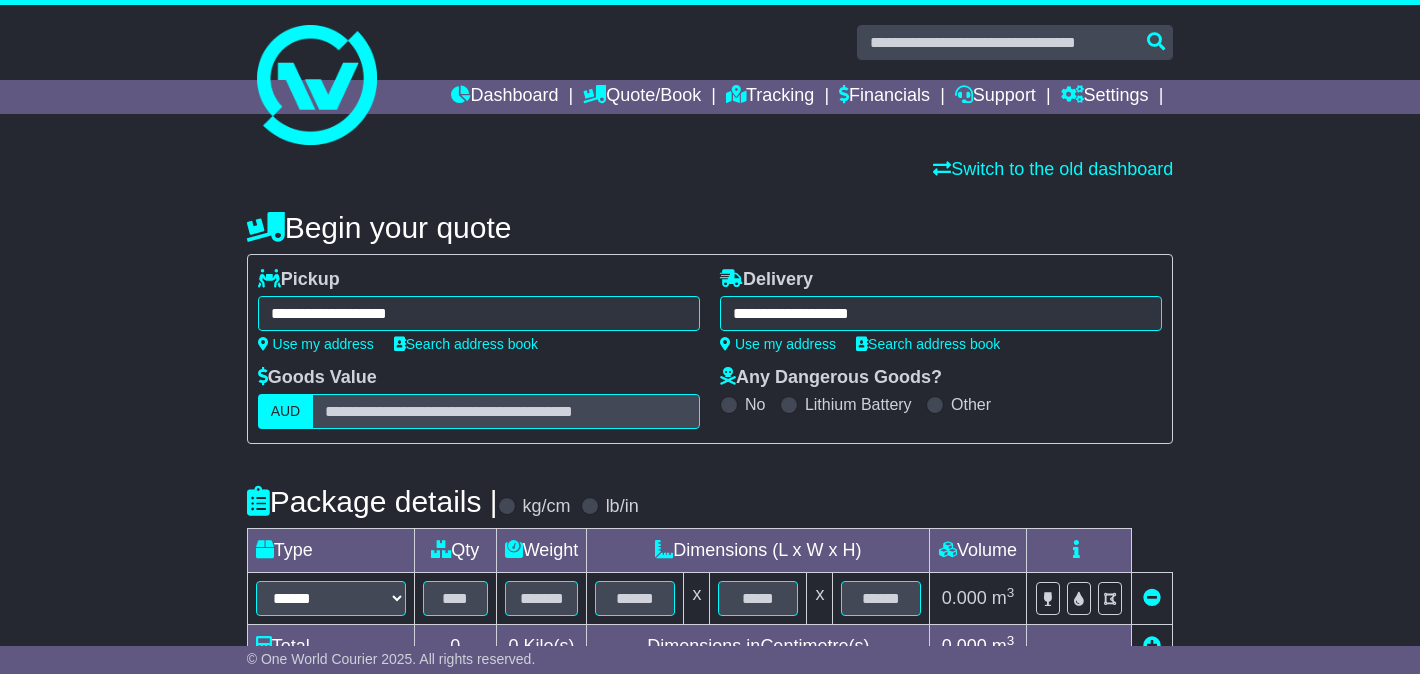 click on "**********" at bounding box center [710, 604] 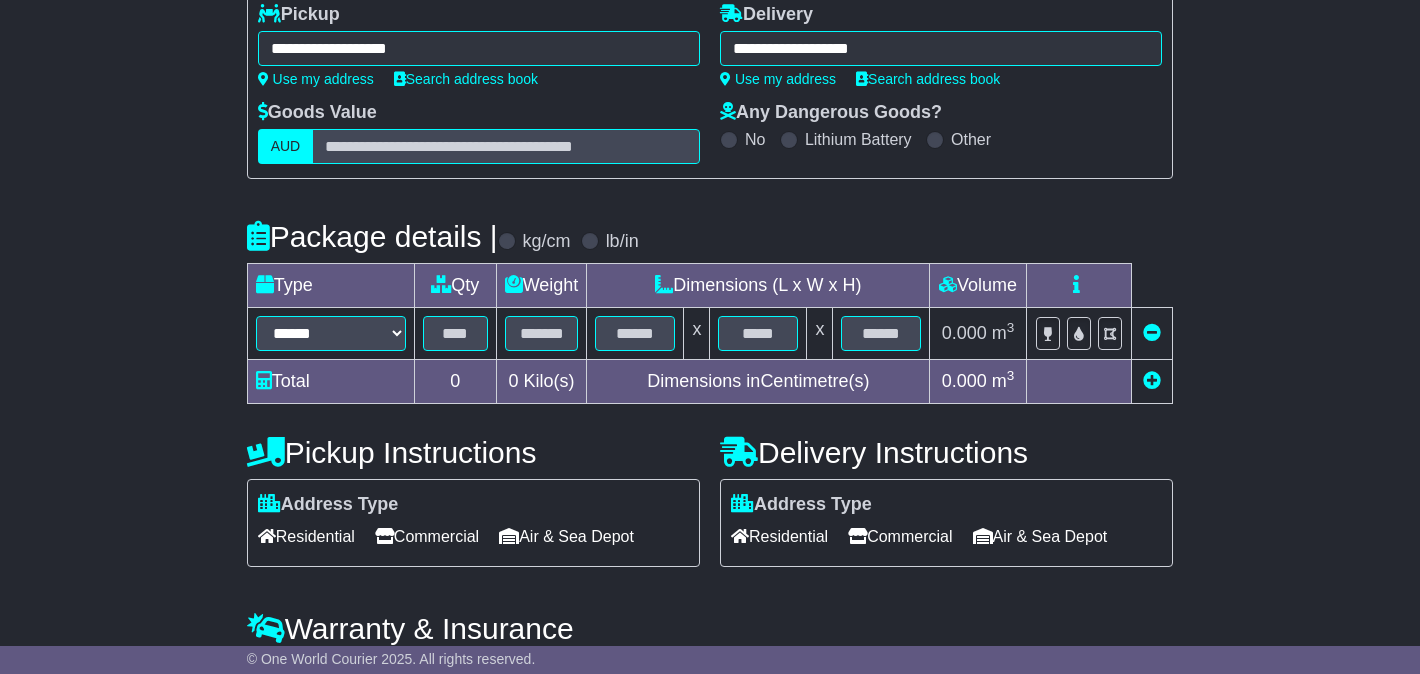 scroll, scrollTop: 267, scrollLeft: 0, axis: vertical 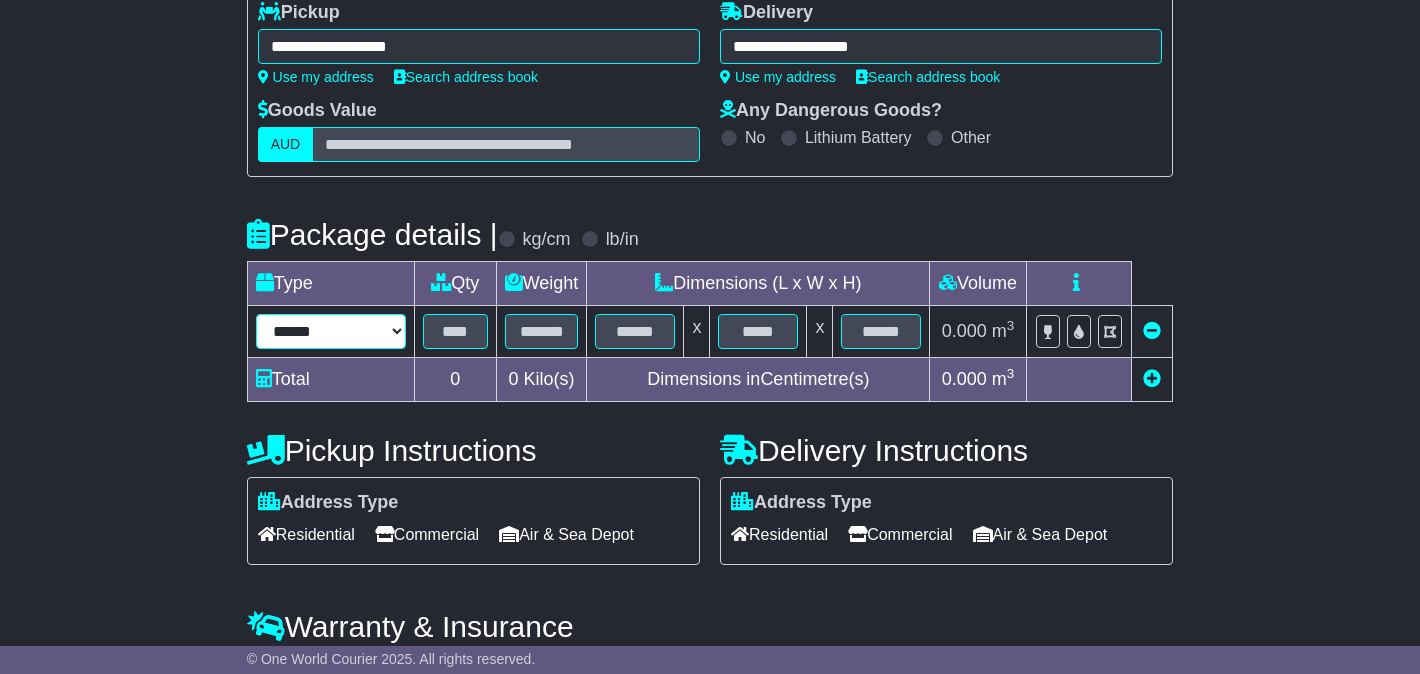 click on "****** ****** *** ******** ***** **** **** ****** *** *******" at bounding box center (331, 331) 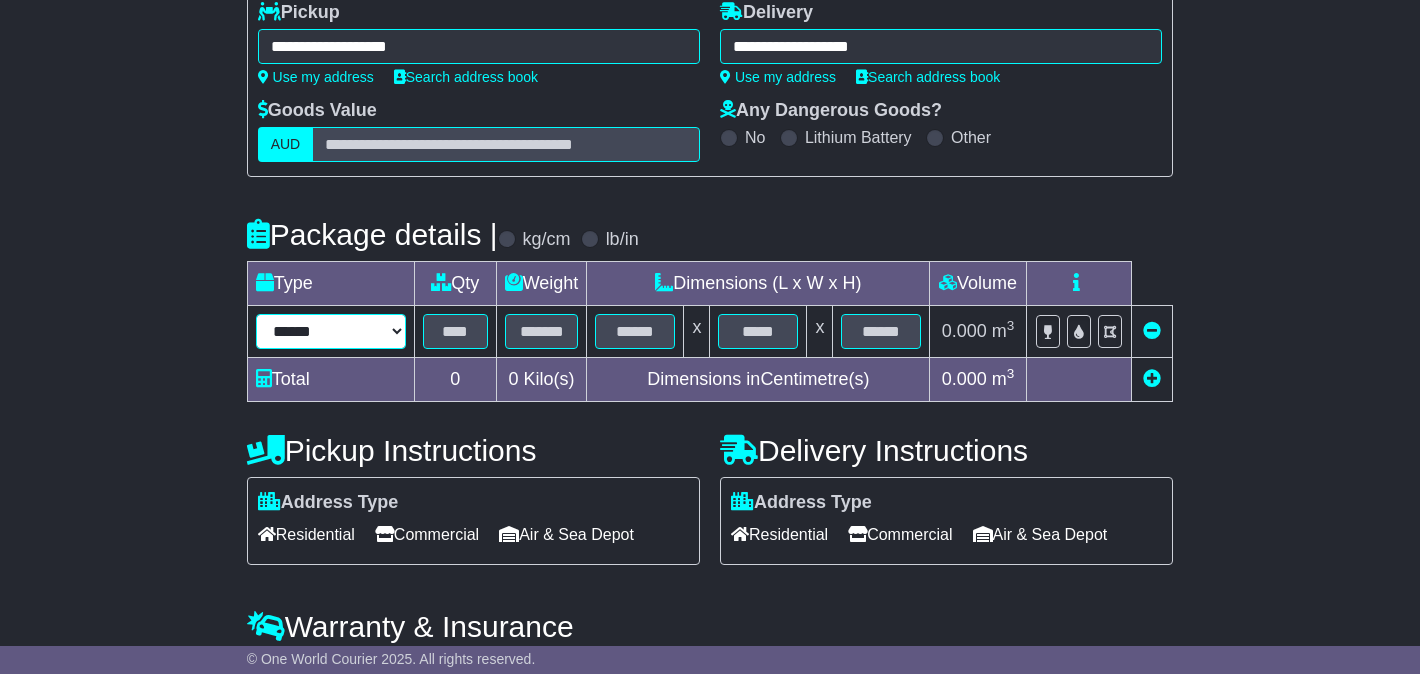 click on "****** ****** *** ******** ***** **** **** ****** *** *******" at bounding box center [331, 331] 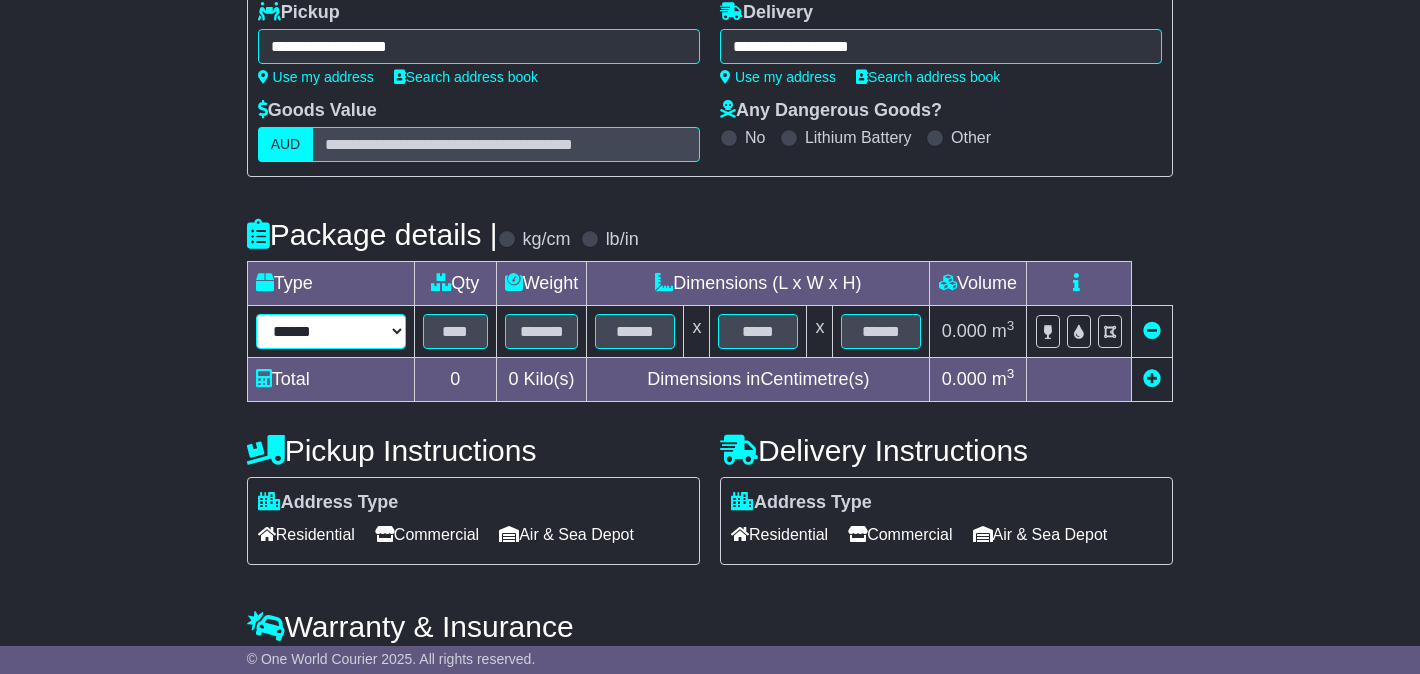 select on "*****" 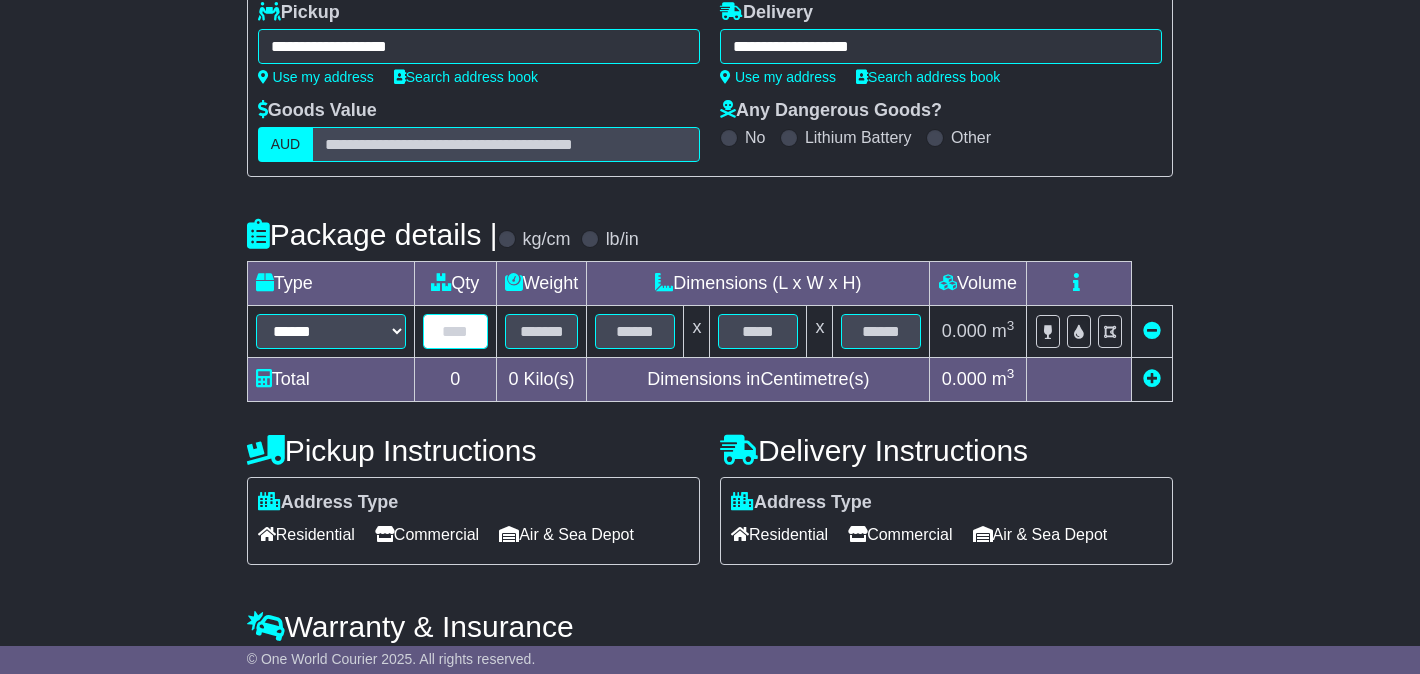 click at bounding box center [455, 331] 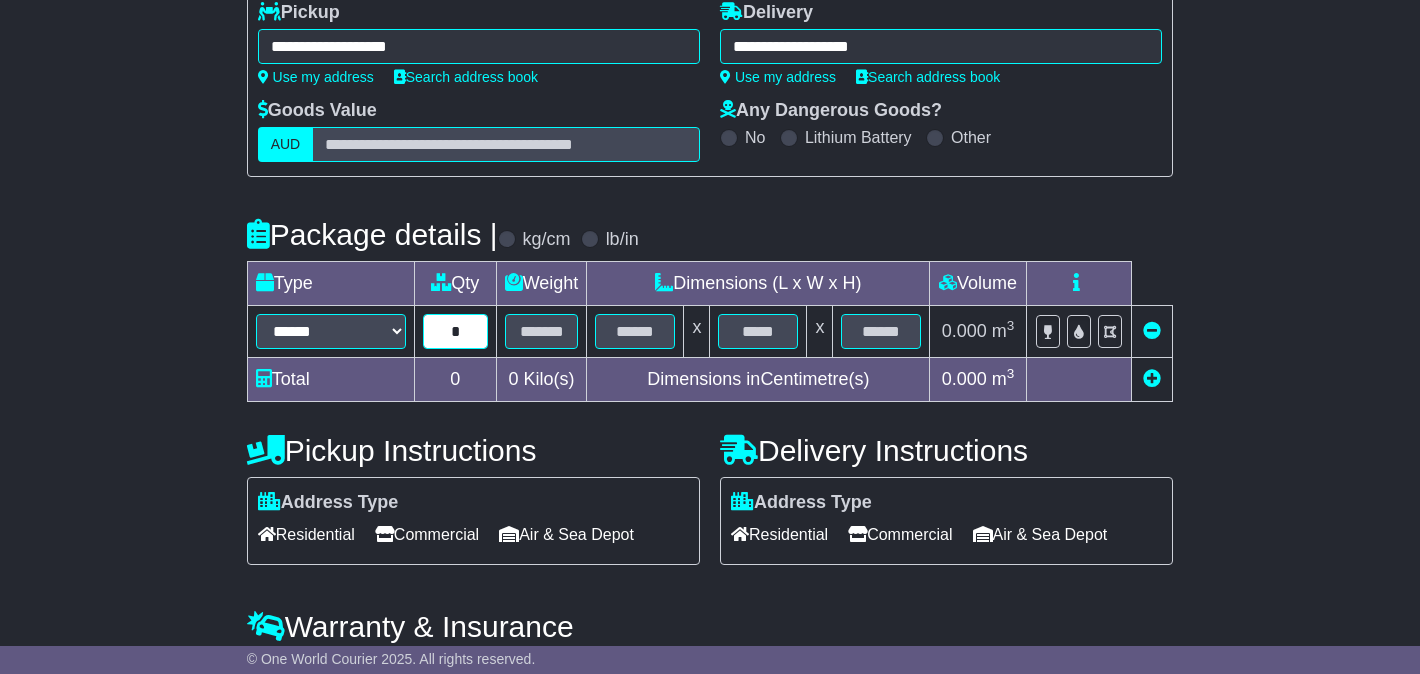 type on "*" 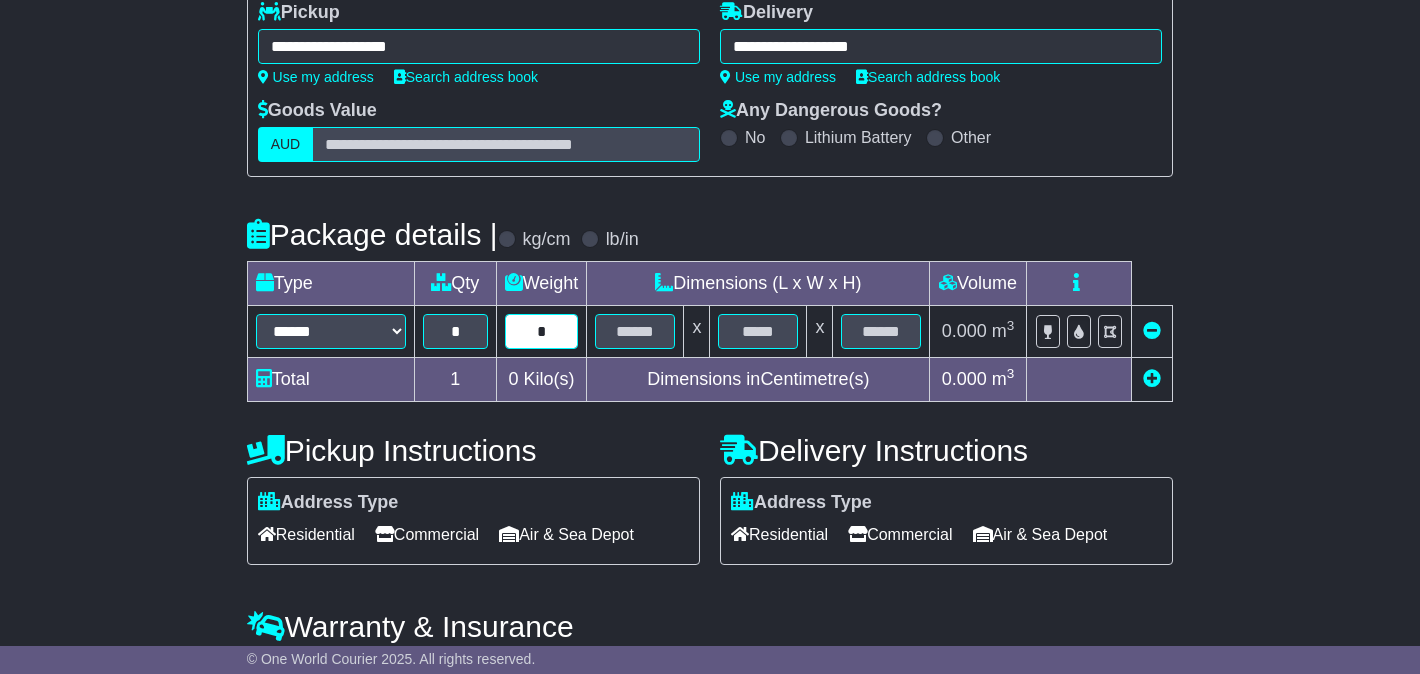 type on "*" 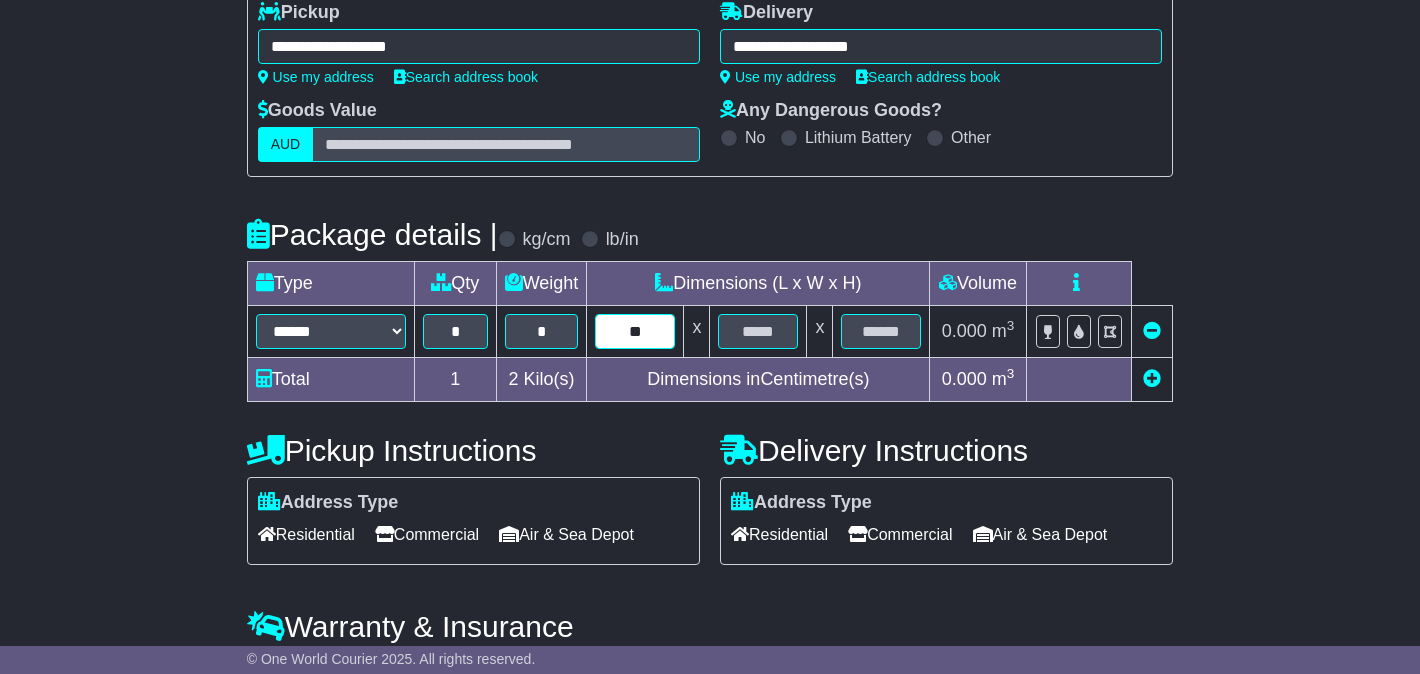 click on "**" at bounding box center (635, 331) 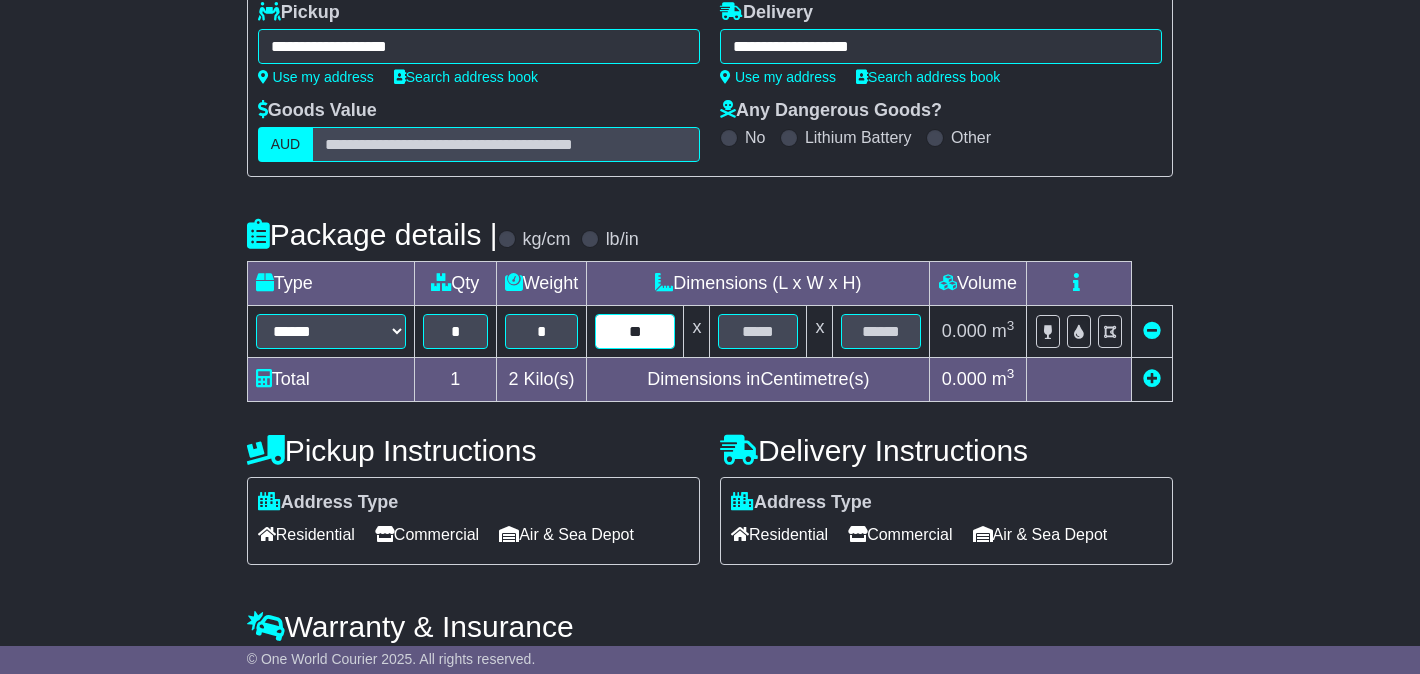 click on "**" at bounding box center [635, 331] 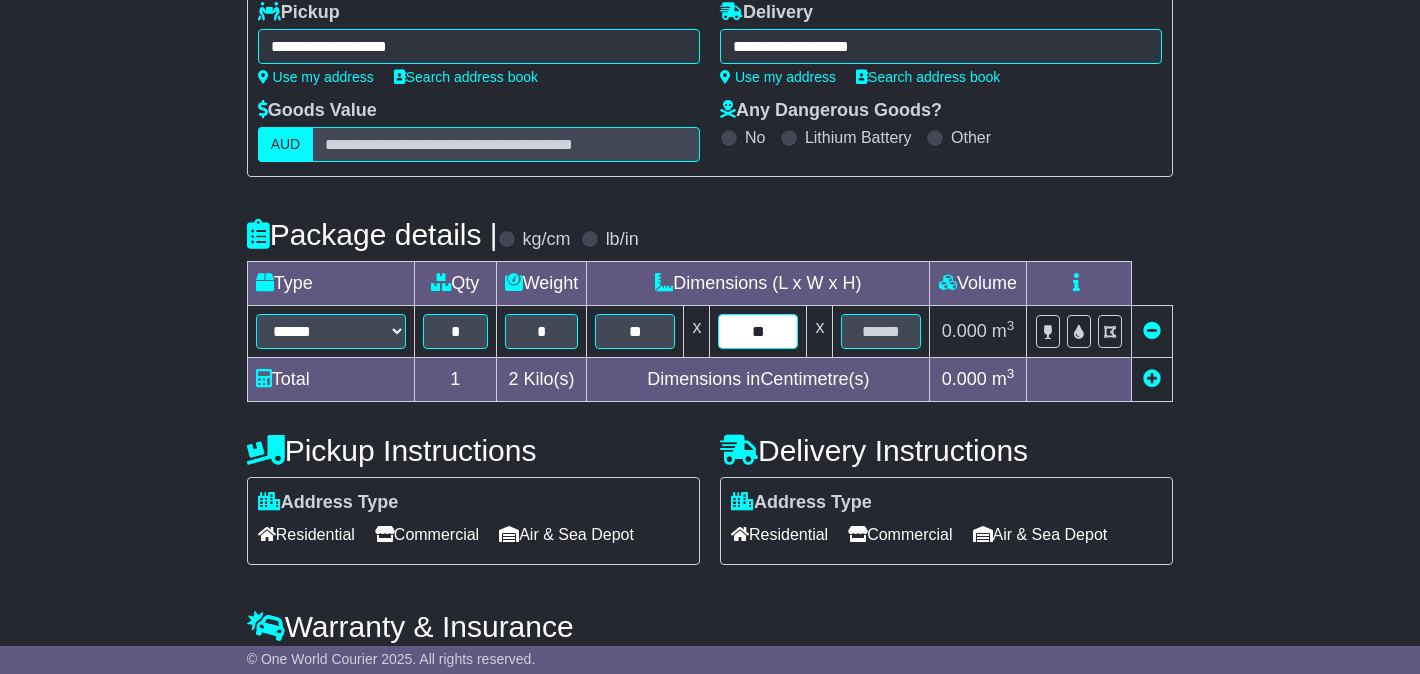 type on "**" 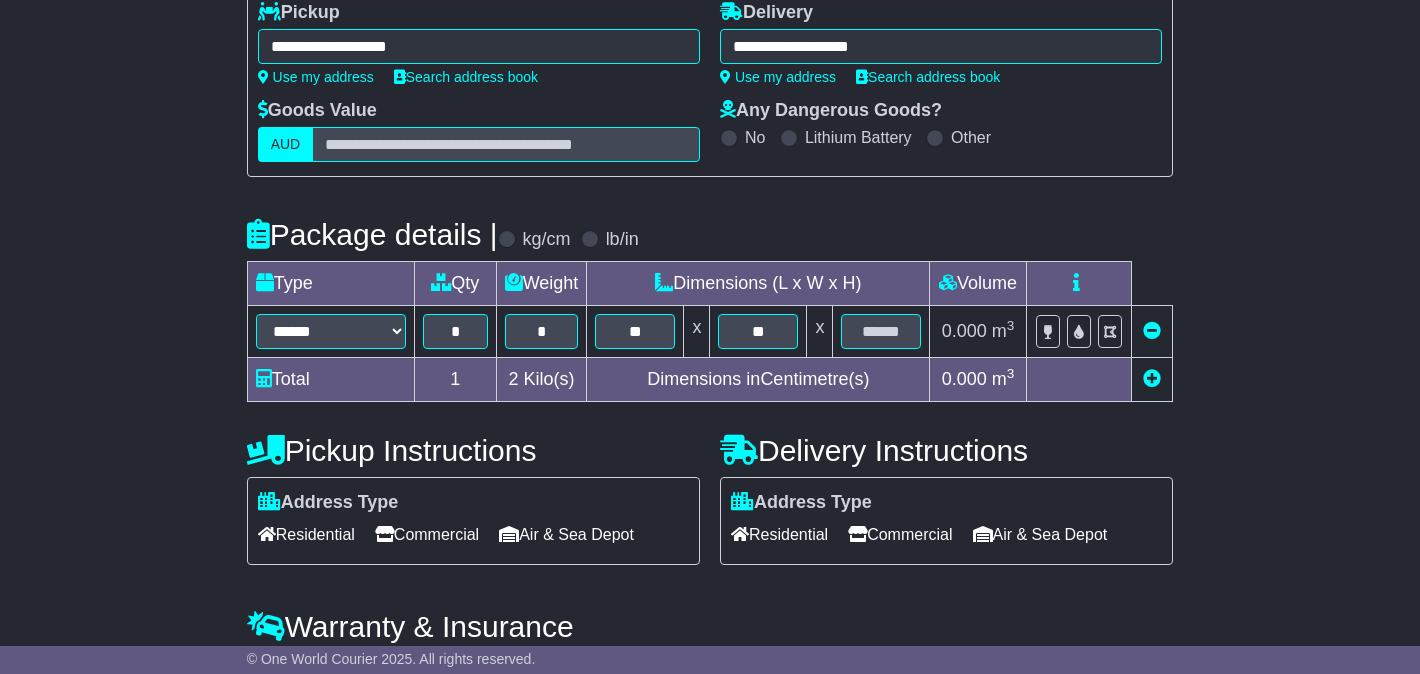click on "**********" at bounding box center (710, 337) 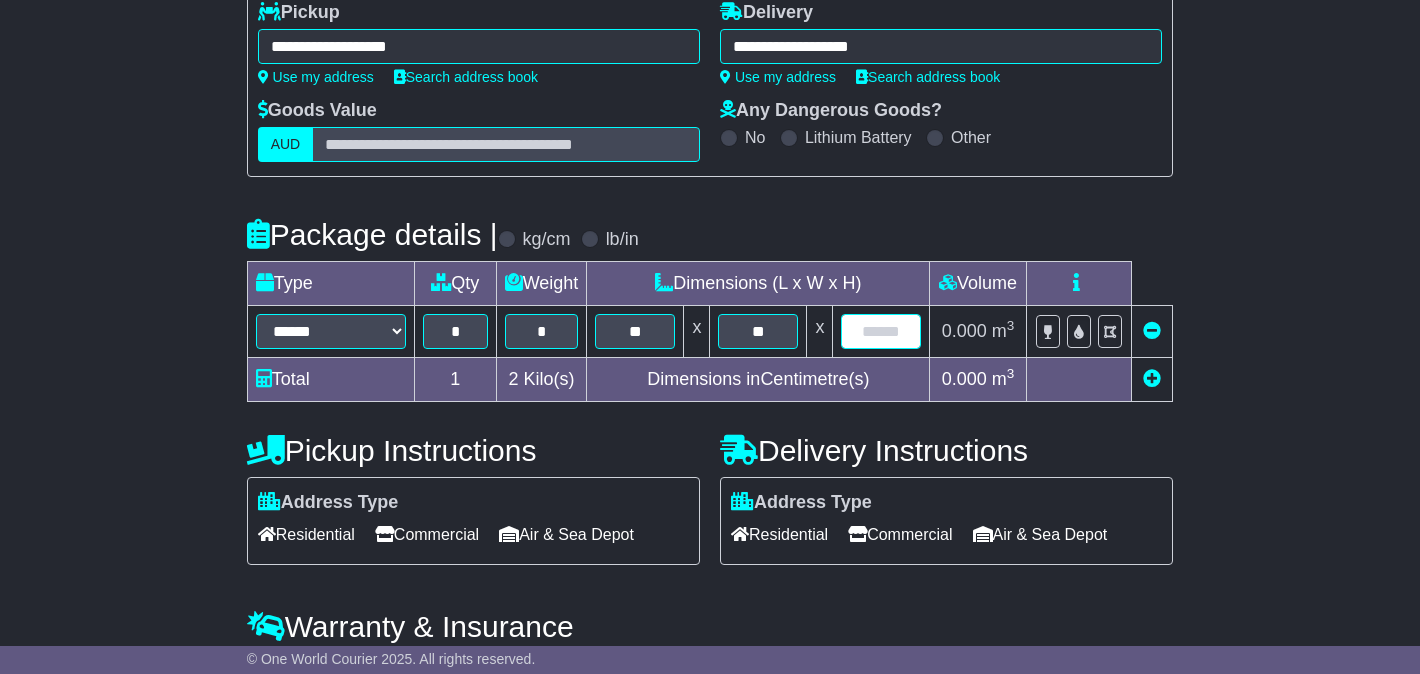 click at bounding box center (881, 331) 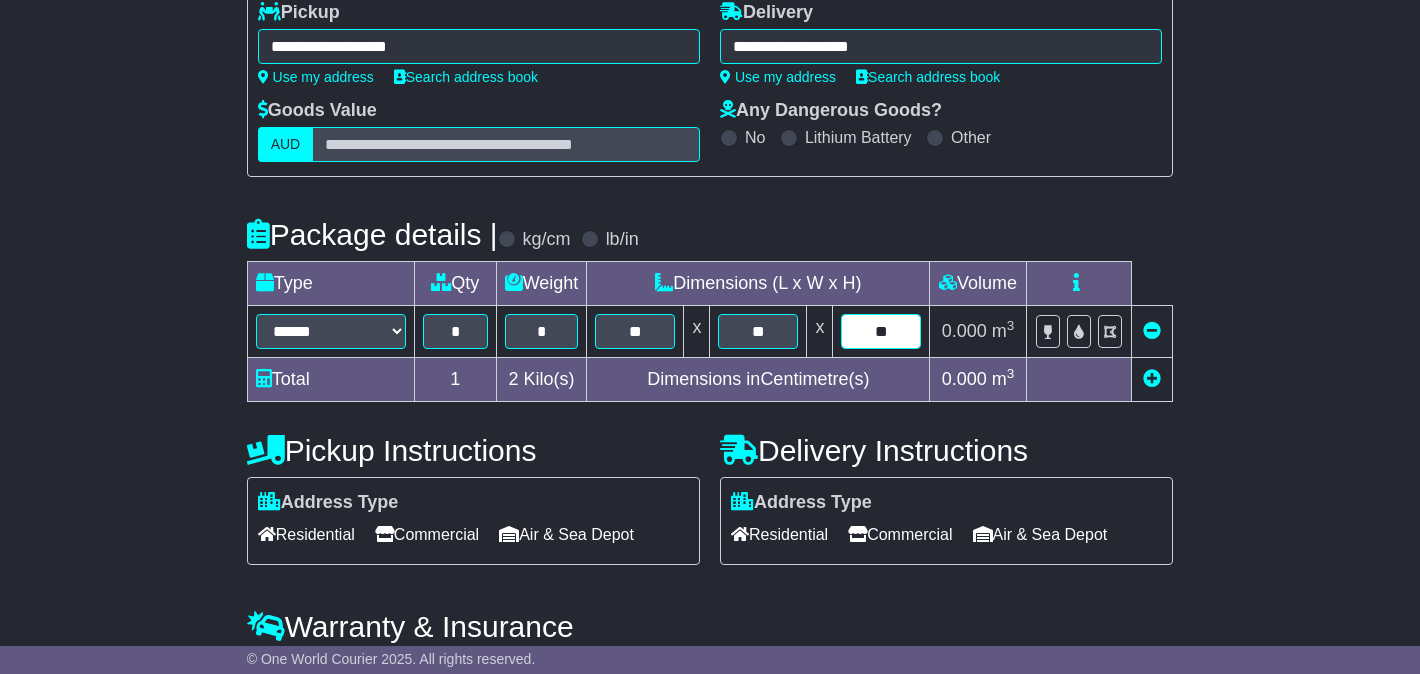type on "*" 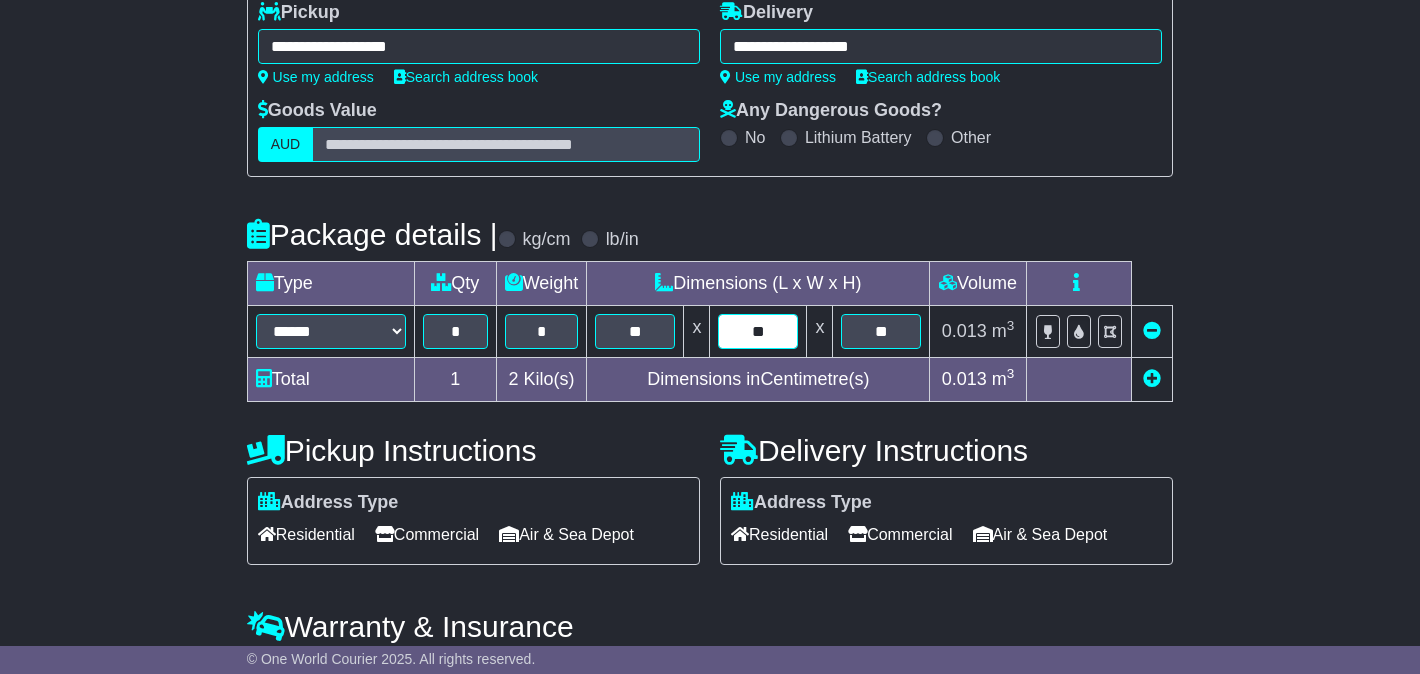 click on "**" at bounding box center (758, 331) 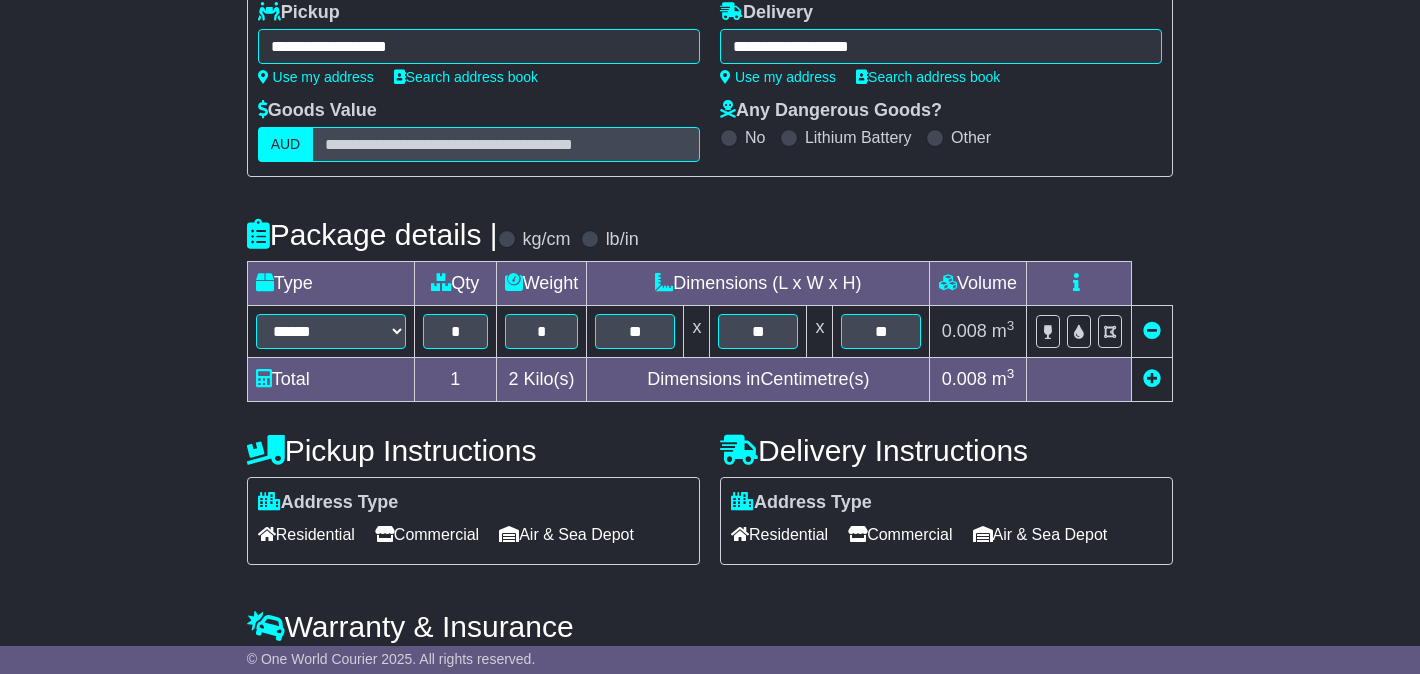 click on "**********" at bounding box center [710, 337] 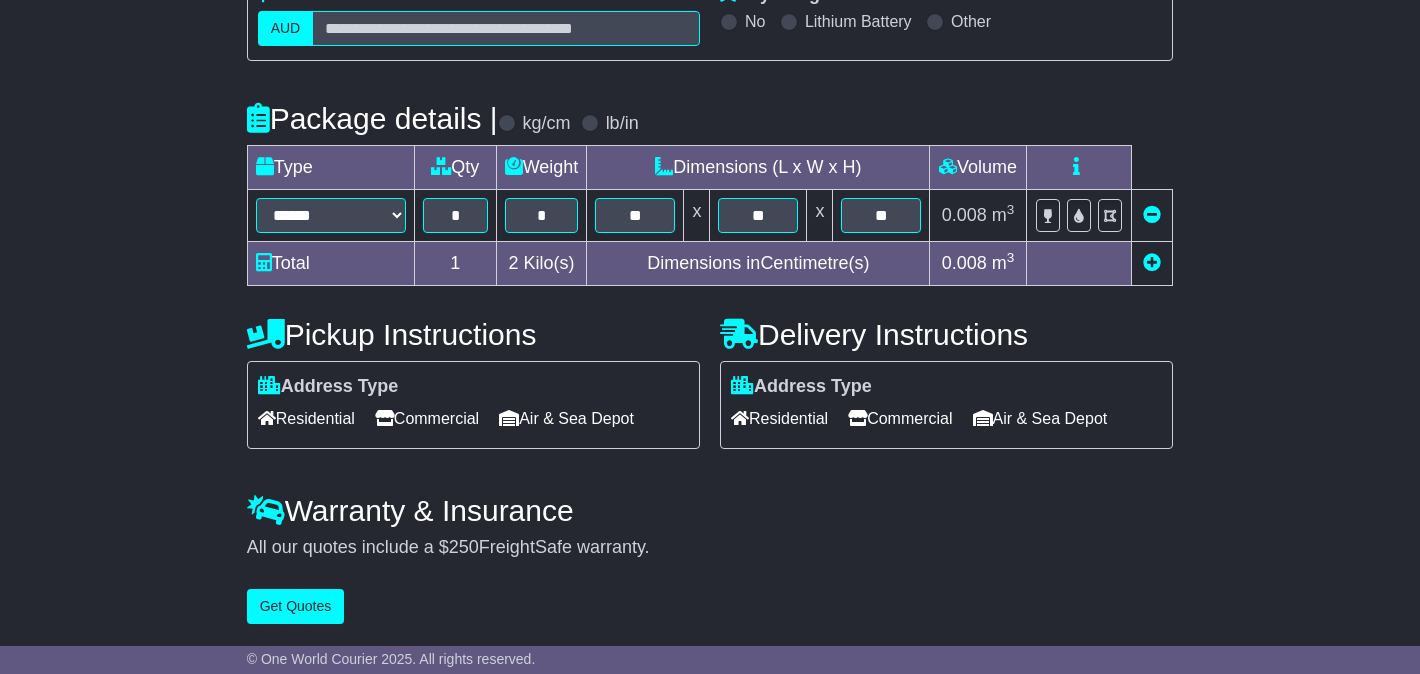 click on "Commercial" at bounding box center (427, 418) 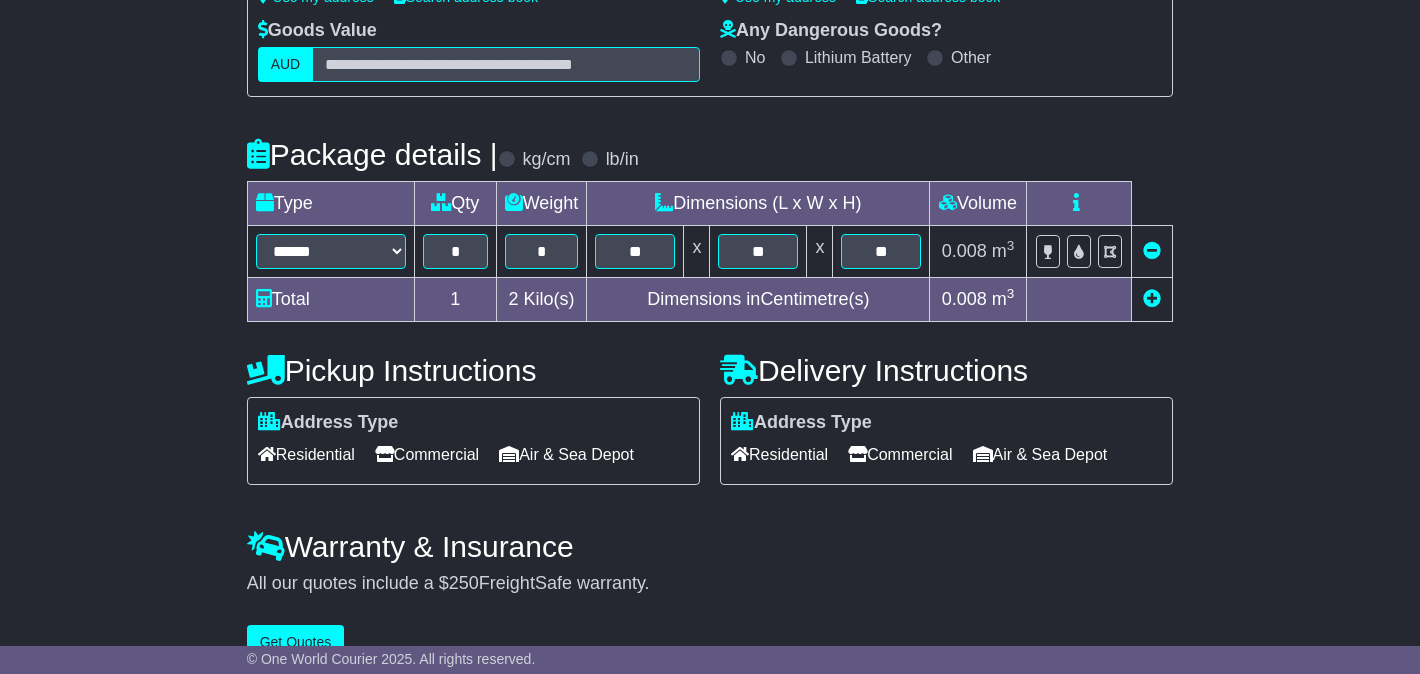 scroll, scrollTop: 385, scrollLeft: 0, axis: vertical 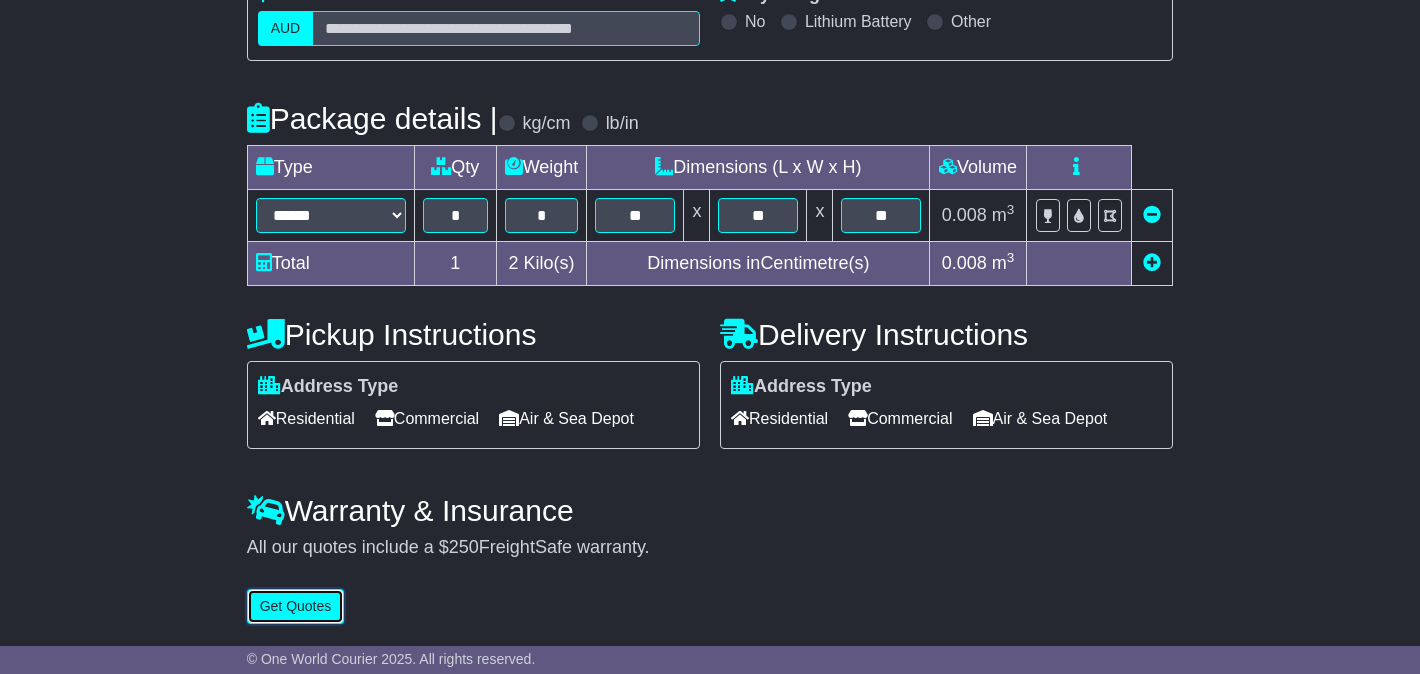 click on "Get Quotes" at bounding box center [296, 606] 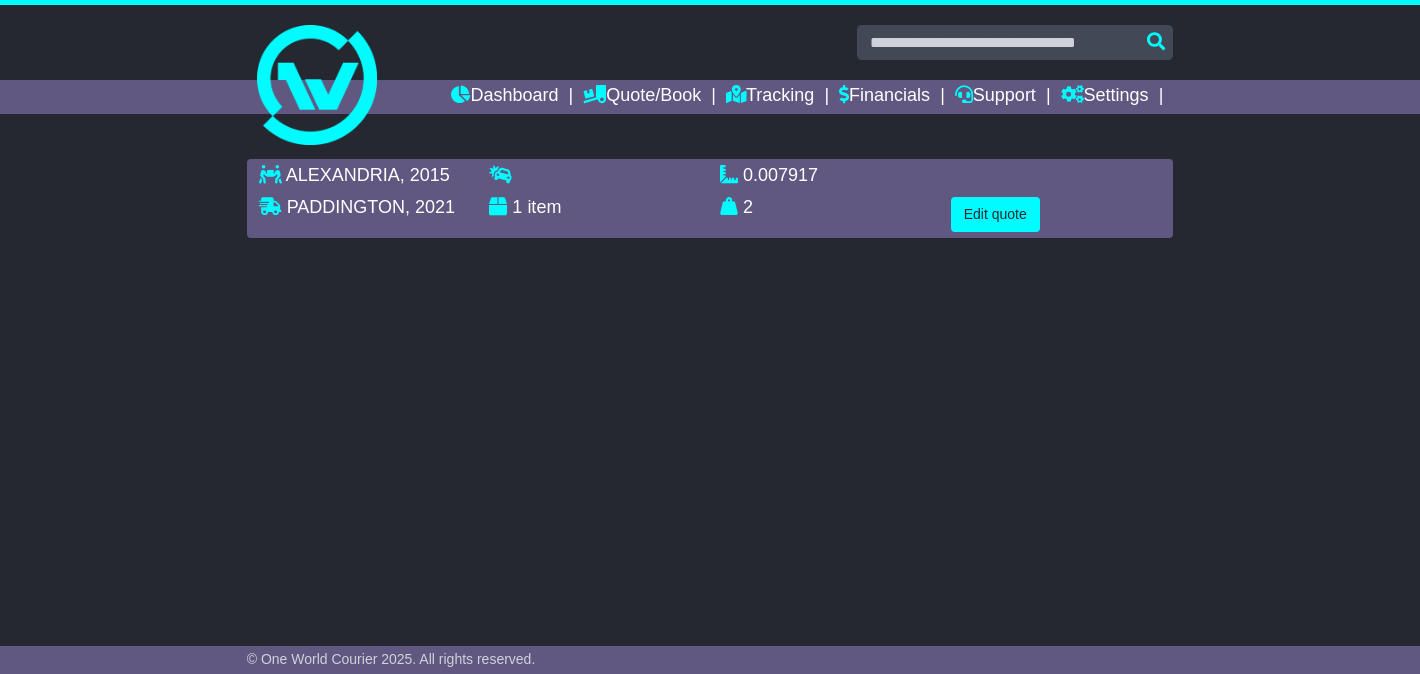 scroll, scrollTop: 0, scrollLeft: 0, axis: both 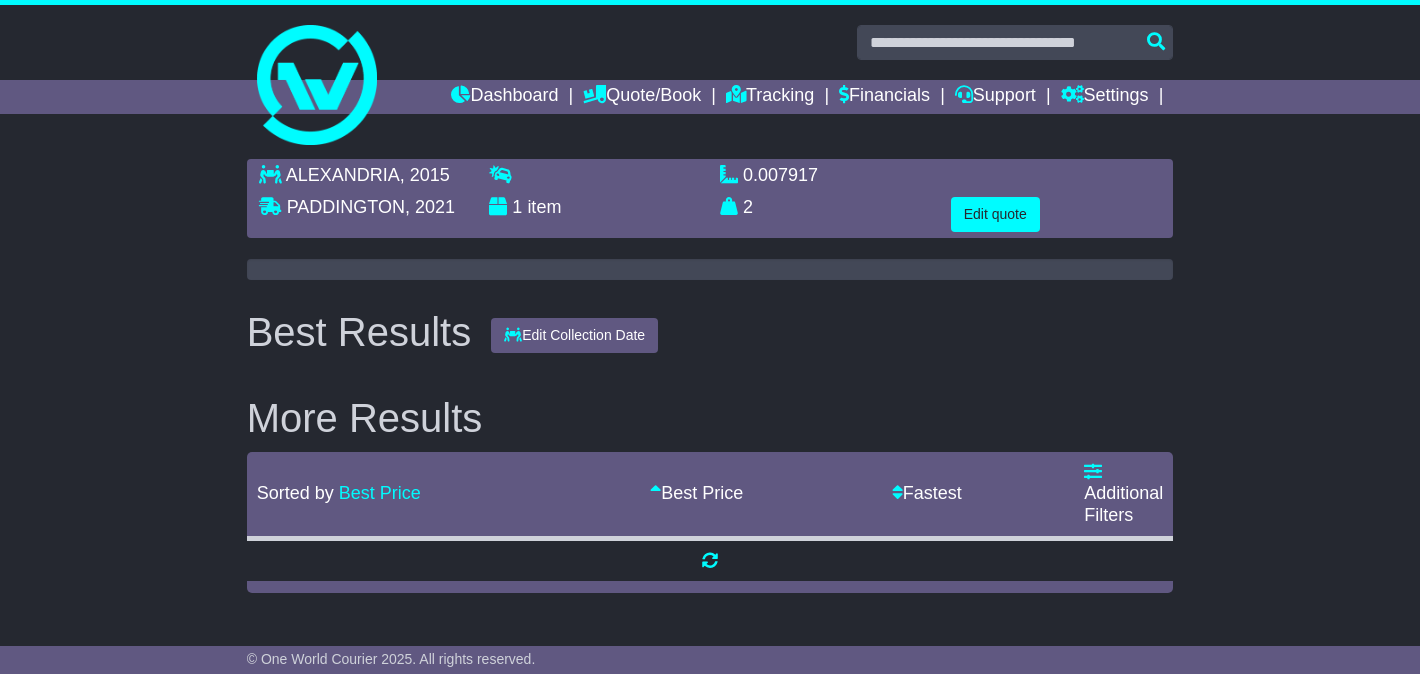 click on "[CITY] , [POSTAL_CODE]
[SUBURB] , [POSTAL_CODE]
1   item
0.007917
m 3
in 3
2  kg(s)  lb(s) Edit quote" at bounding box center [710, 376] 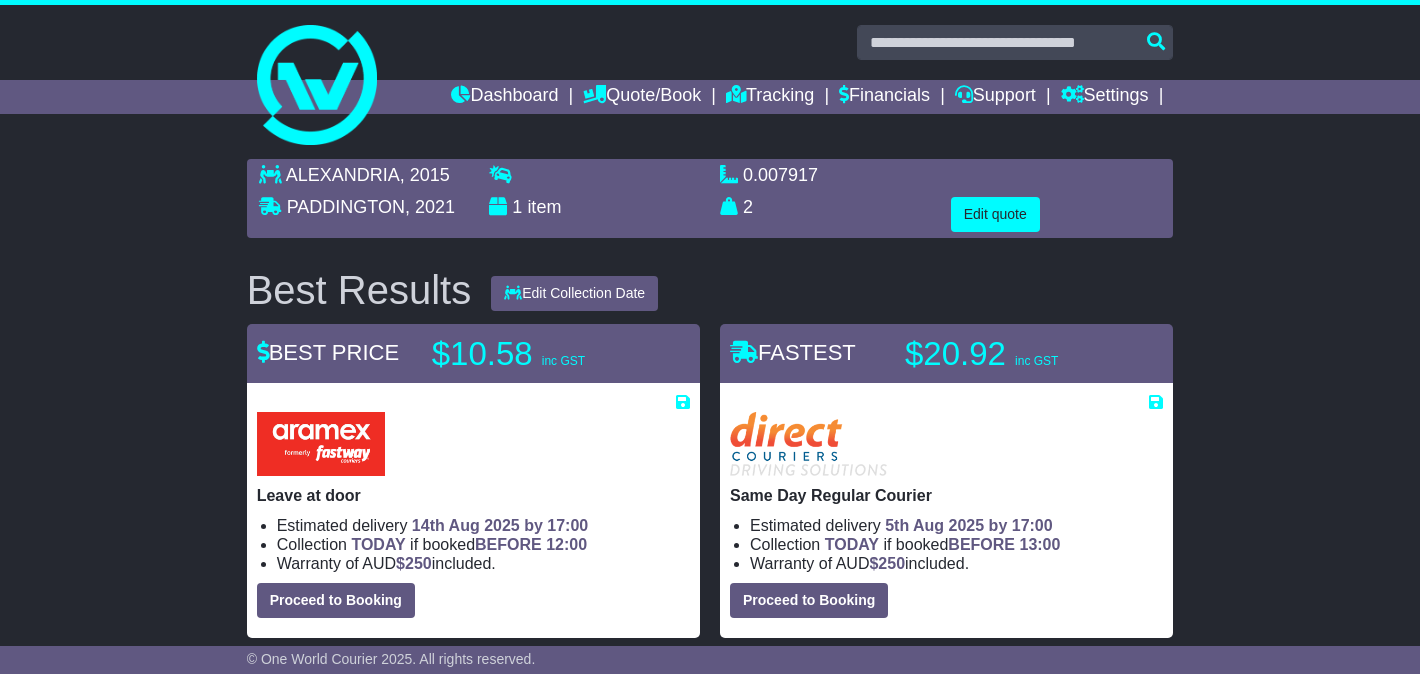 scroll, scrollTop: 145, scrollLeft: 0, axis: vertical 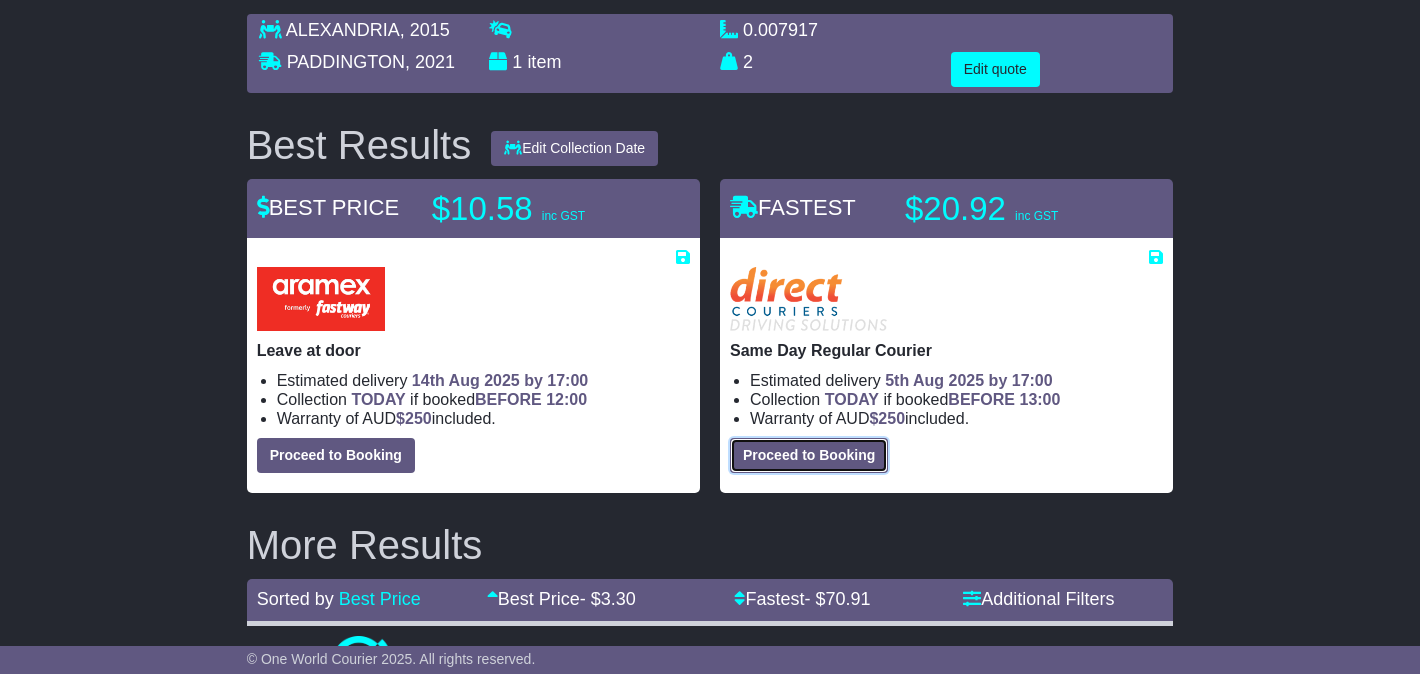 click on "Proceed to Booking" at bounding box center [809, 455] 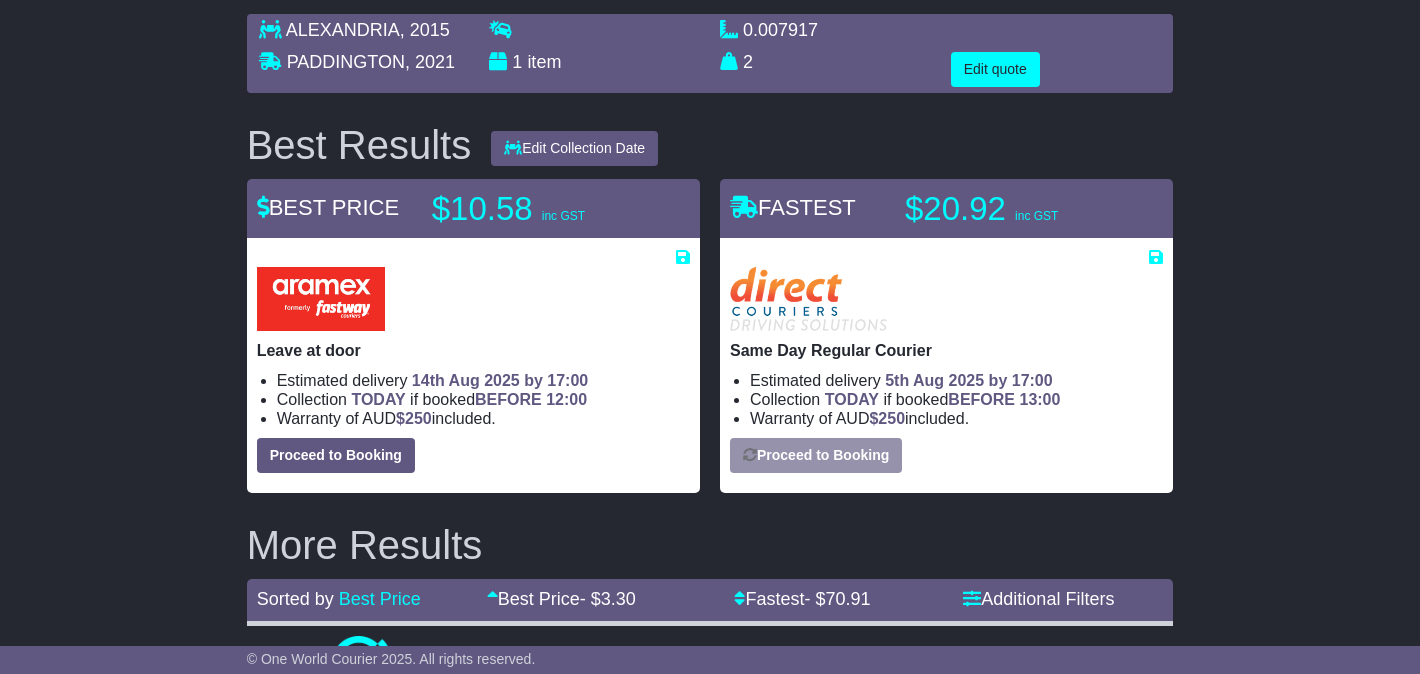 select on "*****" 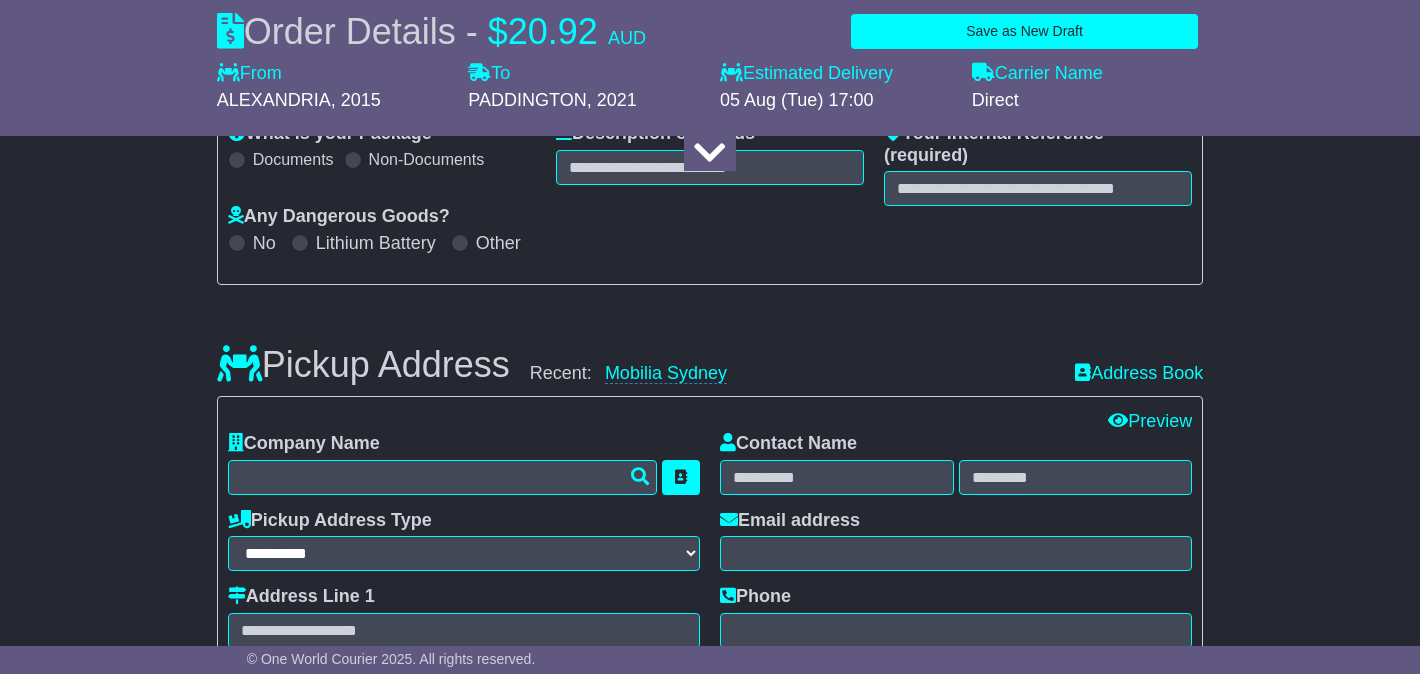 select 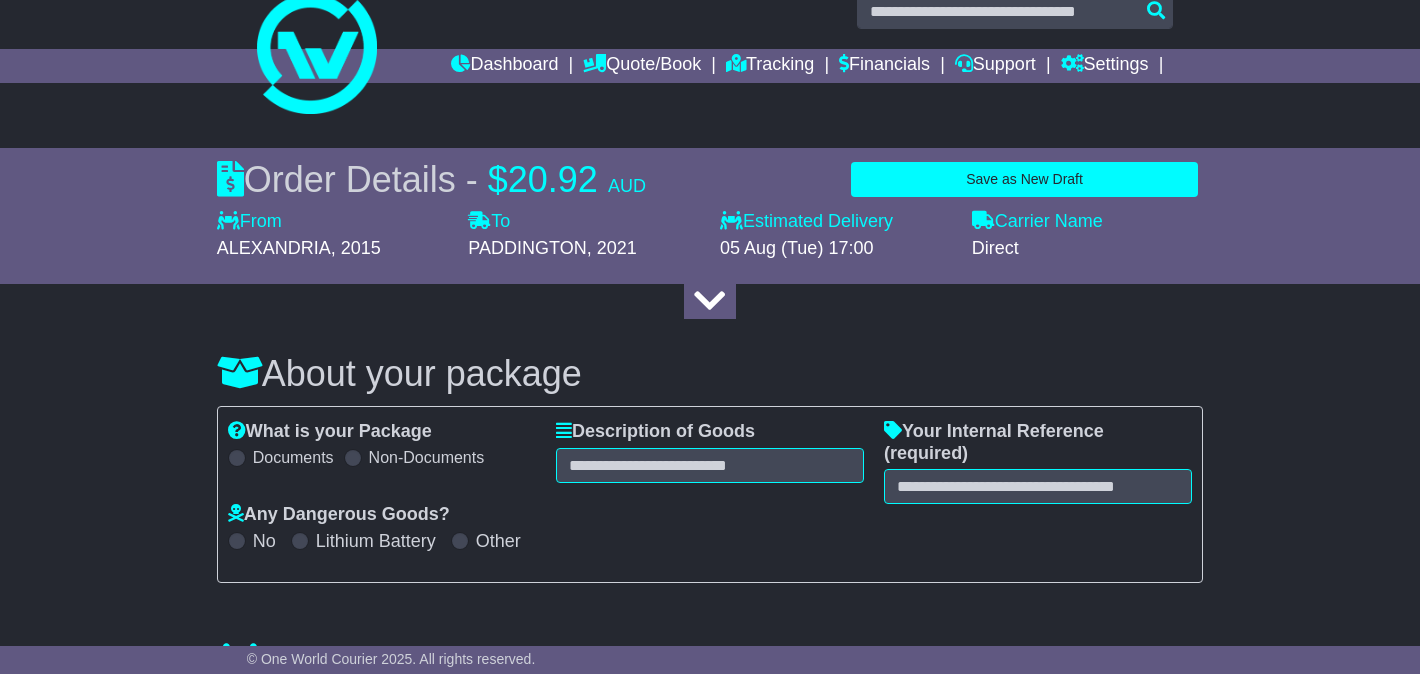 scroll, scrollTop: 33, scrollLeft: 0, axis: vertical 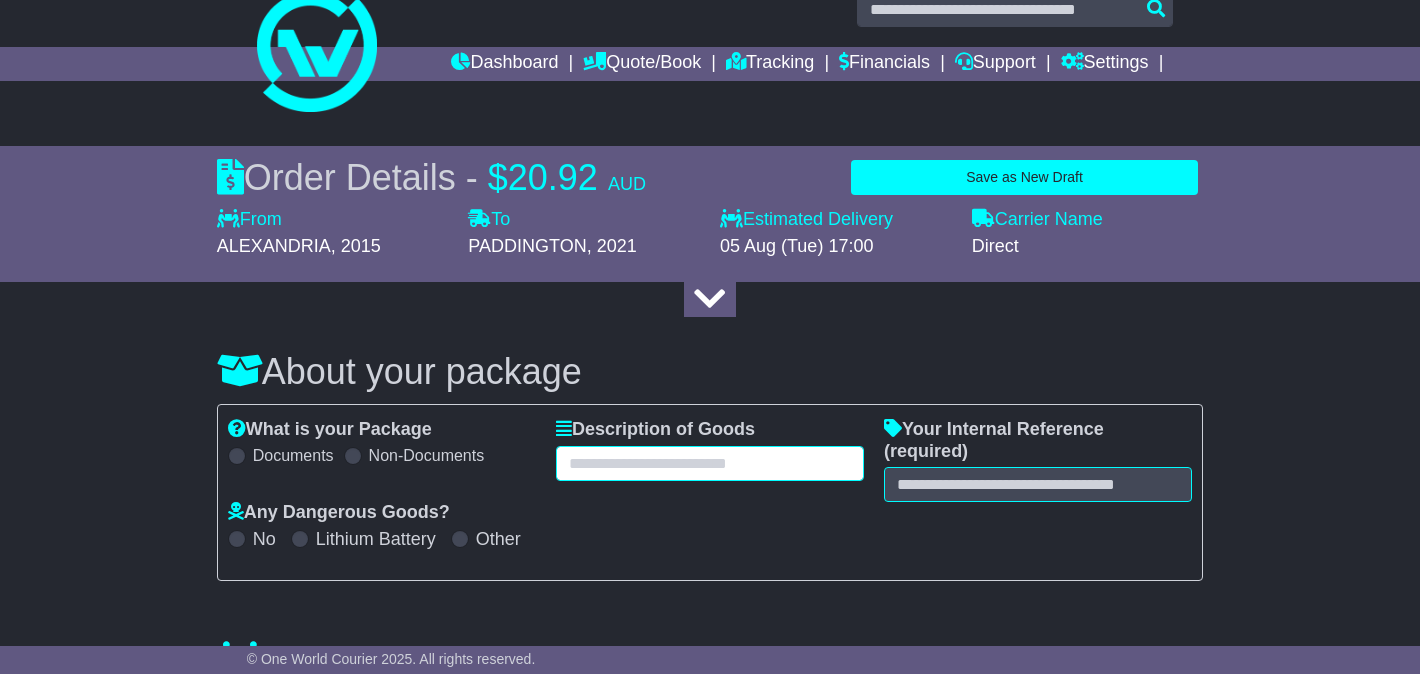 click at bounding box center [710, 463] 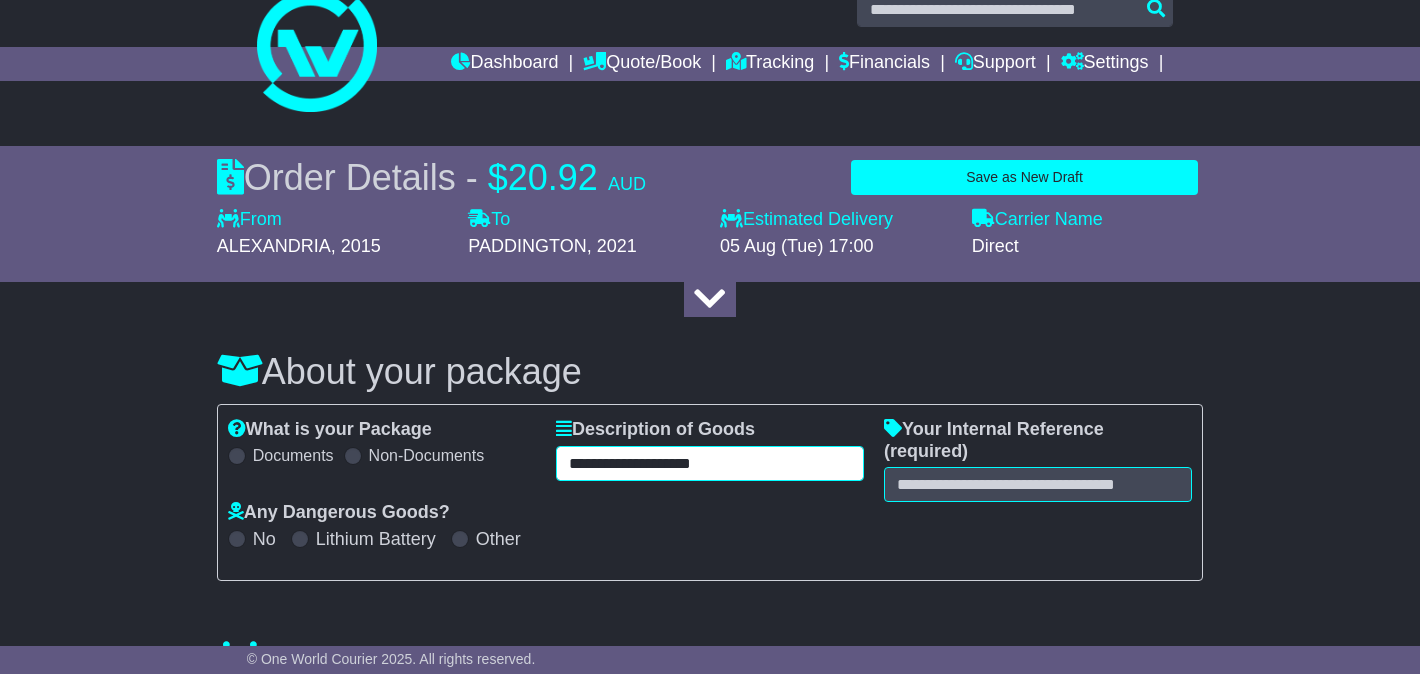 type on "**********" 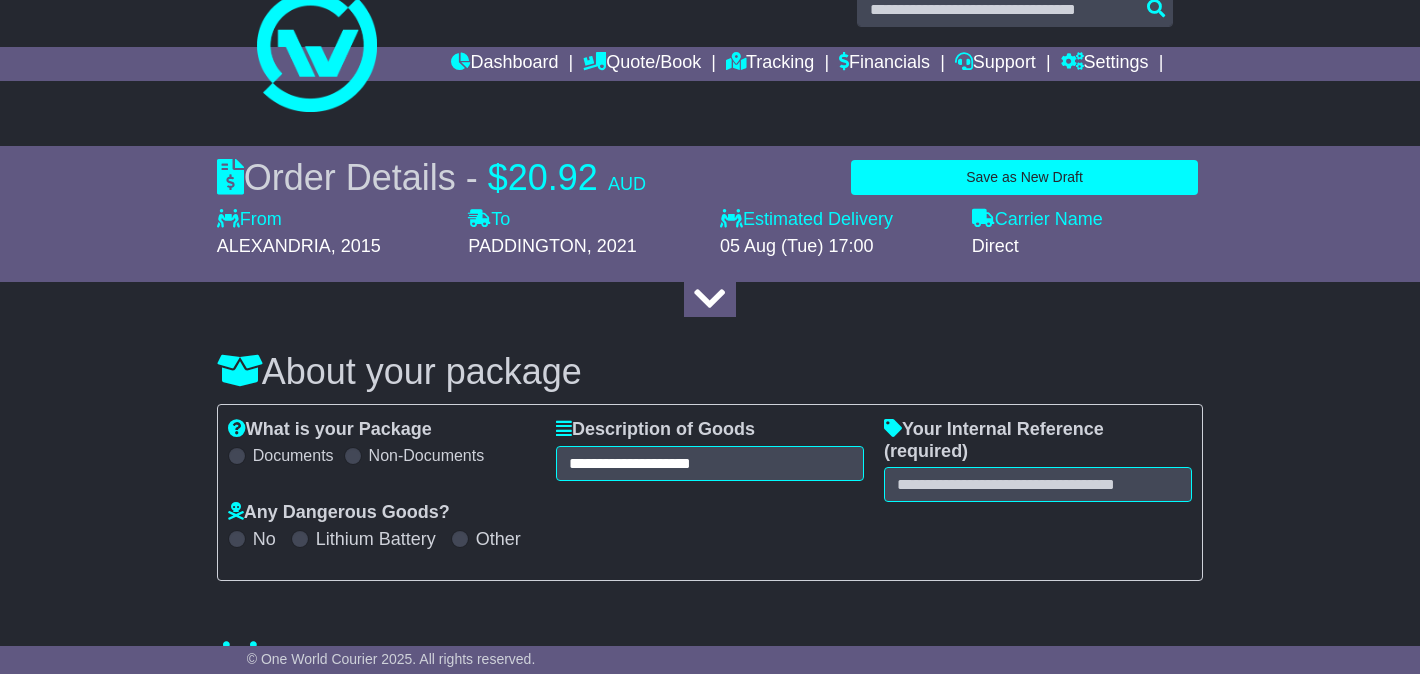 click on "Your Internal Reference (required)" at bounding box center (1038, 440) 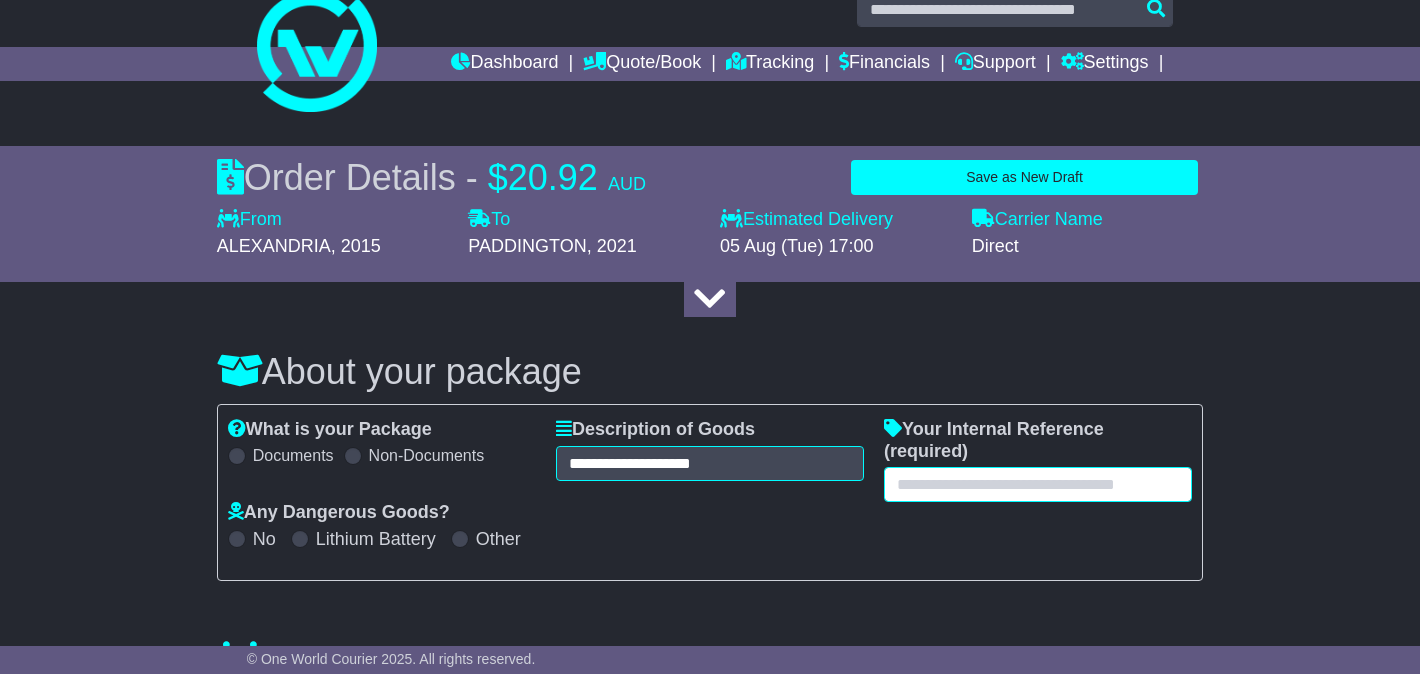 click at bounding box center (1038, 484) 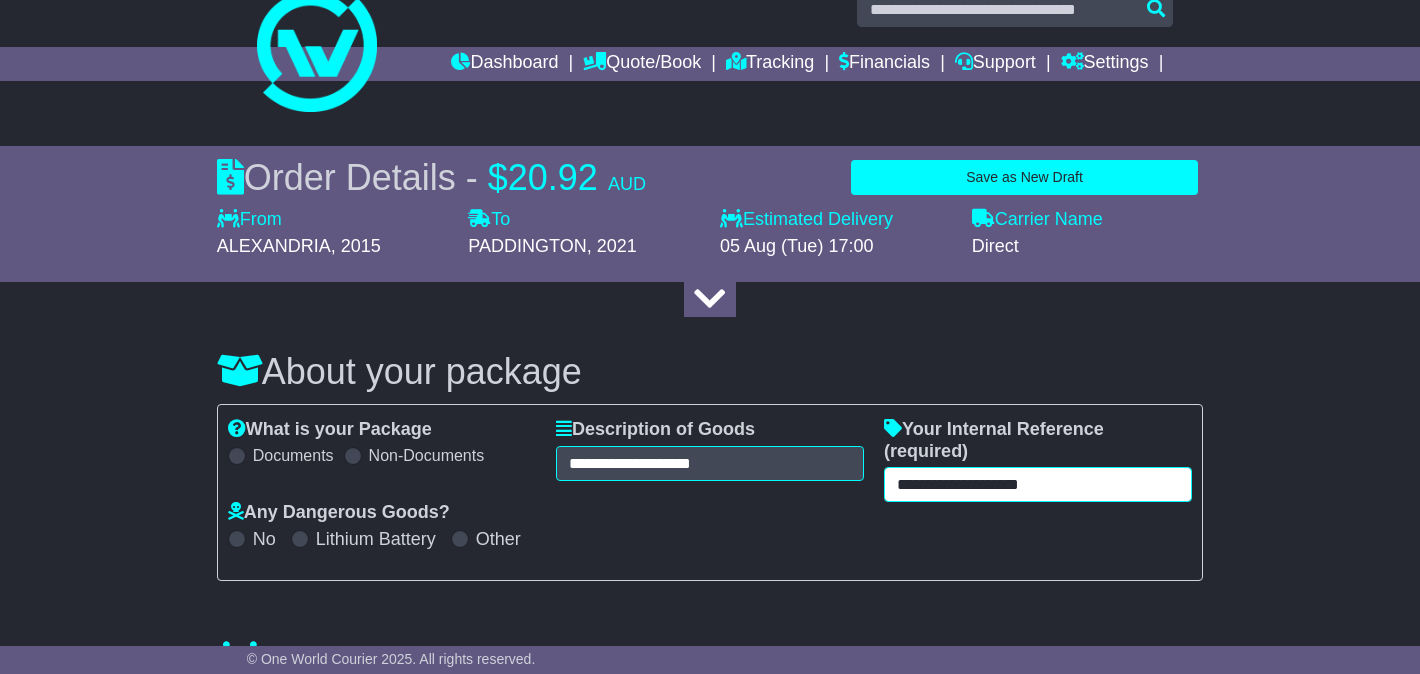 type on "**********" 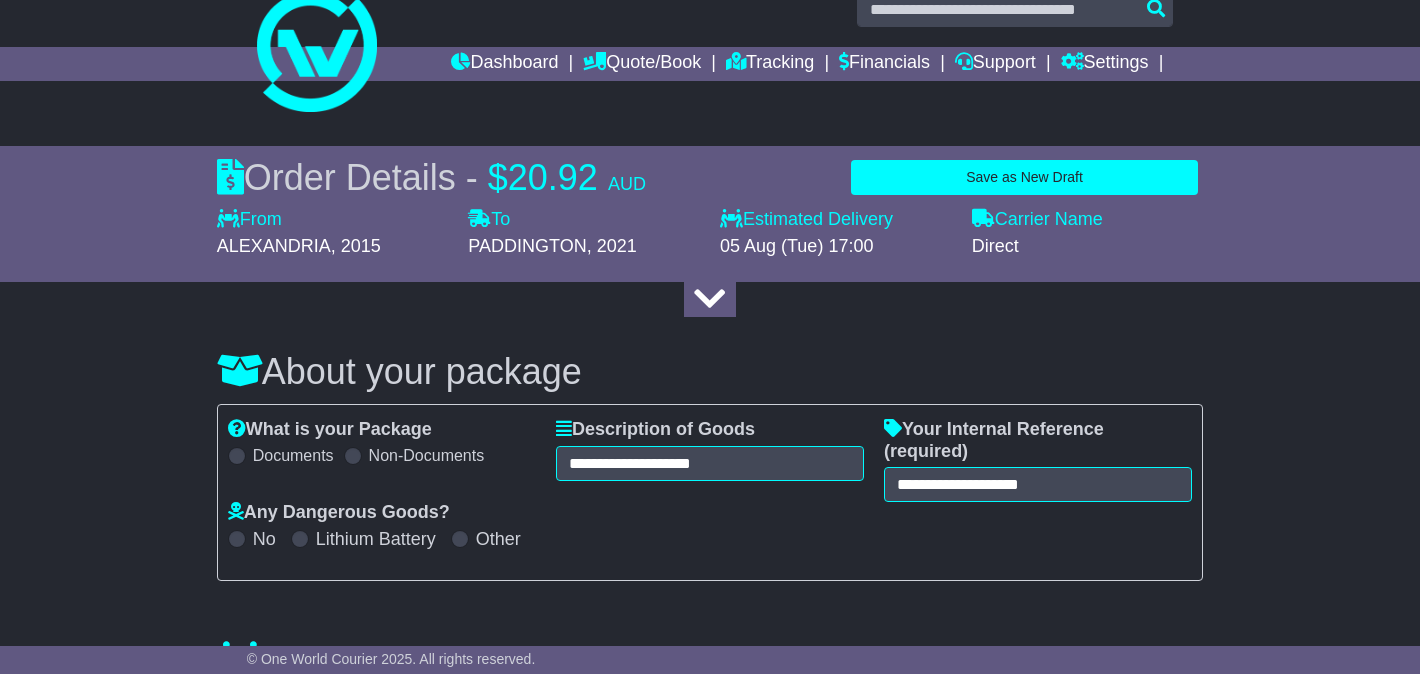 click on "**********" at bounding box center (710, 1659) 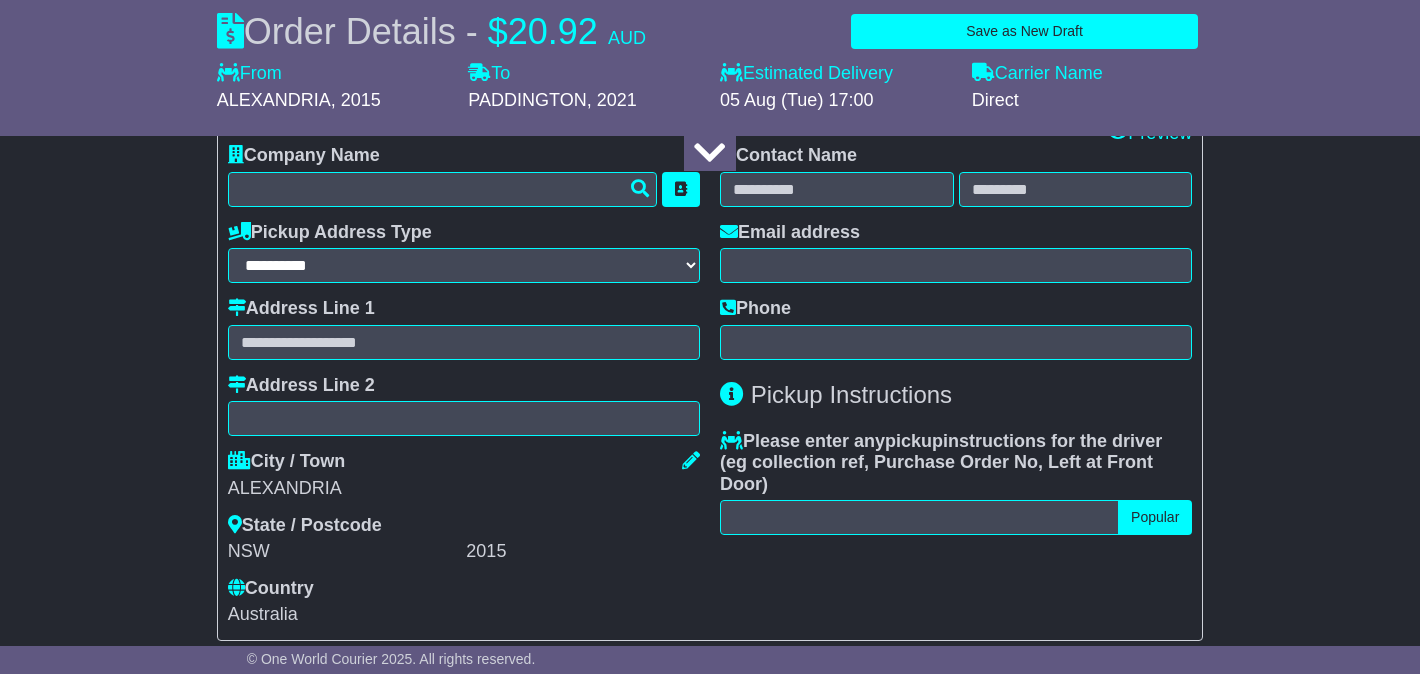 scroll, scrollTop: 620, scrollLeft: 0, axis: vertical 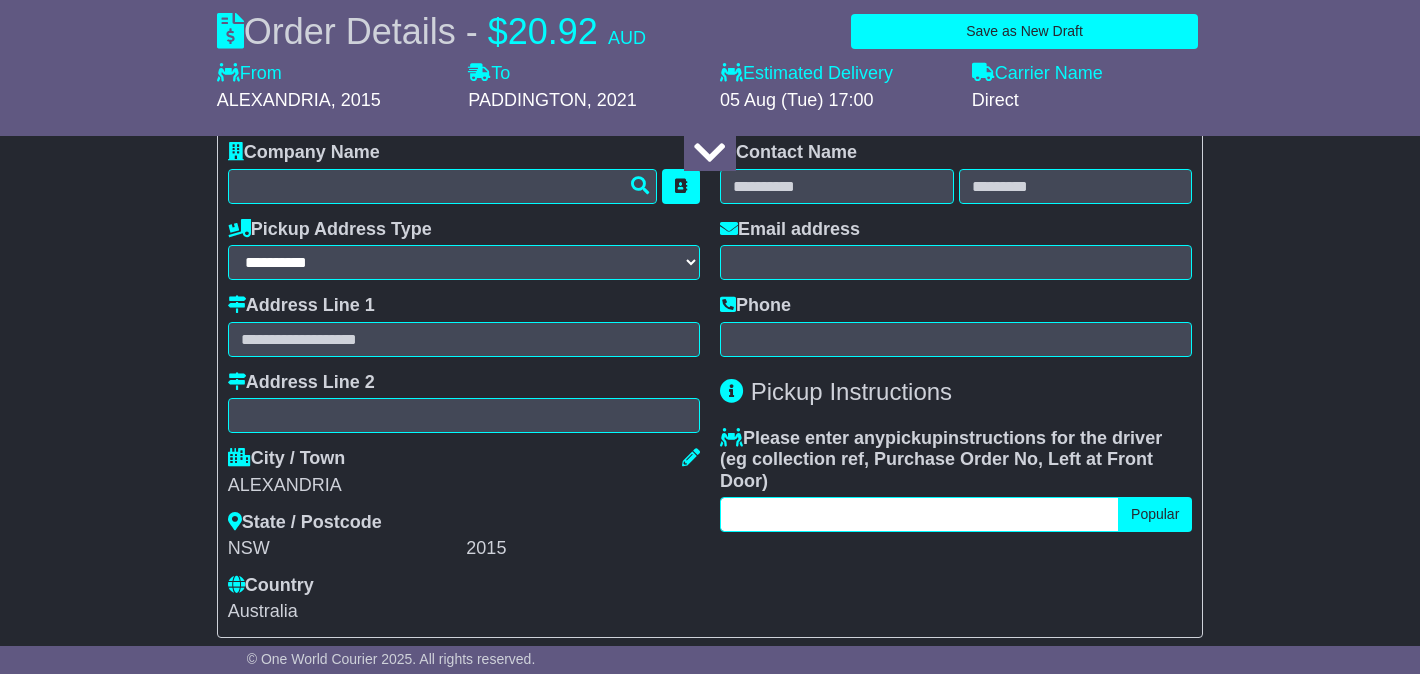 click at bounding box center (919, 514) 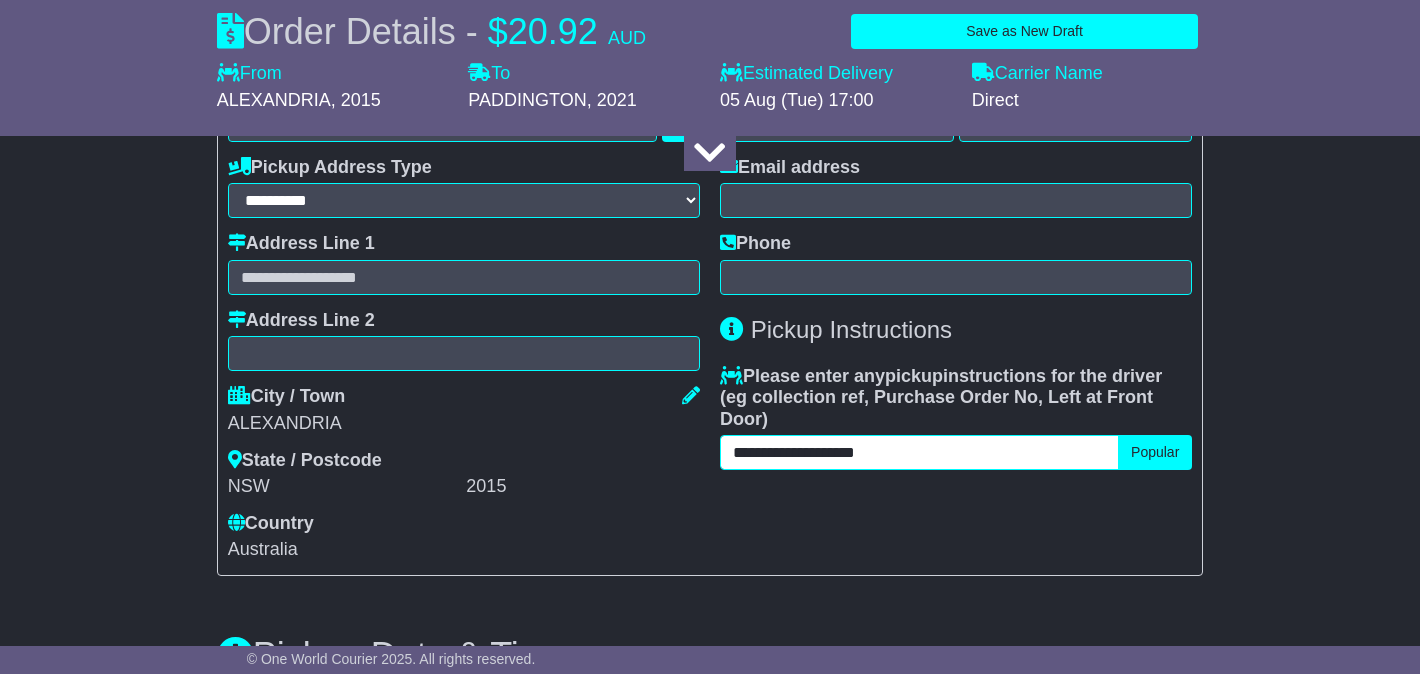 scroll, scrollTop: 684, scrollLeft: 0, axis: vertical 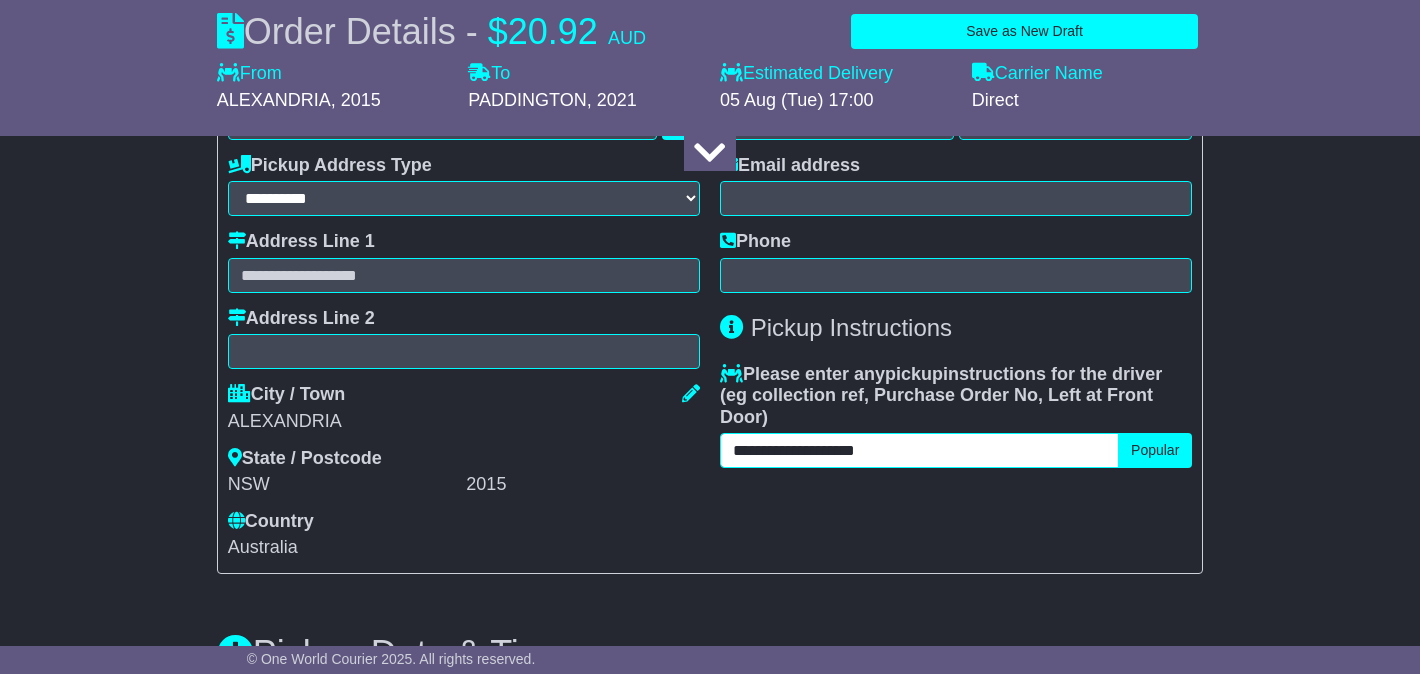 drag, startPoint x: 932, startPoint y: 456, endPoint x: 376, endPoint y: 496, distance: 557.437 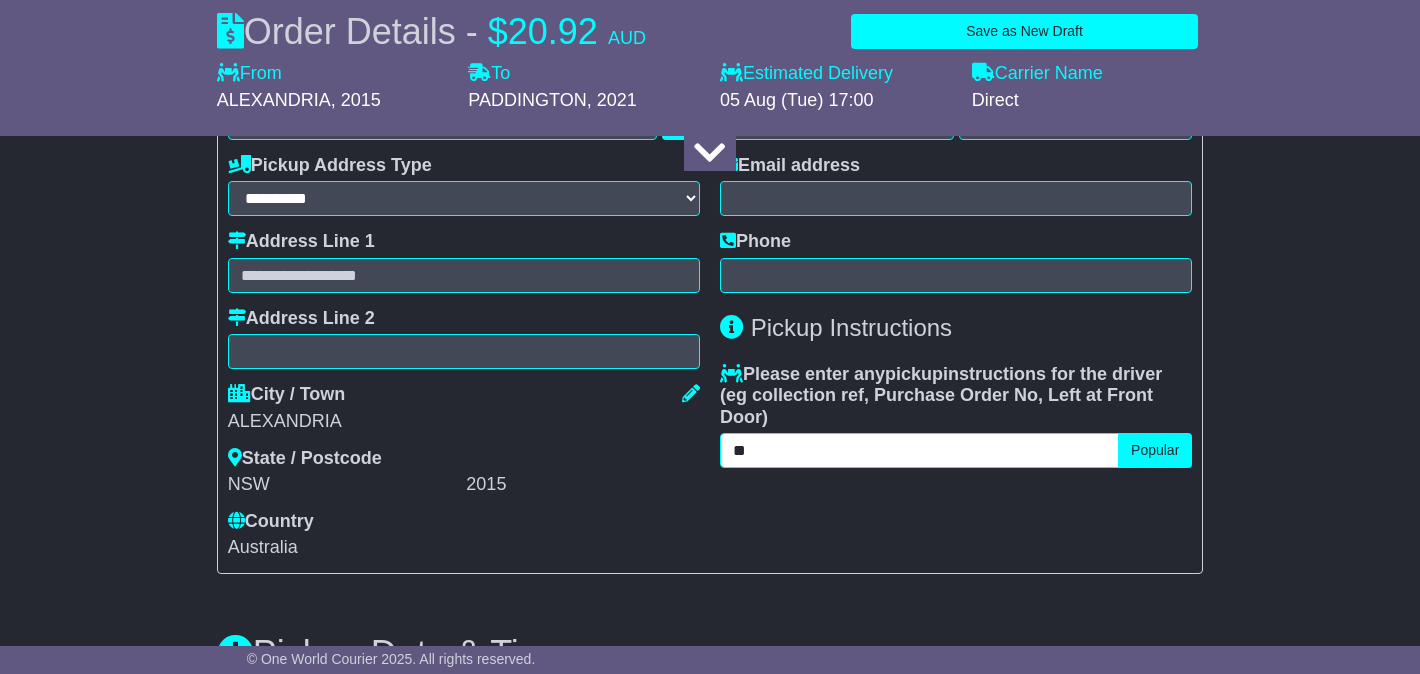 type on "*" 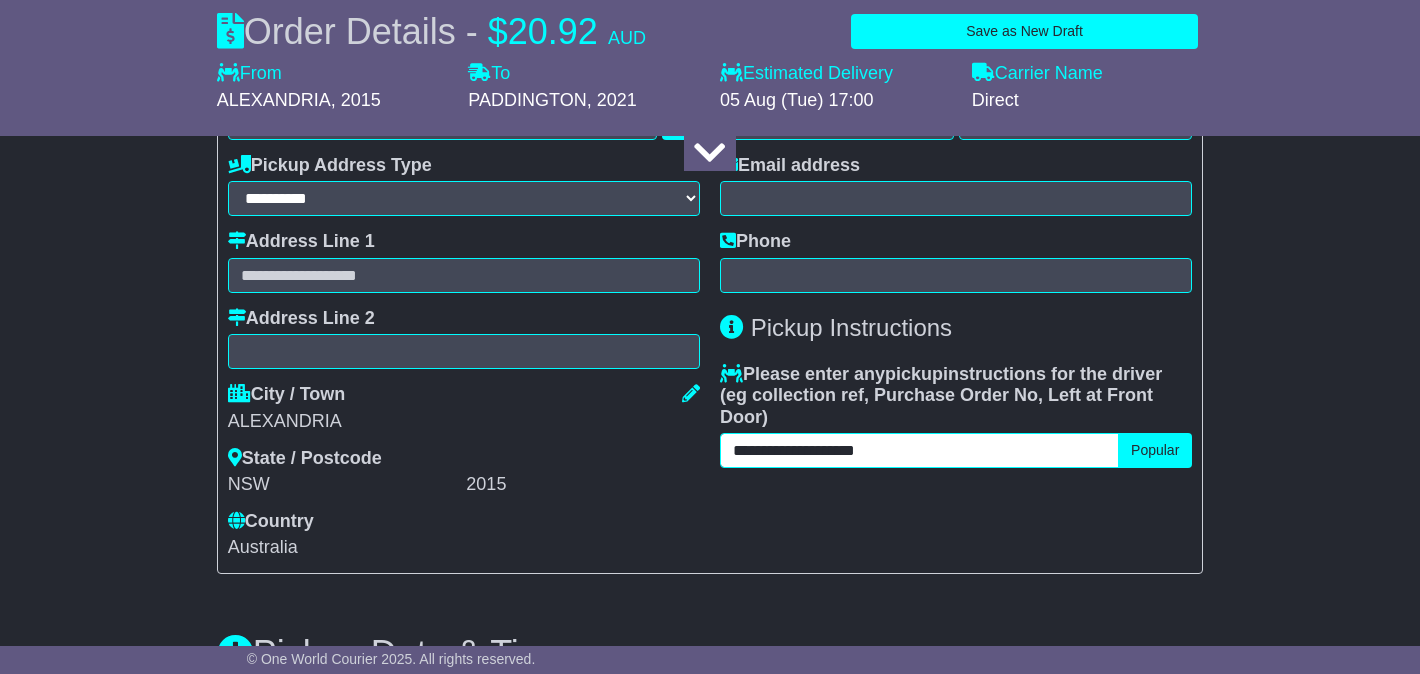 drag, startPoint x: 900, startPoint y: 460, endPoint x: 468, endPoint y: 571, distance: 446.0325 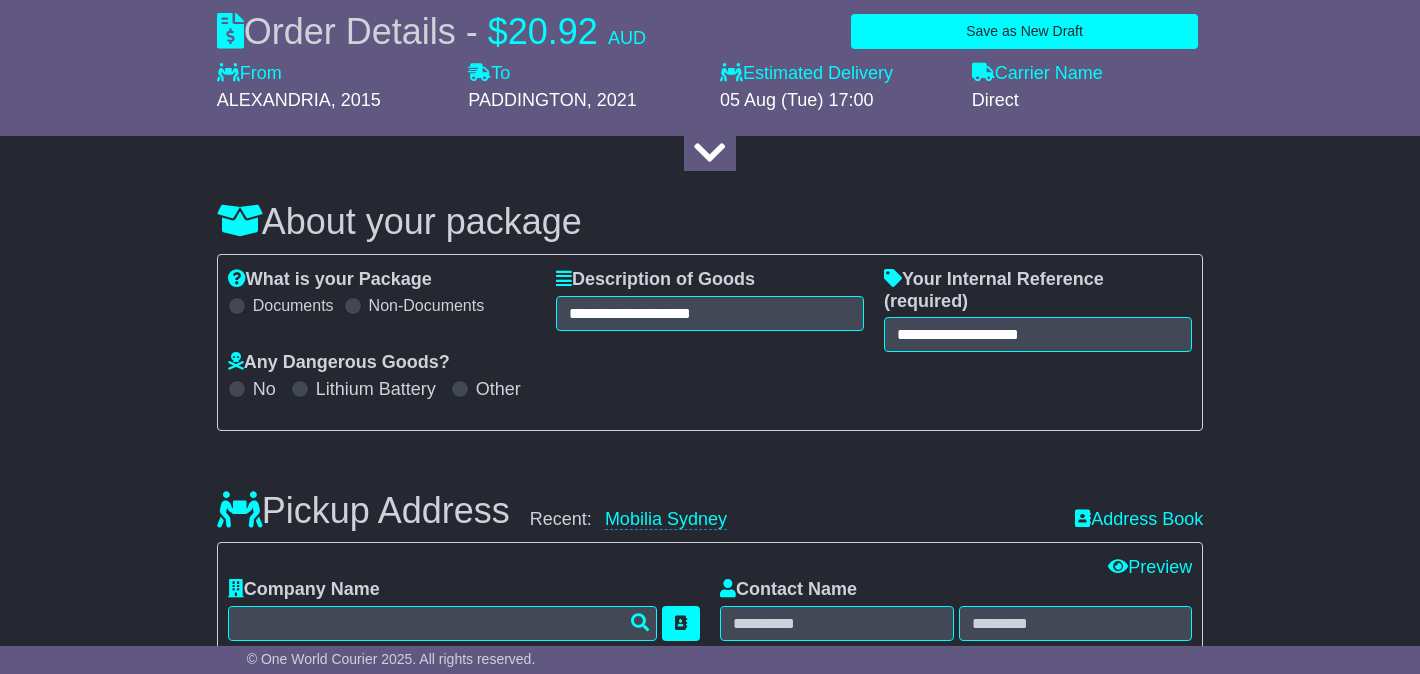 scroll, scrollTop: 171, scrollLeft: 0, axis: vertical 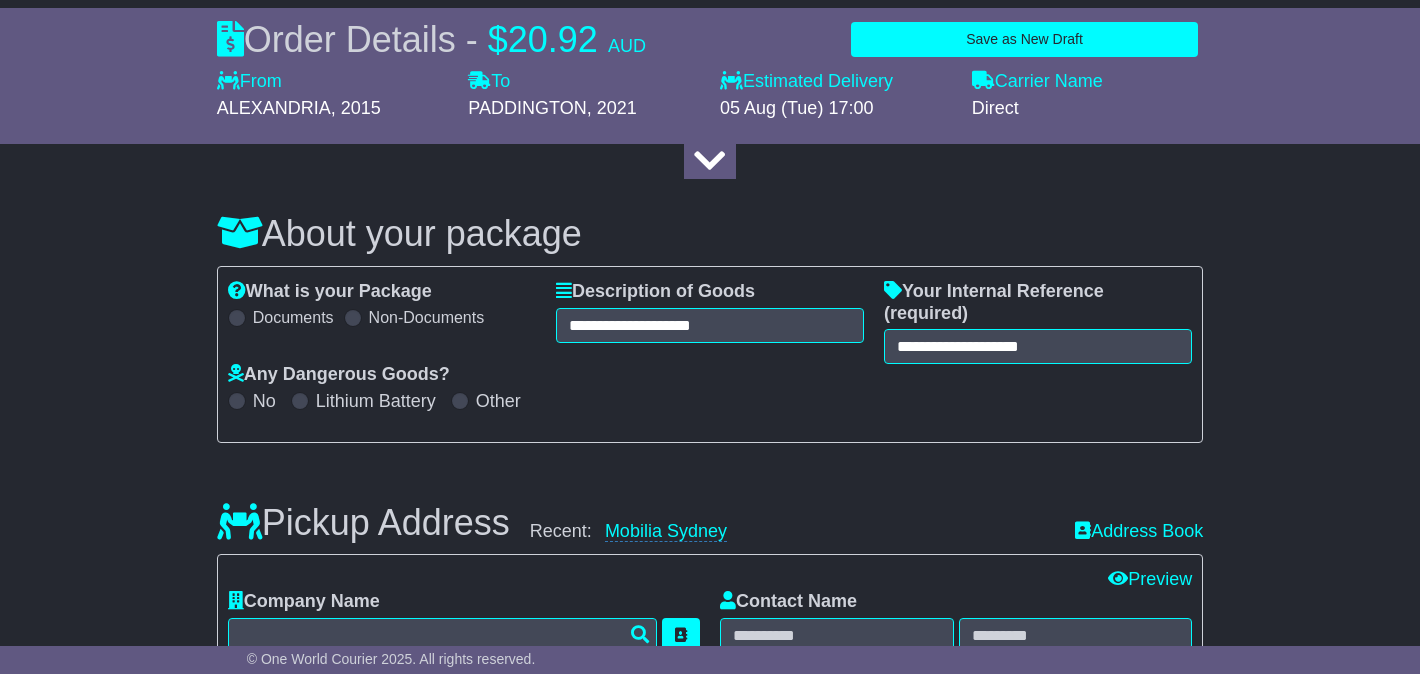 type on "**********" 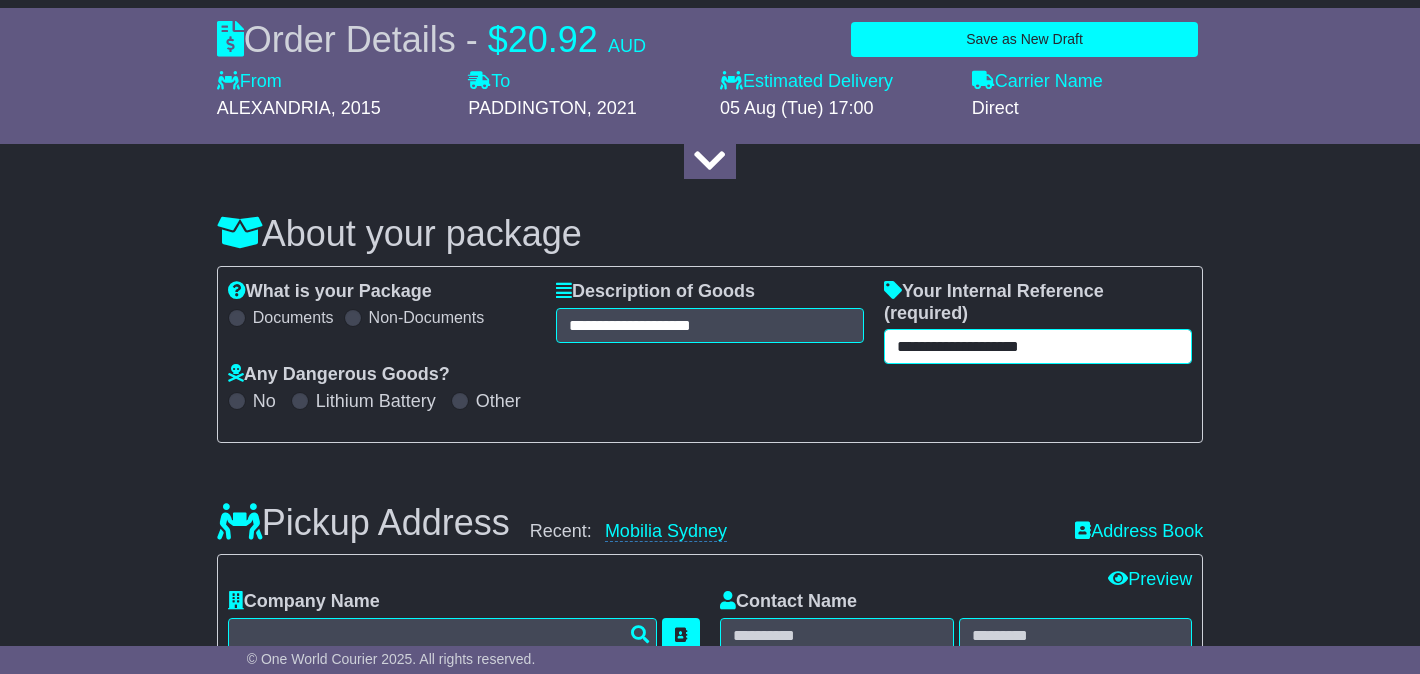 click on "**********" at bounding box center (1038, 346) 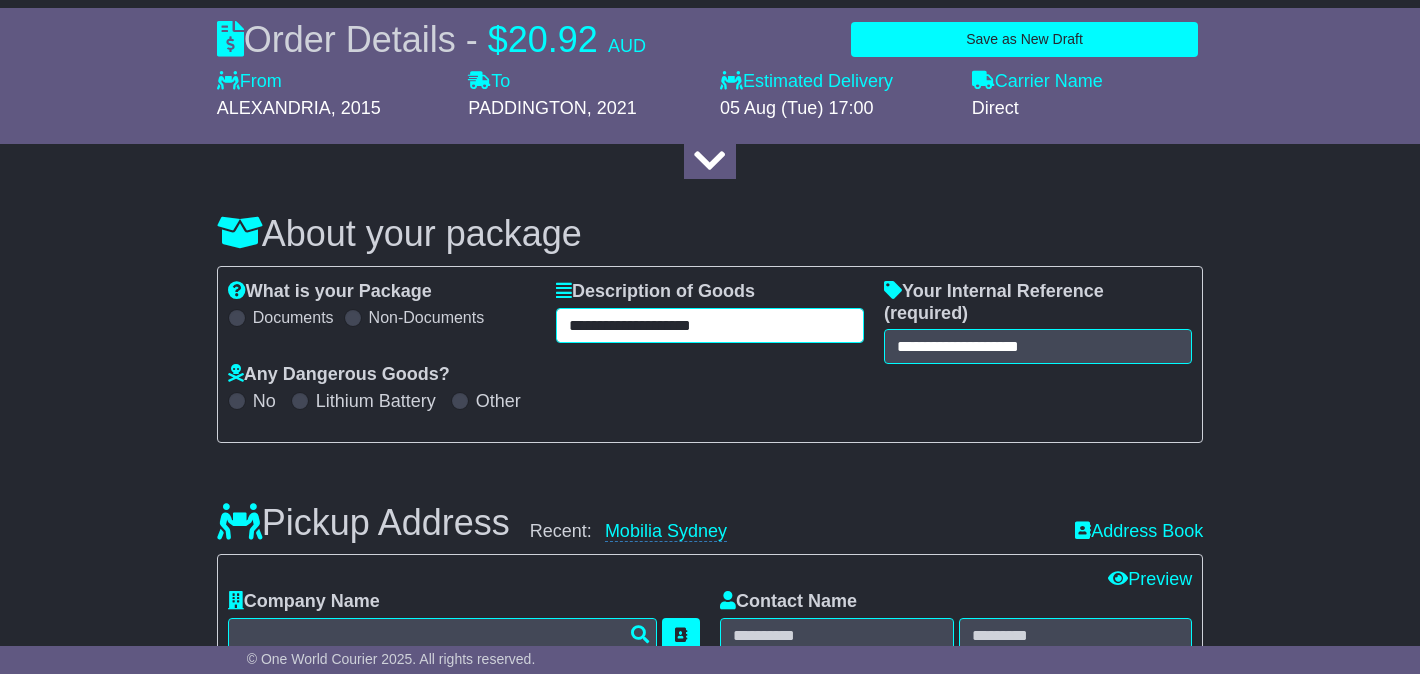 click on "**********" at bounding box center [710, 325] 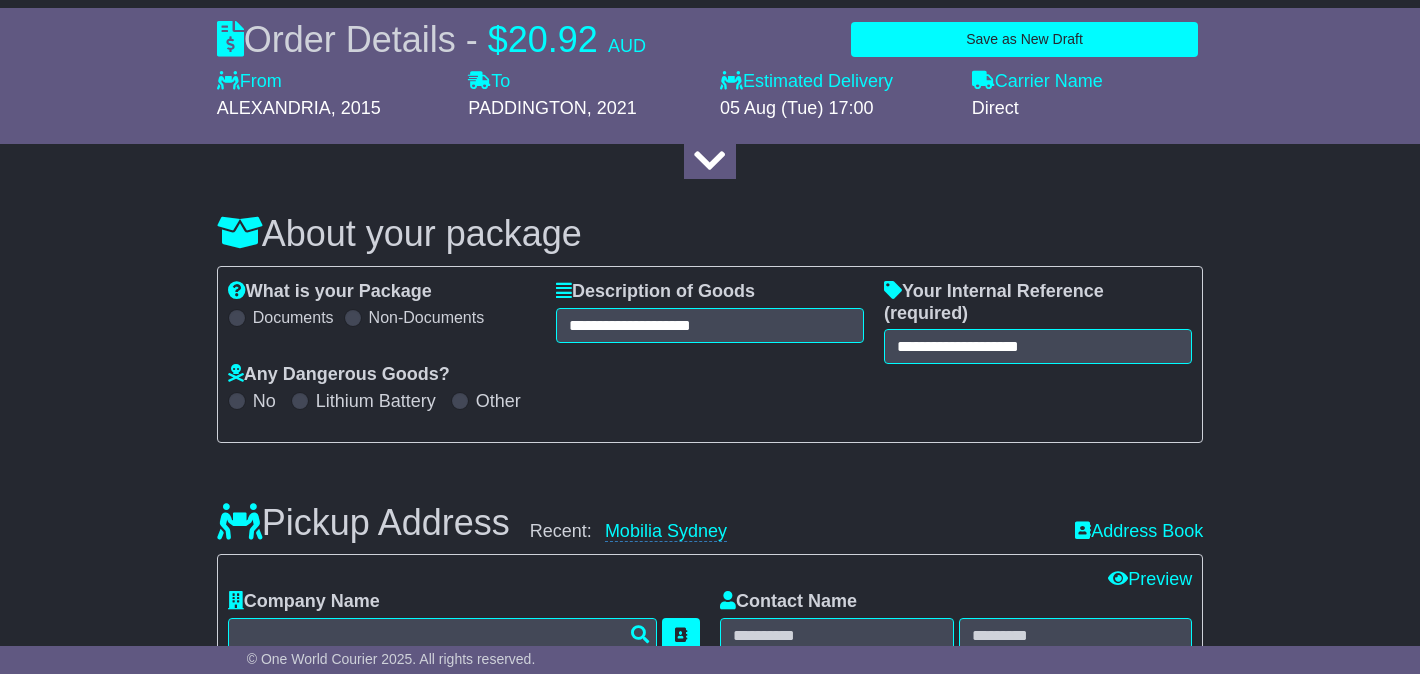 click on "**********" at bounding box center [710, 354] 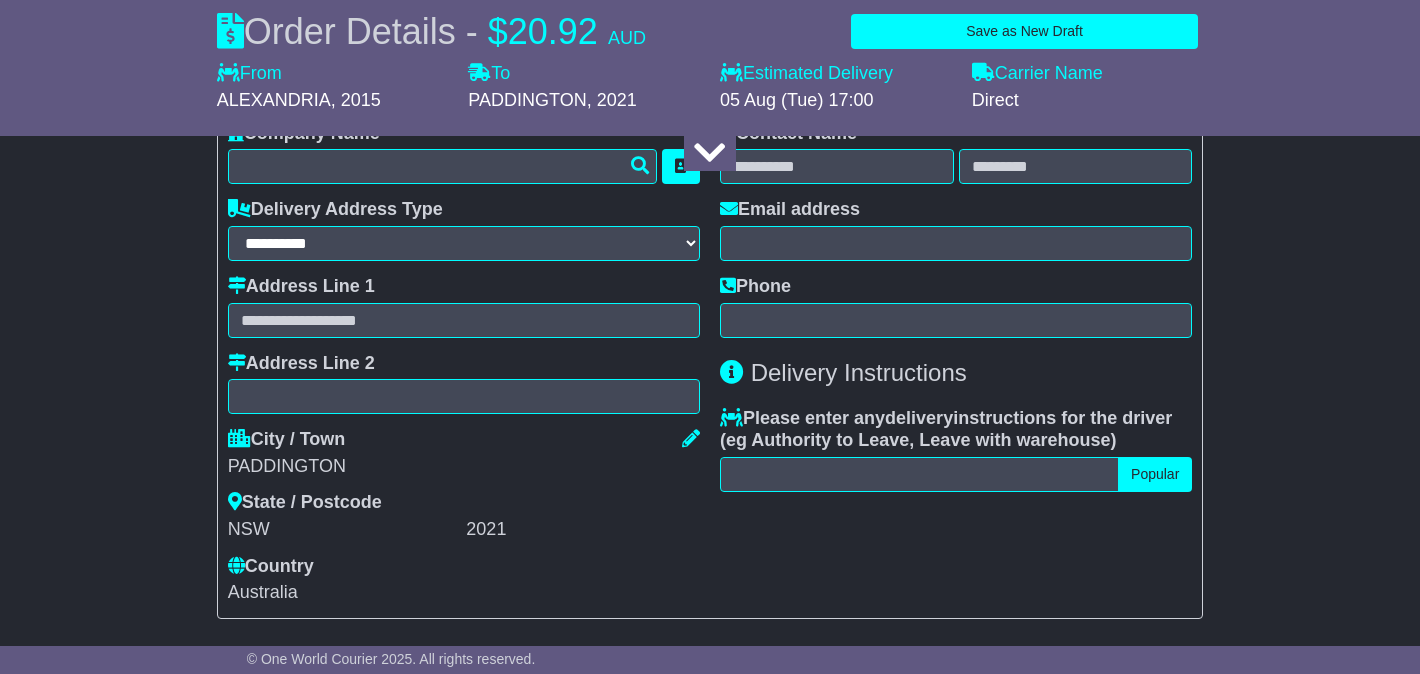 scroll, scrollTop: 1491, scrollLeft: 0, axis: vertical 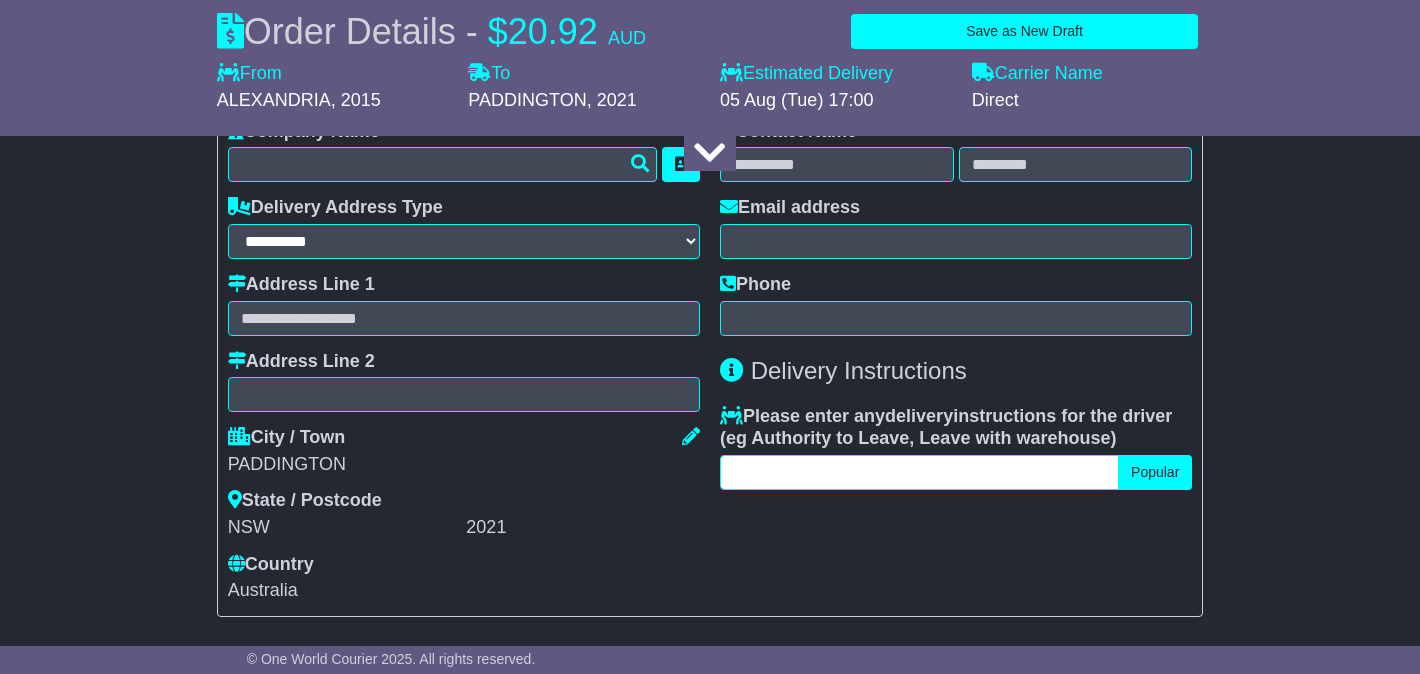 click at bounding box center (919, 472) 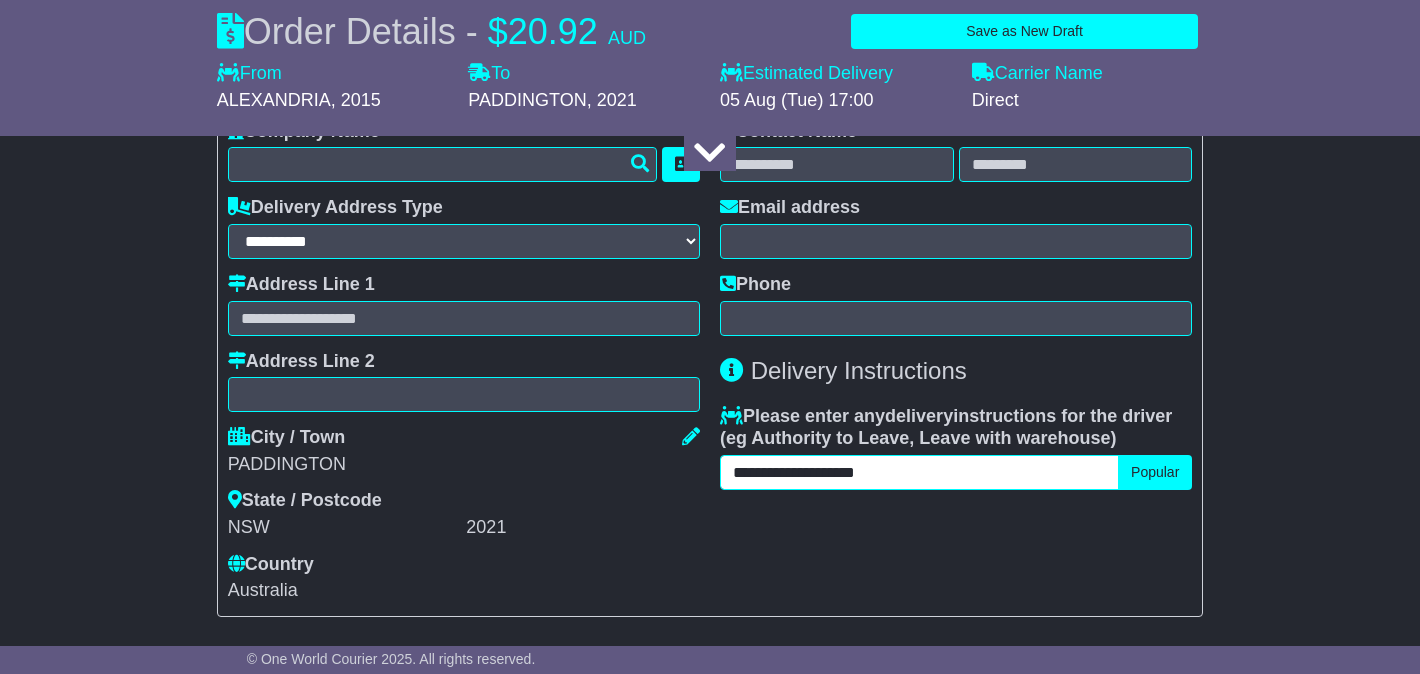 type on "**********" 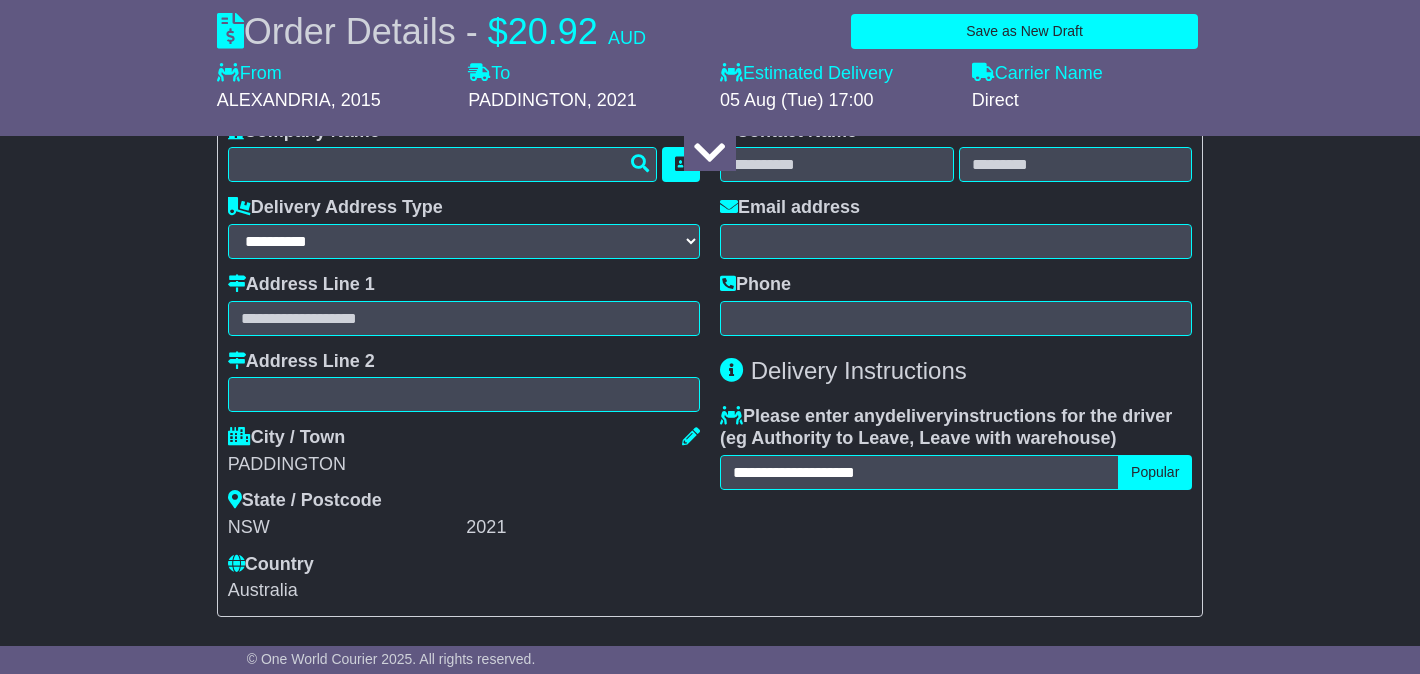 click on "**********" at bounding box center [710, 201] 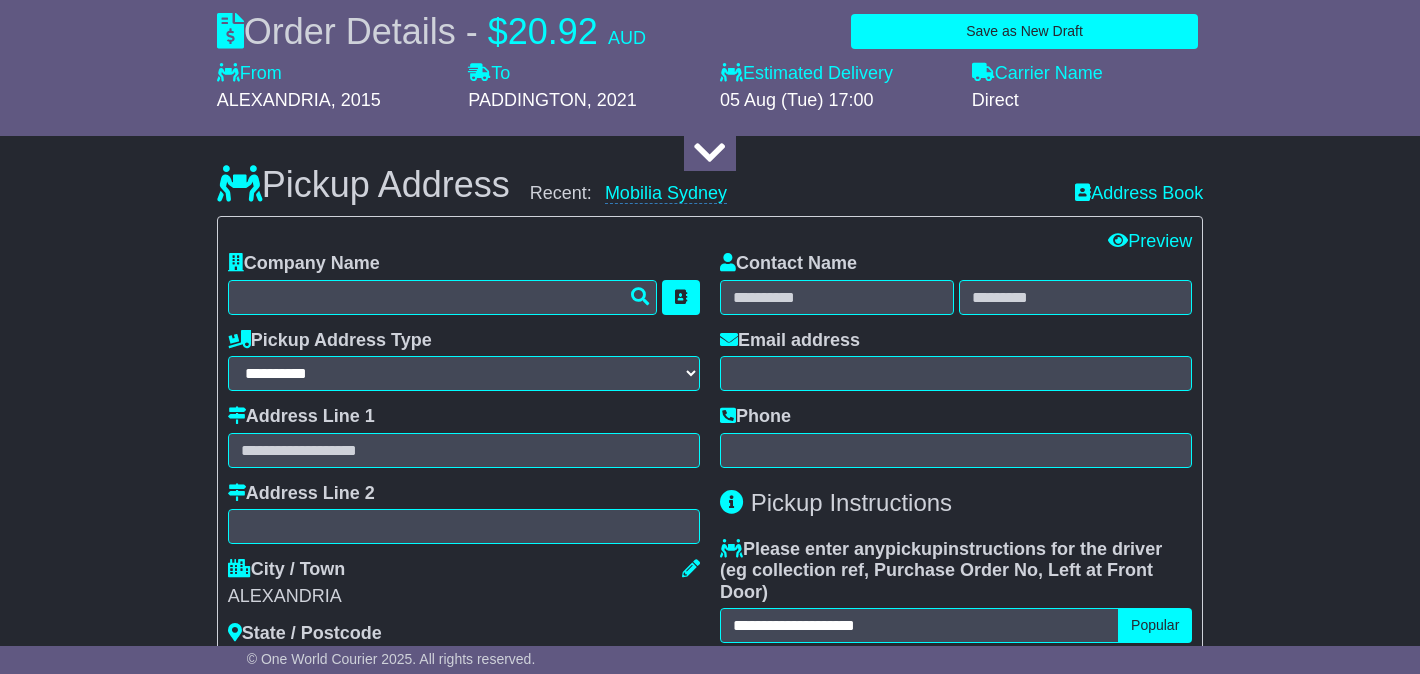 scroll, scrollTop: 530, scrollLeft: 0, axis: vertical 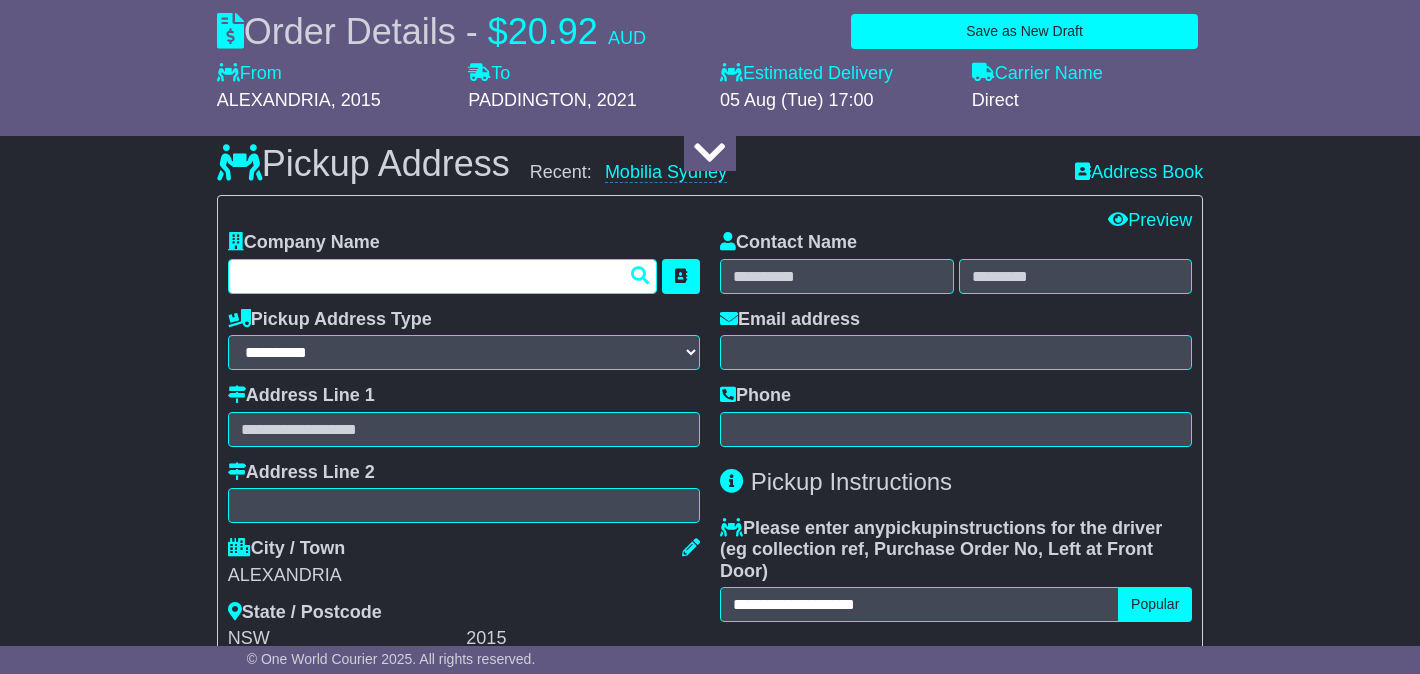 click at bounding box center [442, 276] 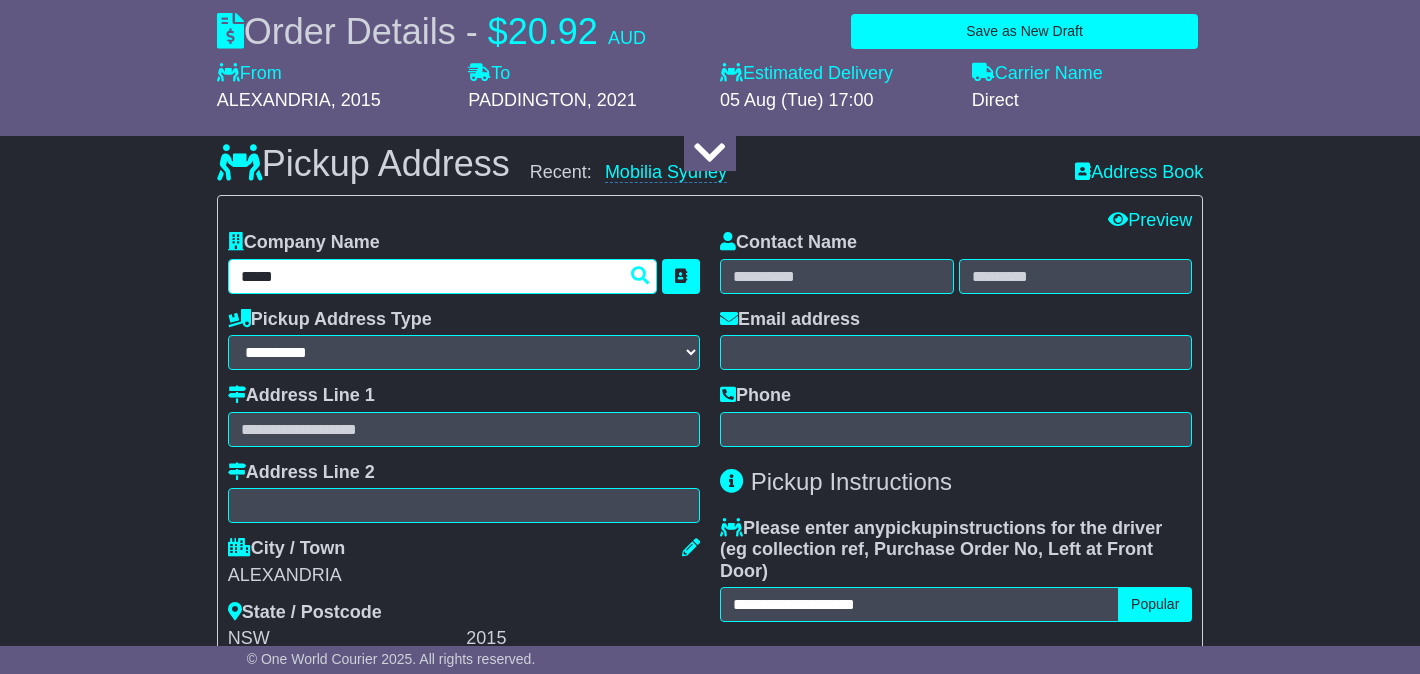type on "****" 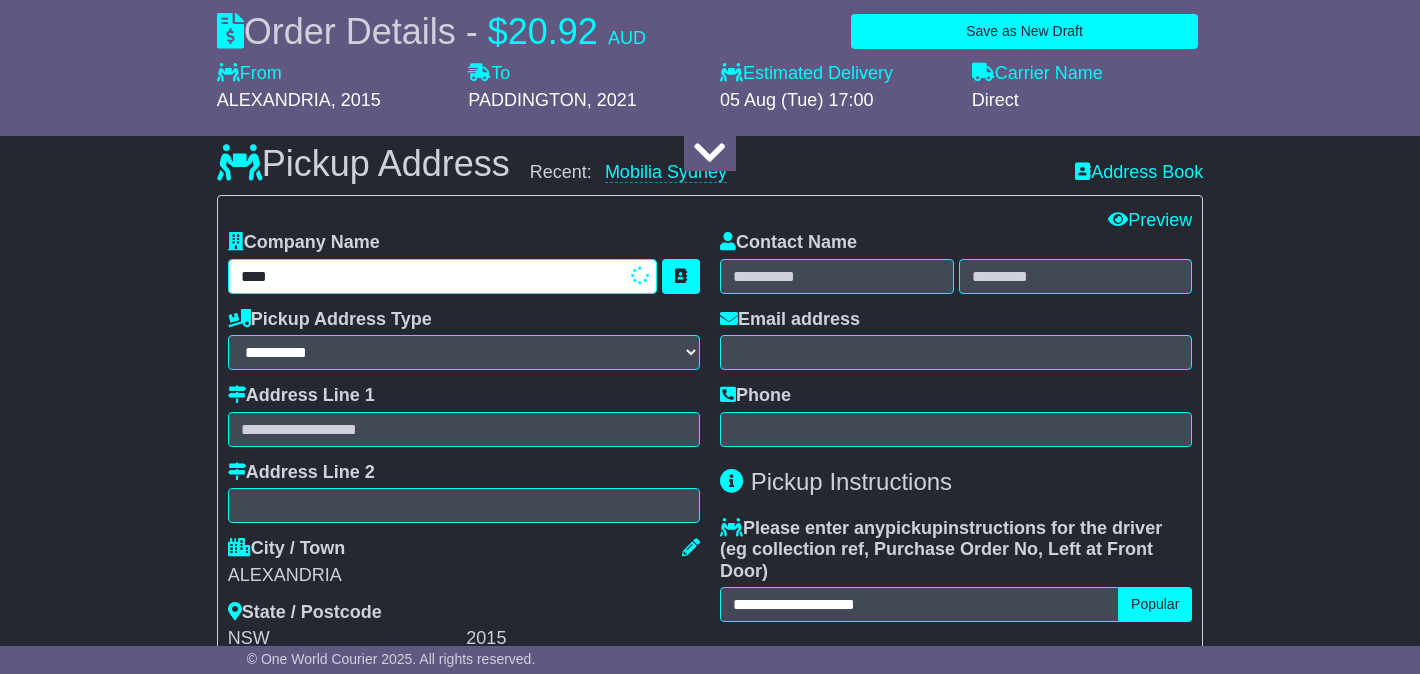 type on "**********" 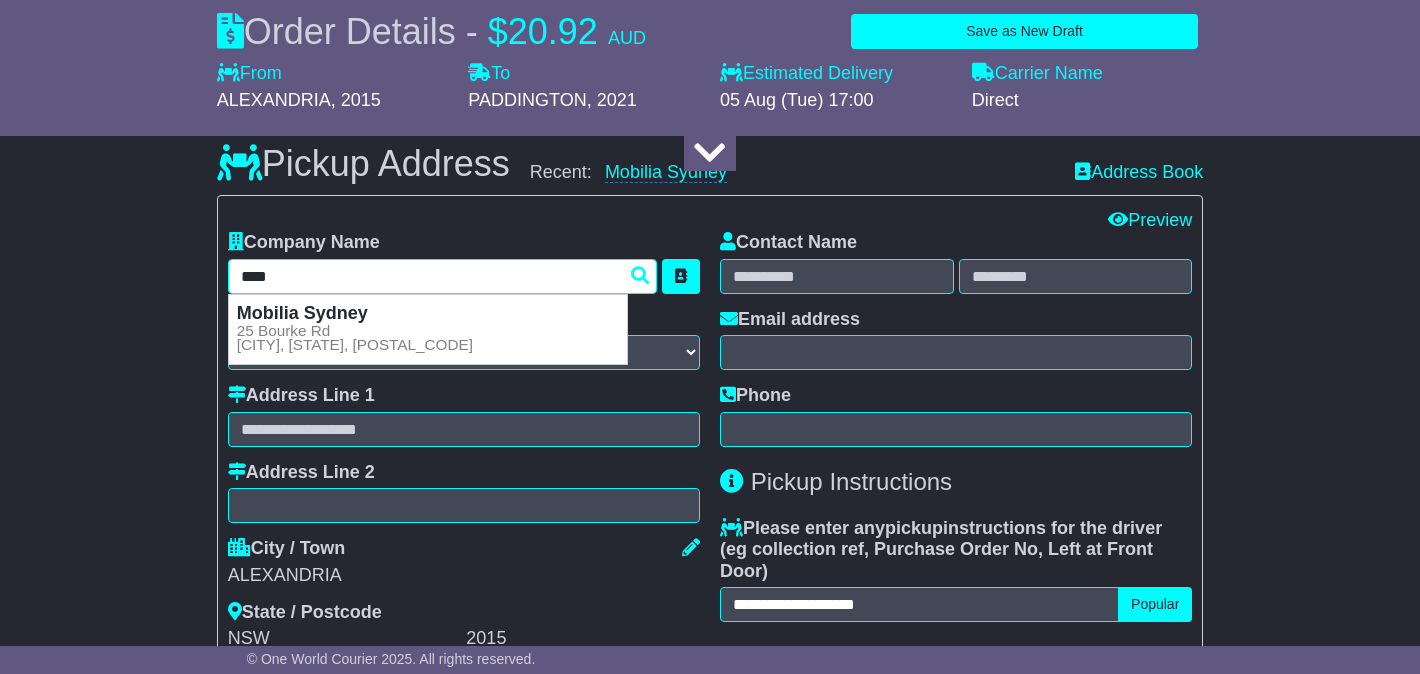 type 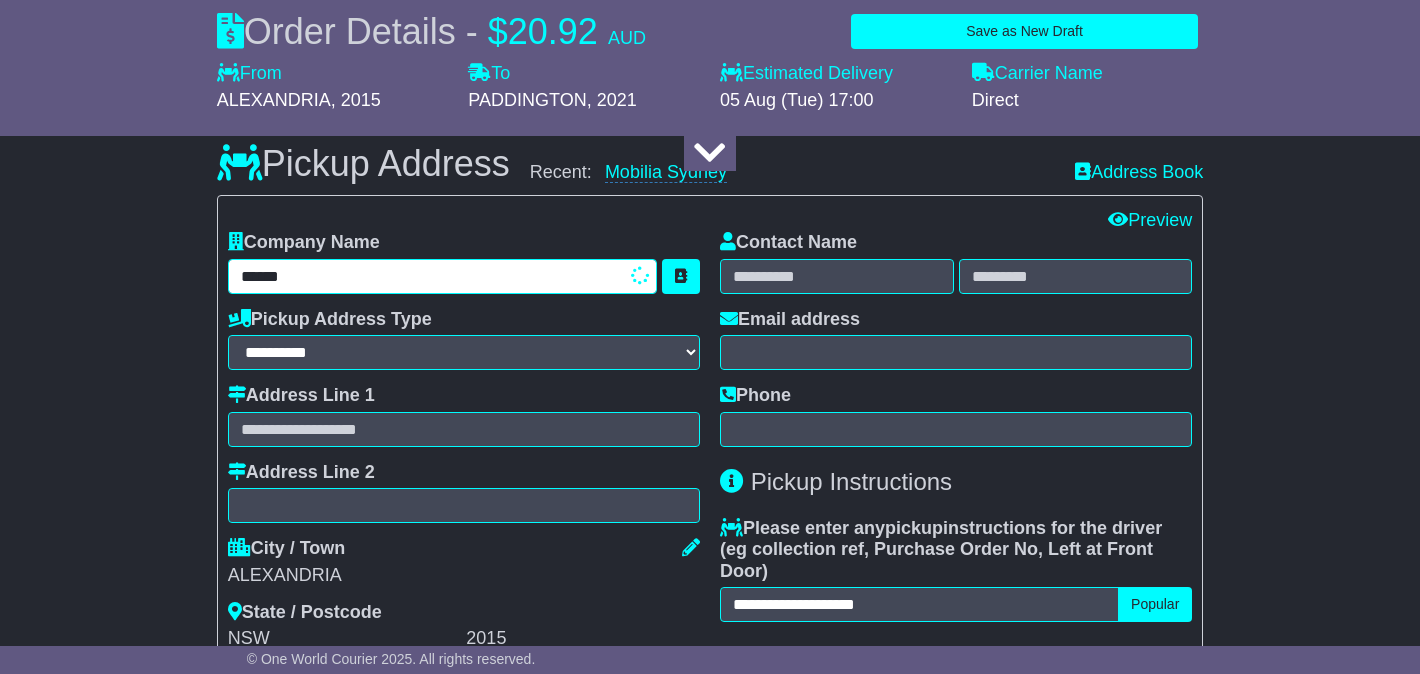 type on "*******" 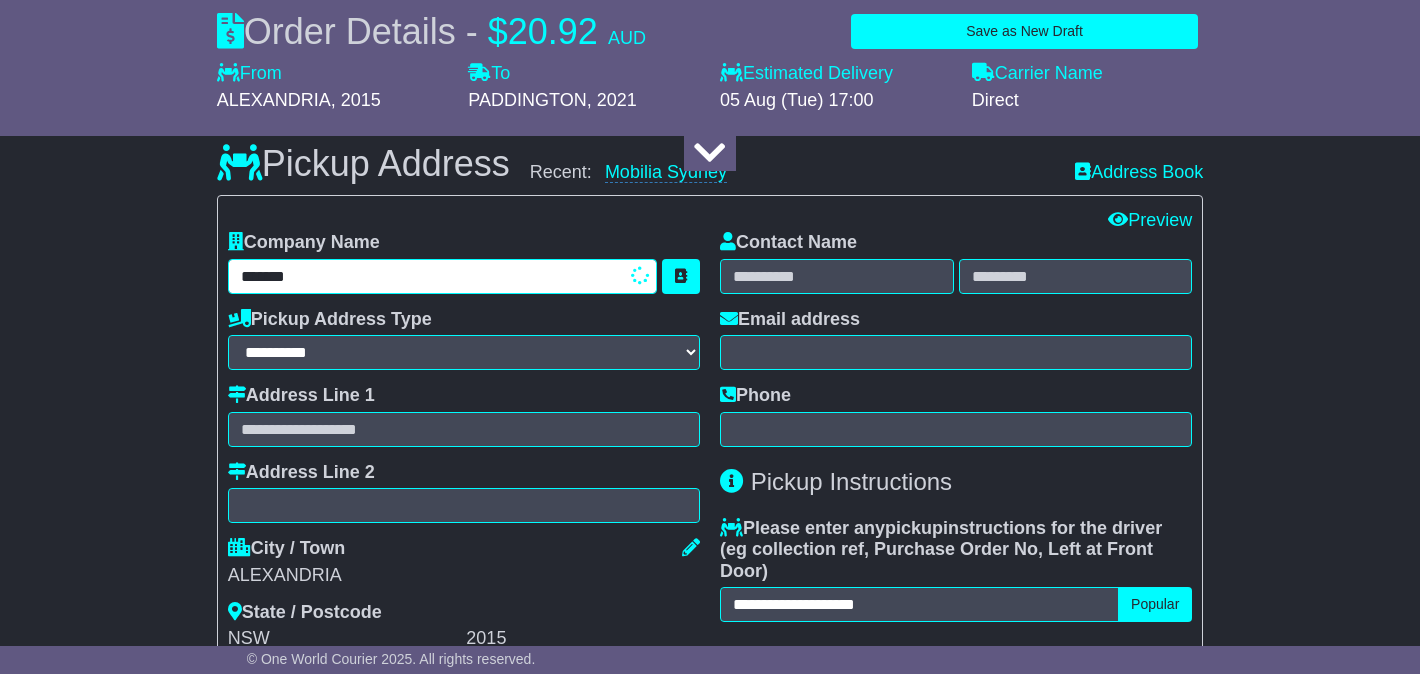 type on "**********" 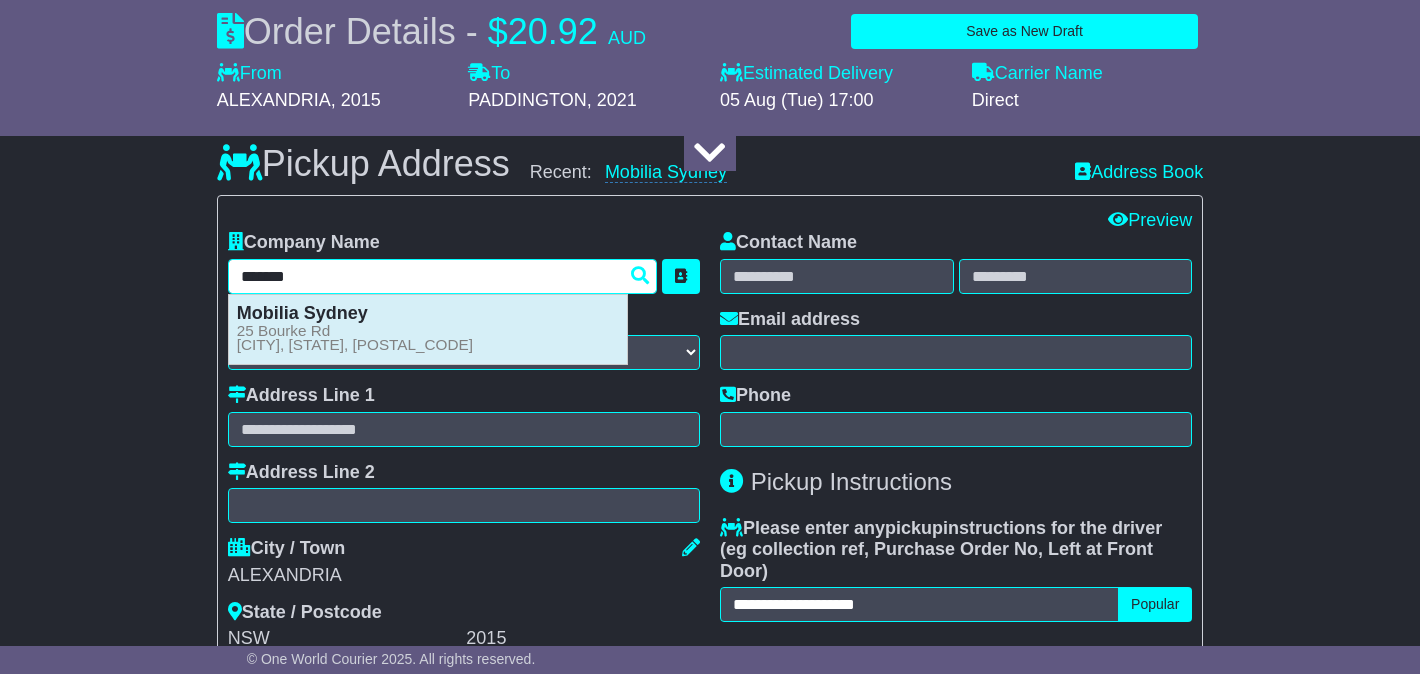 click on "[NUMBER] [STREET]   [CITY], [STATE], [POSTAL_CODE]" at bounding box center (355, 338) 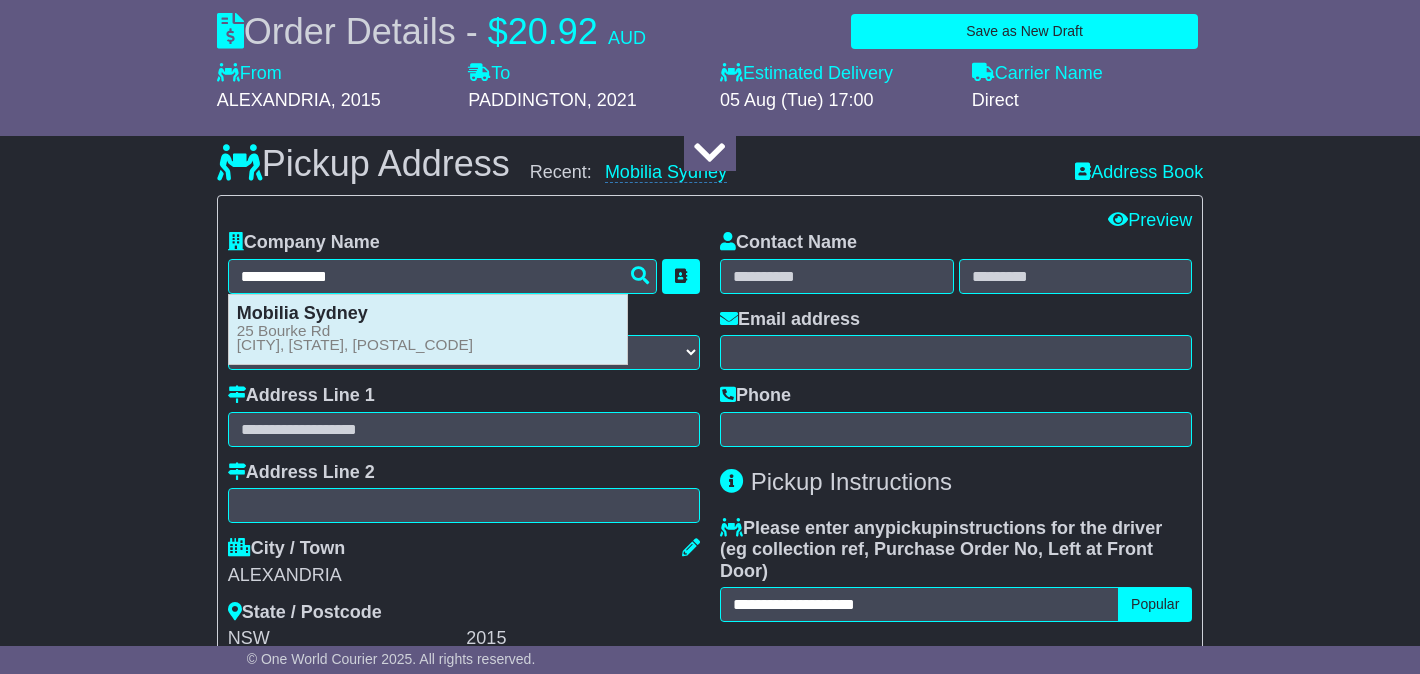 type 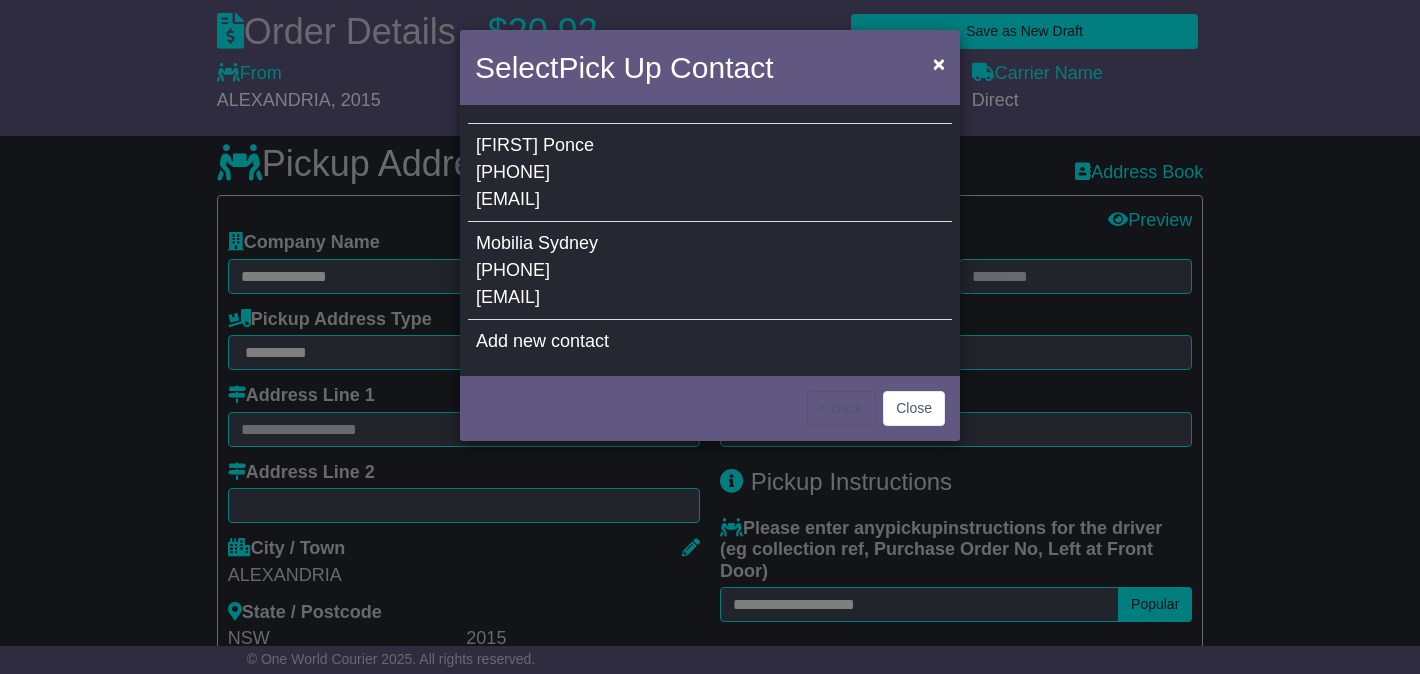 click on "[PHONE]" at bounding box center (513, 270) 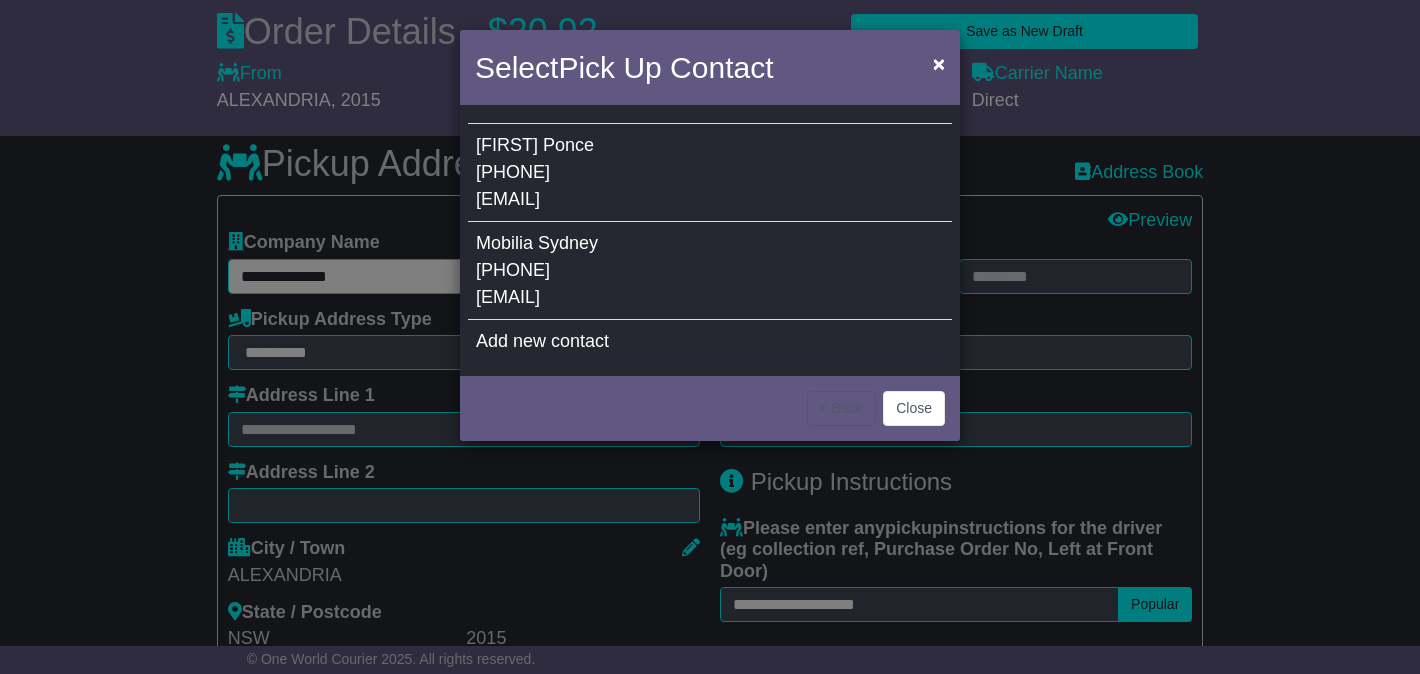 type on "**********" 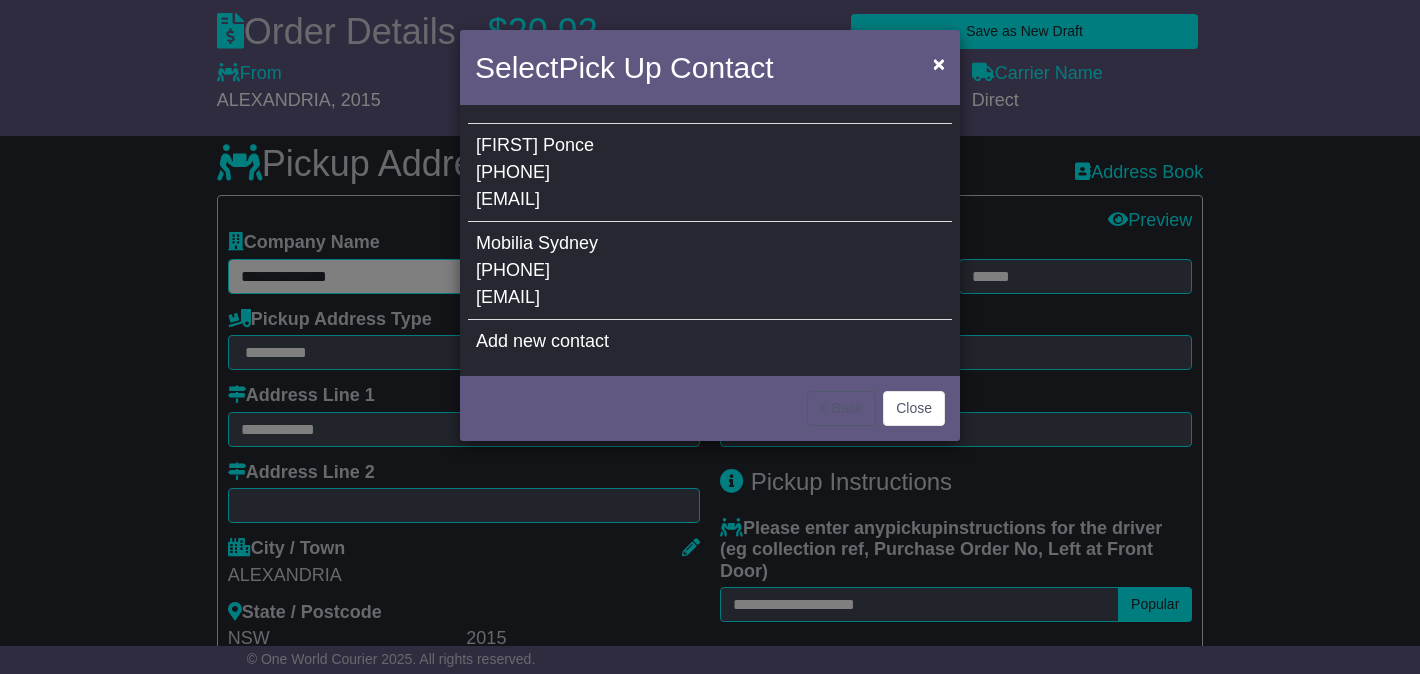 click on "**********" at bounding box center (442, 276) 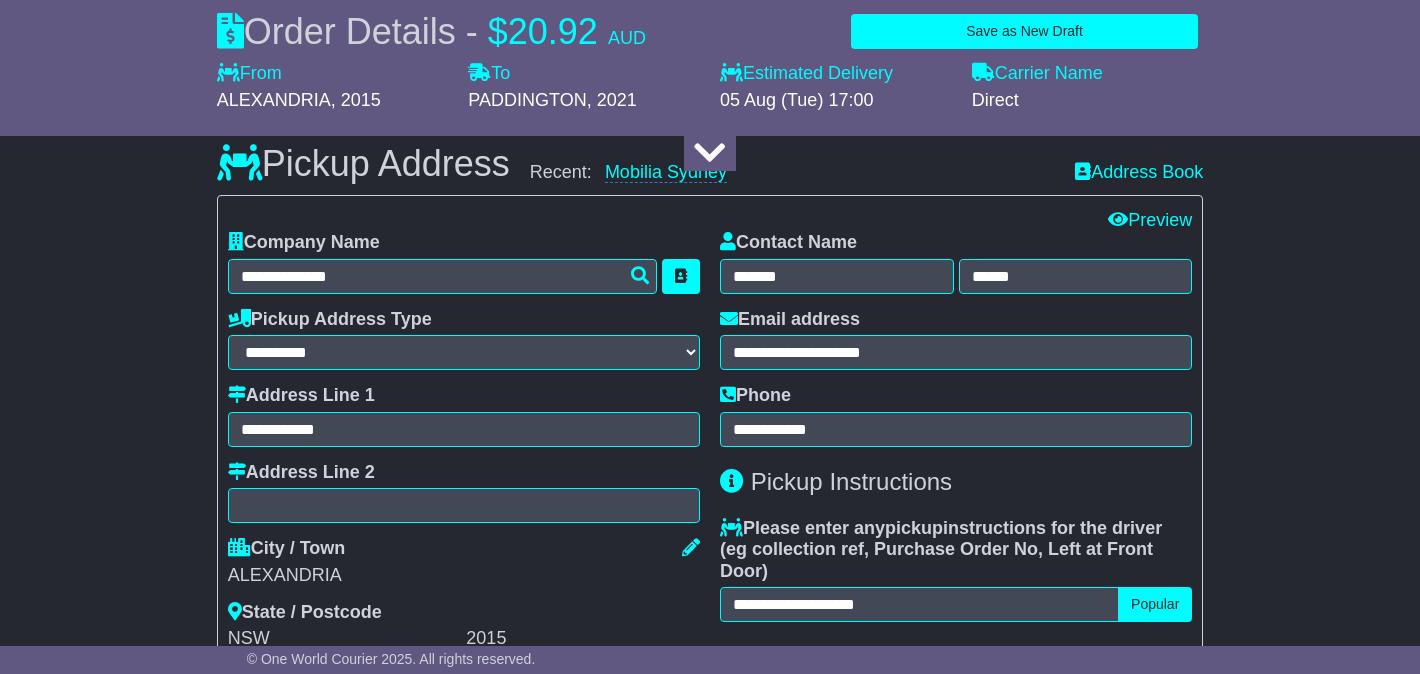 click on "**********" at bounding box center (956, 472) 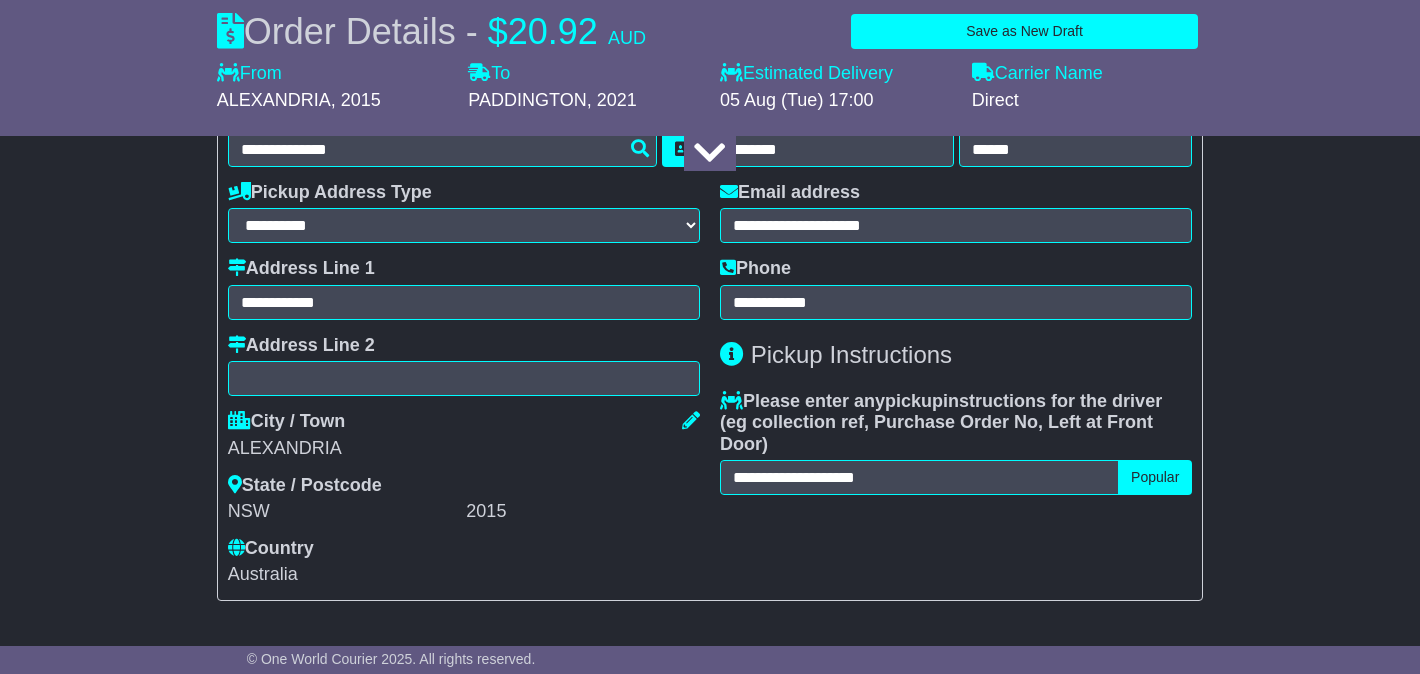click on "2015" at bounding box center (583, 512) 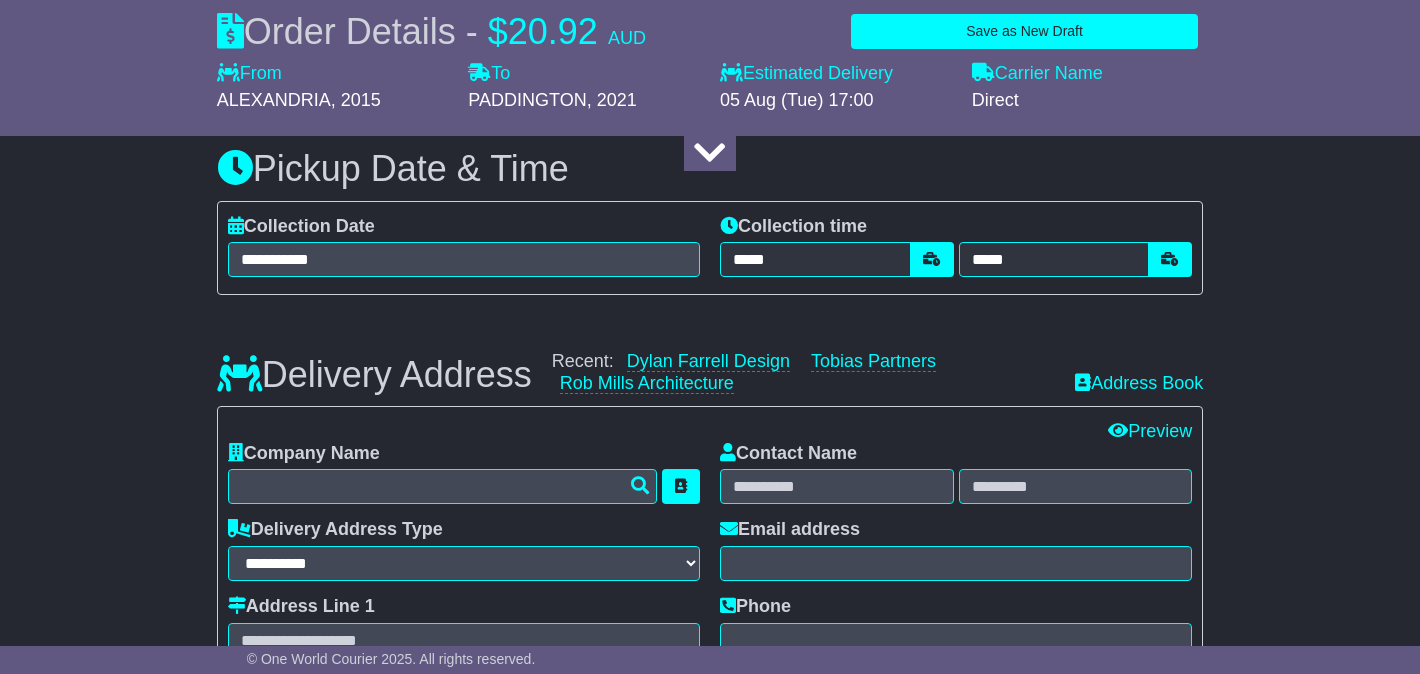 scroll, scrollTop: 1173, scrollLeft: 0, axis: vertical 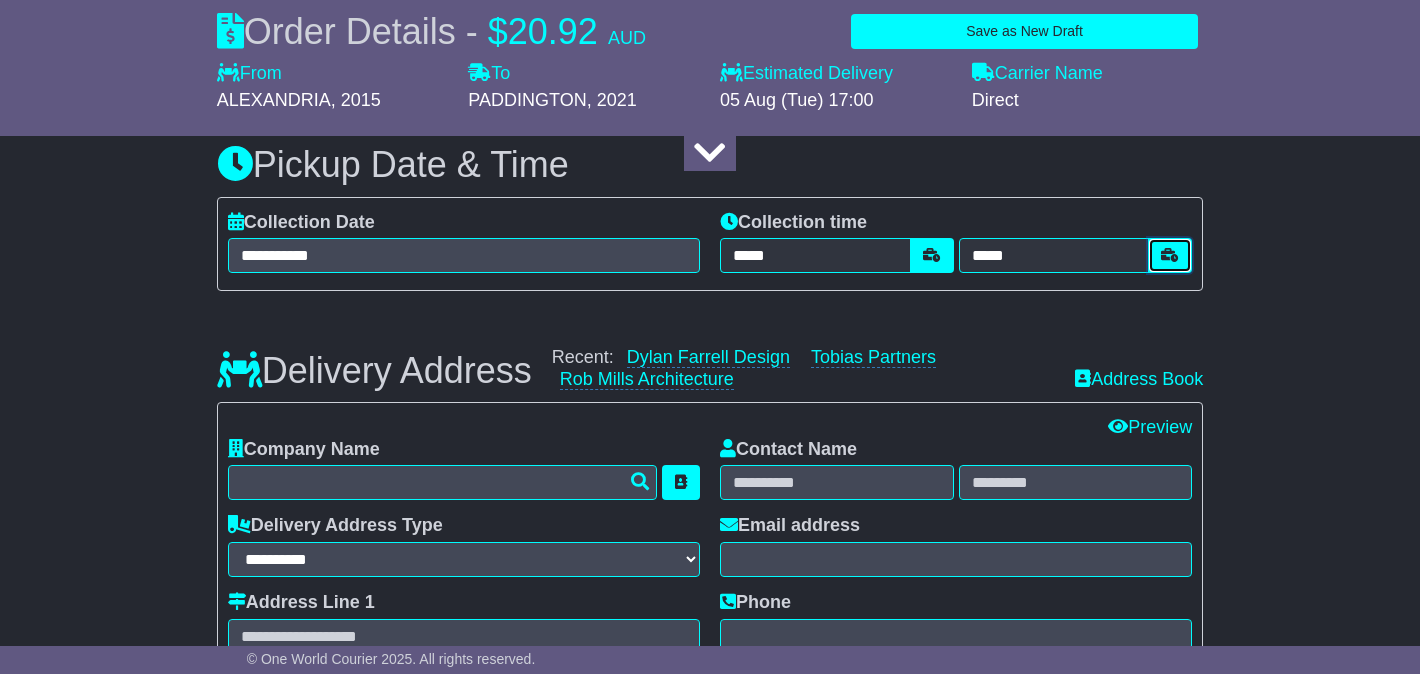 click at bounding box center (1170, 255) 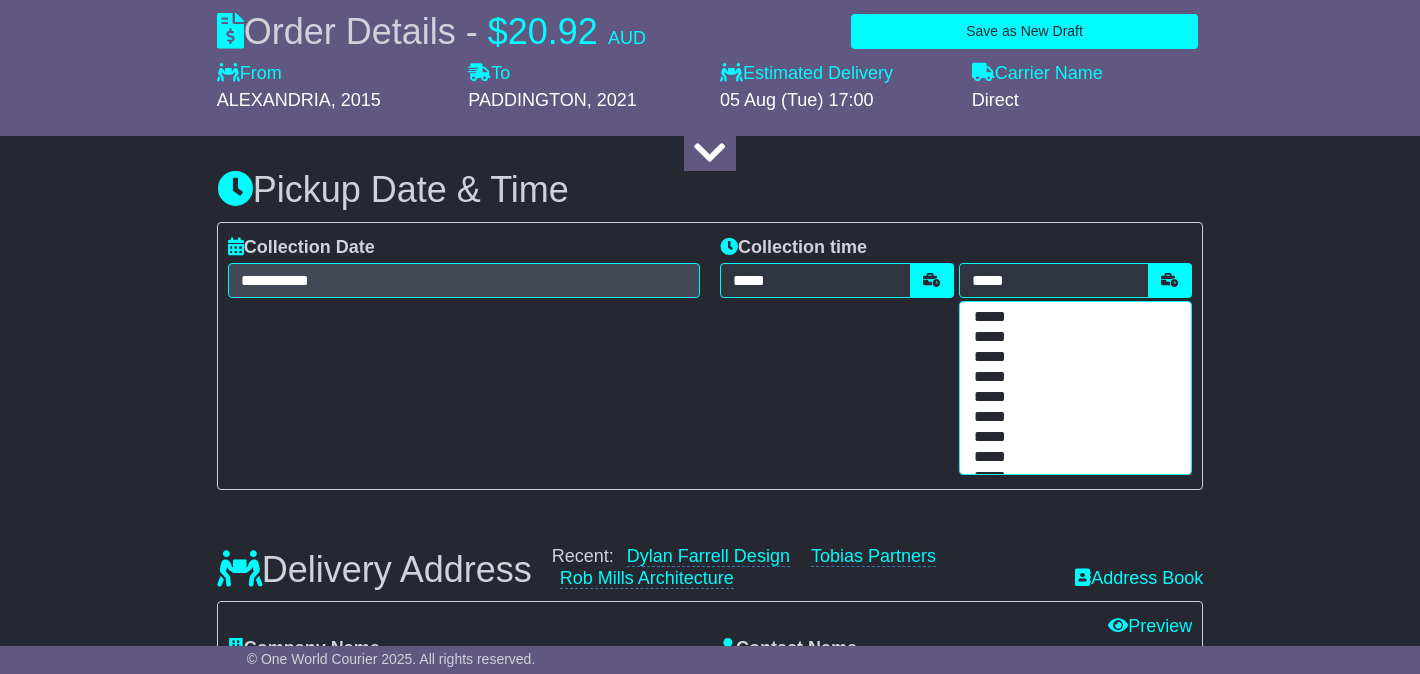 scroll, scrollTop: 1138, scrollLeft: 0, axis: vertical 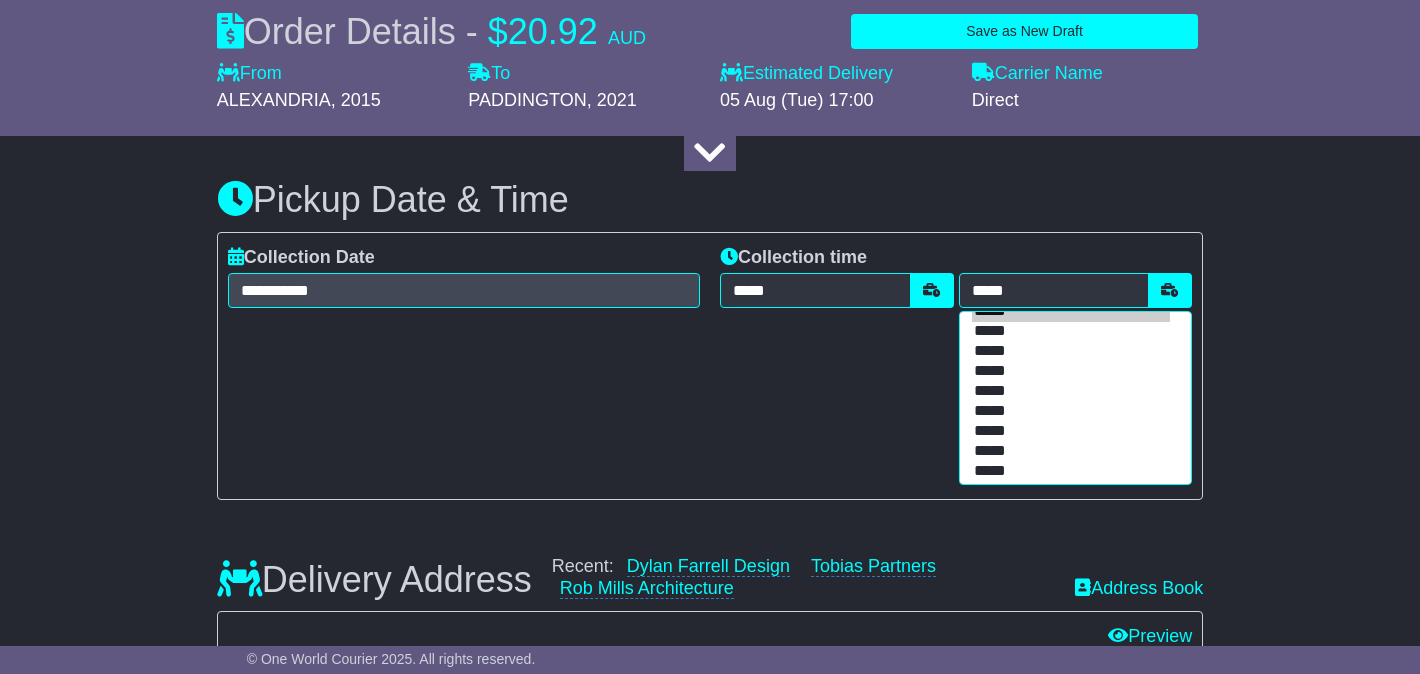 click on "*****" at bounding box center [1071, 412] 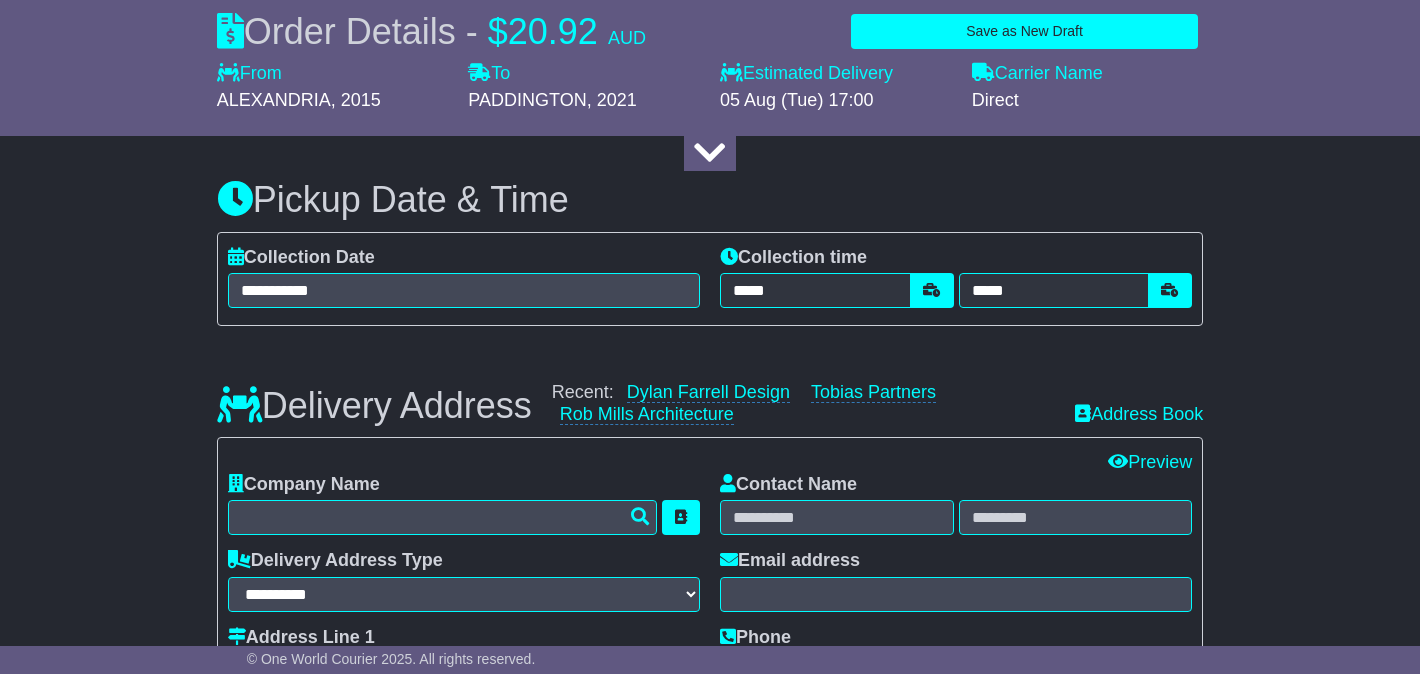 click on "Delivery Address
Recent:
[FIRST] [LAST] Design
[COMPANY_NAME]
[COMPANY_NAME]
Address Book" at bounding box center [710, 391] 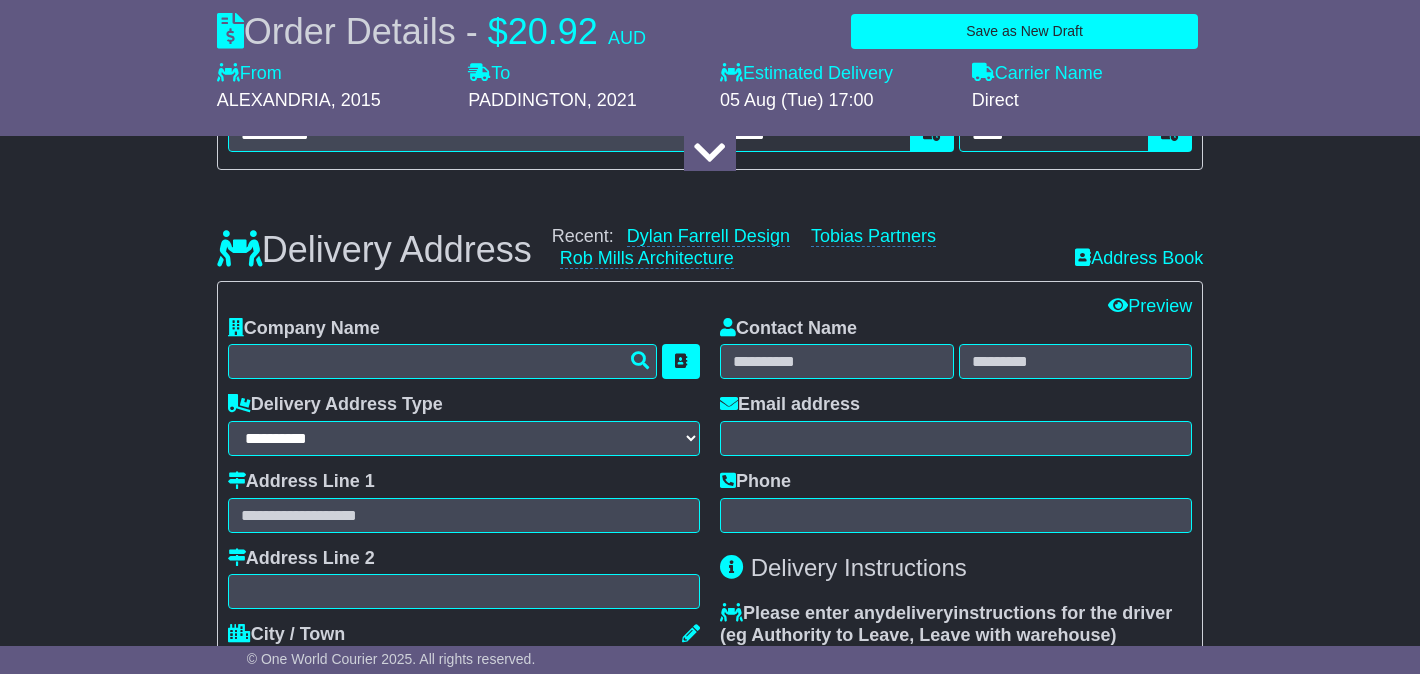 scroll, scrollTop: 1297, scrollLeft: 0, axis: vertical 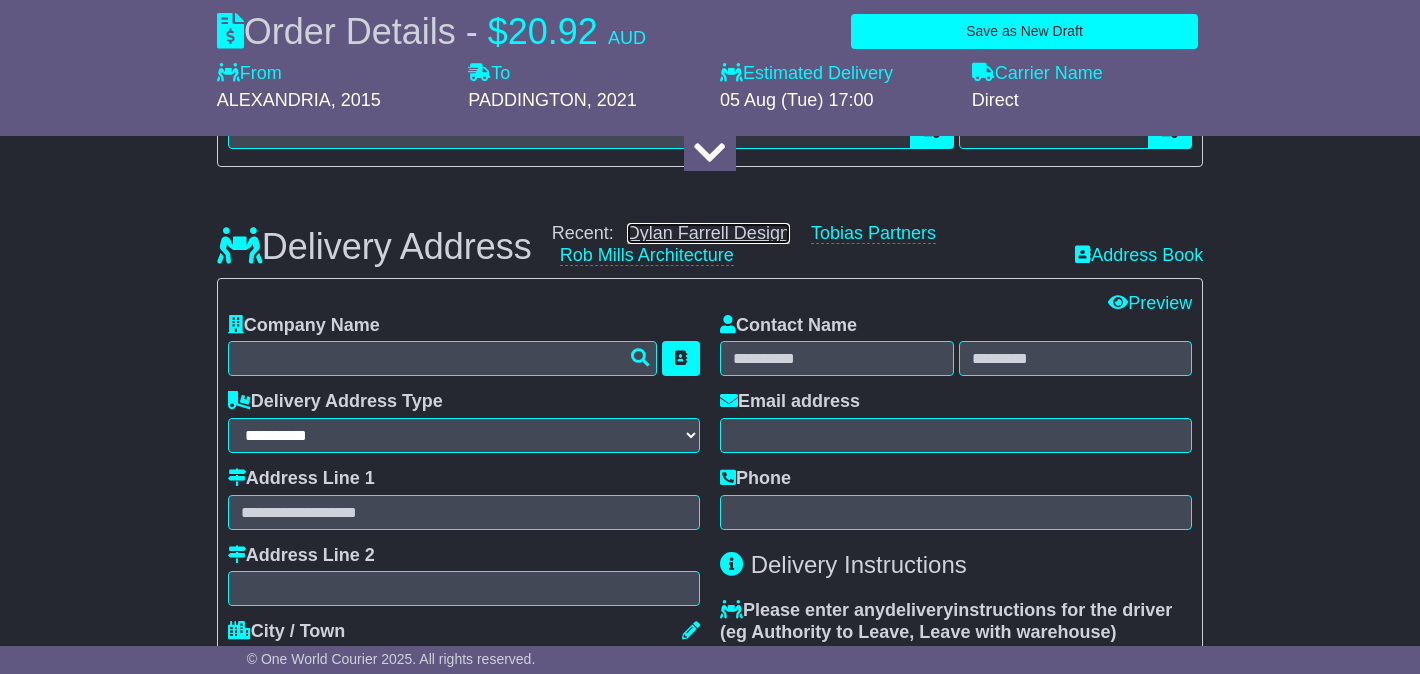 click on "Dylan Farrell Design" at bounding box center [708, 233] 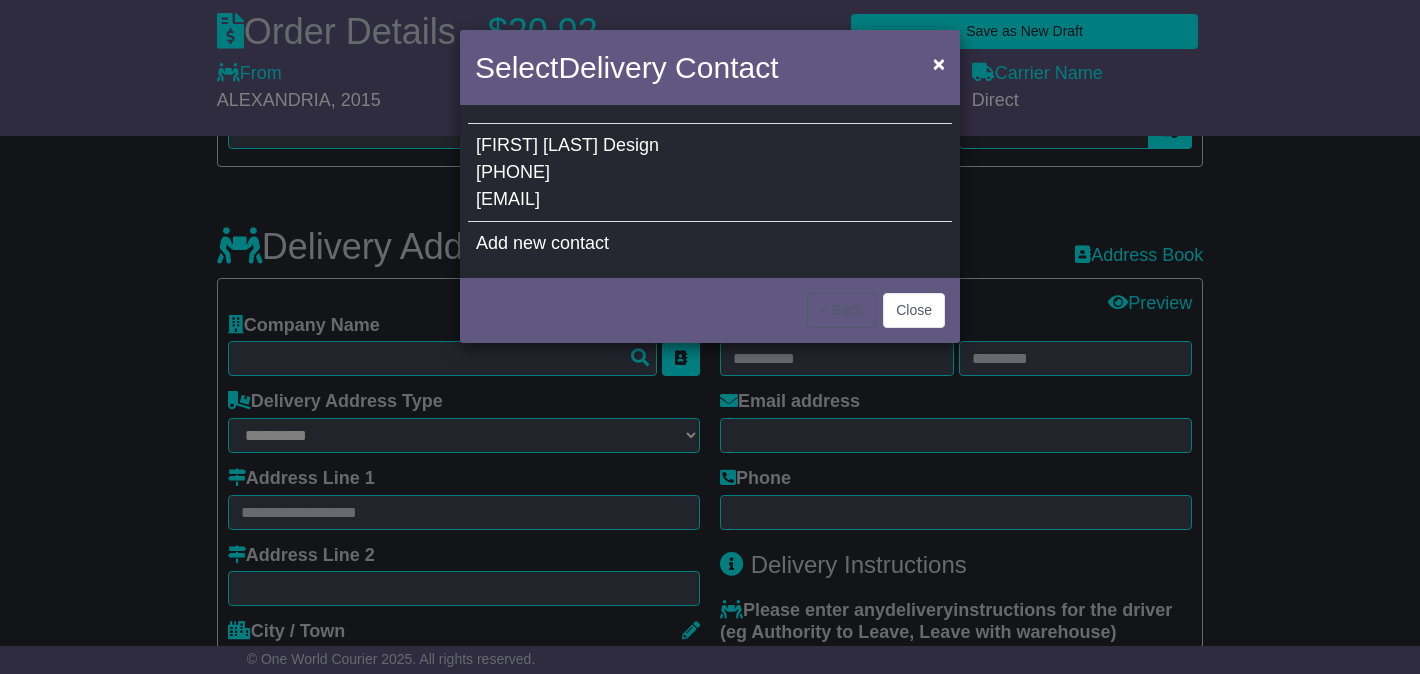 click on "[PHONE]" at bounding box center [513, 172] 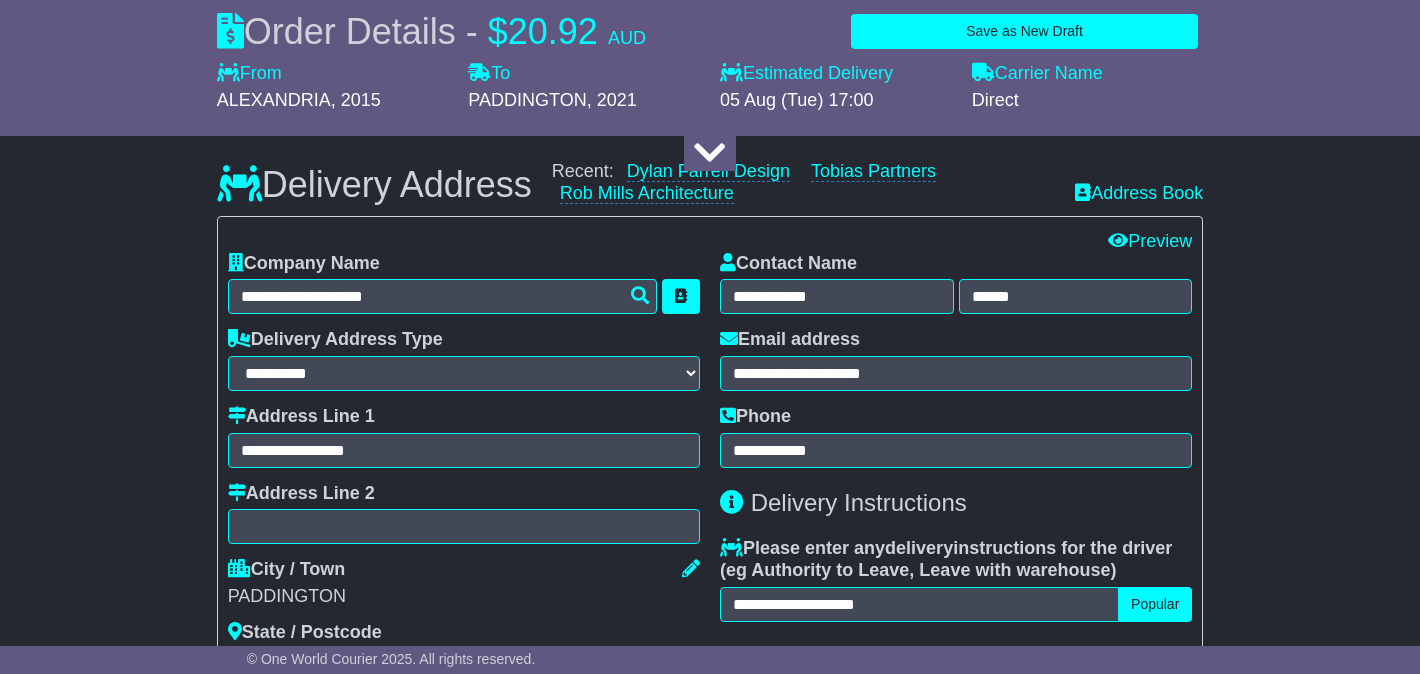 scroll, scrollTop: 1365, scrollLeft: 0, axis: vertical 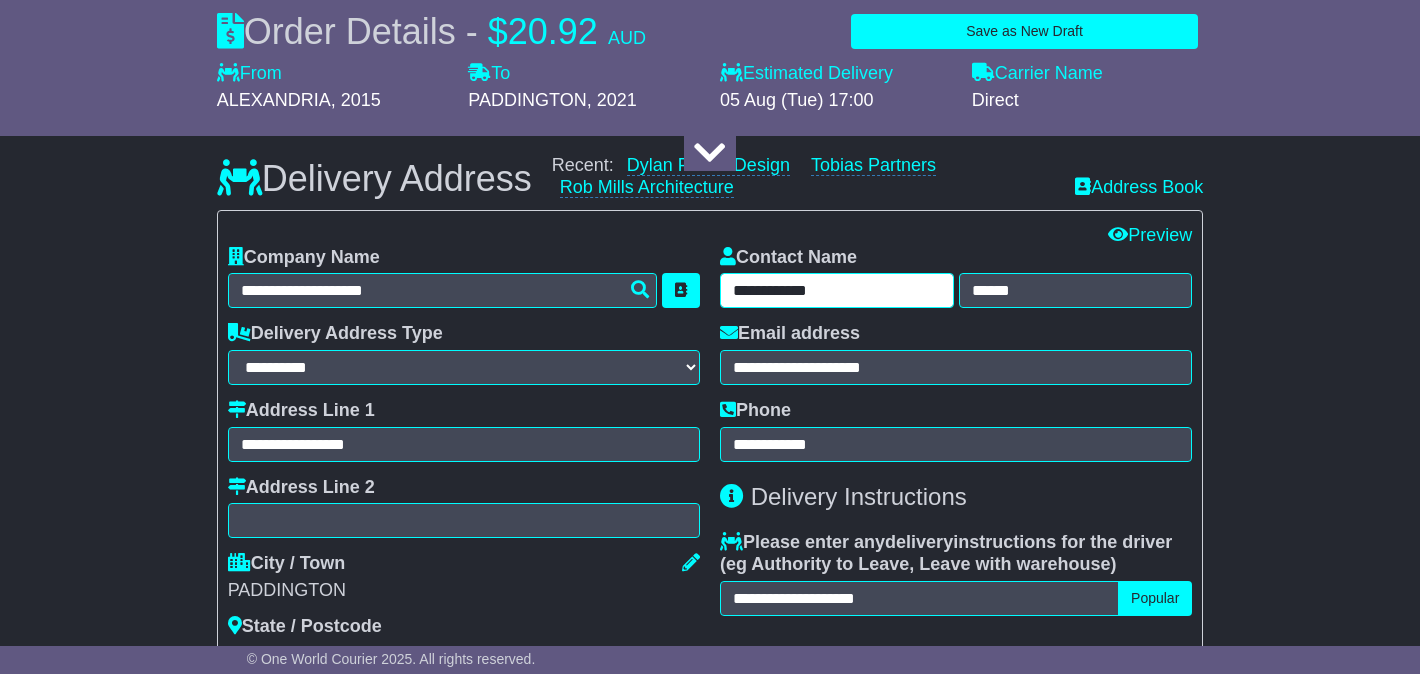 click on "**********" at bounding box center [837, 290] 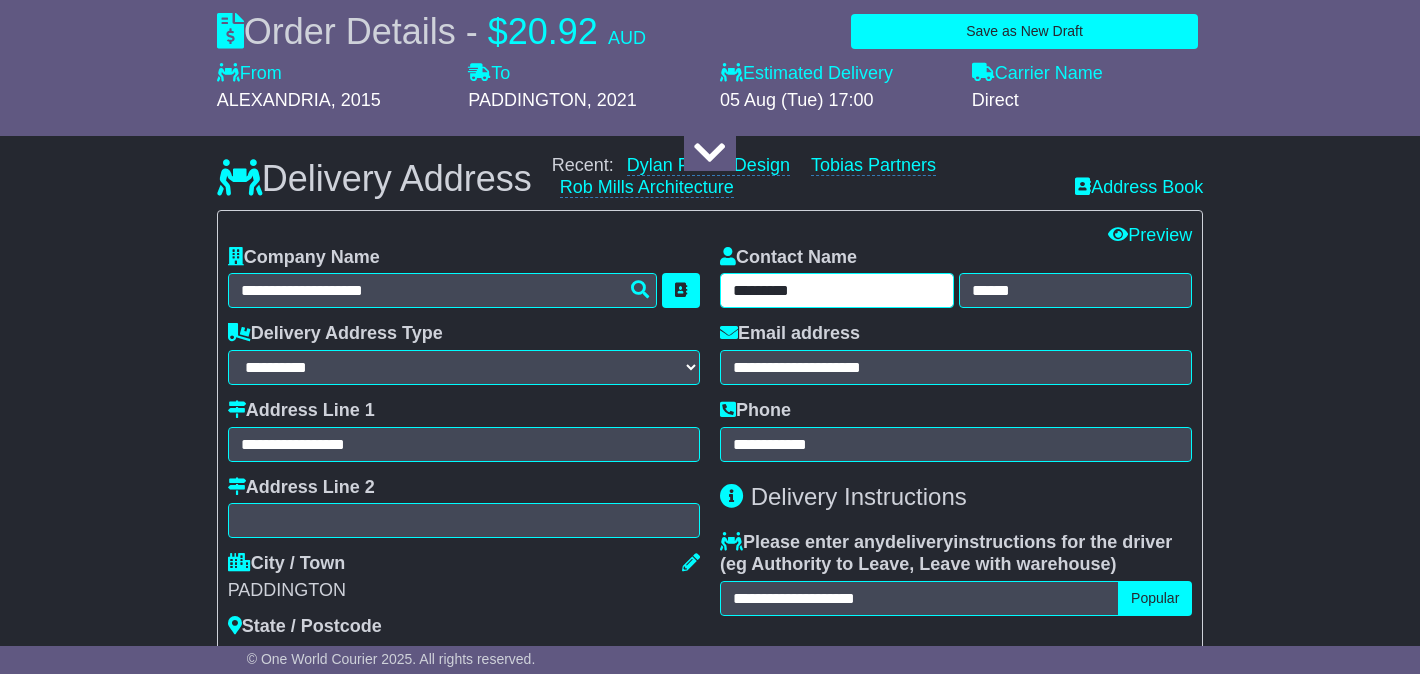 type on "*********" 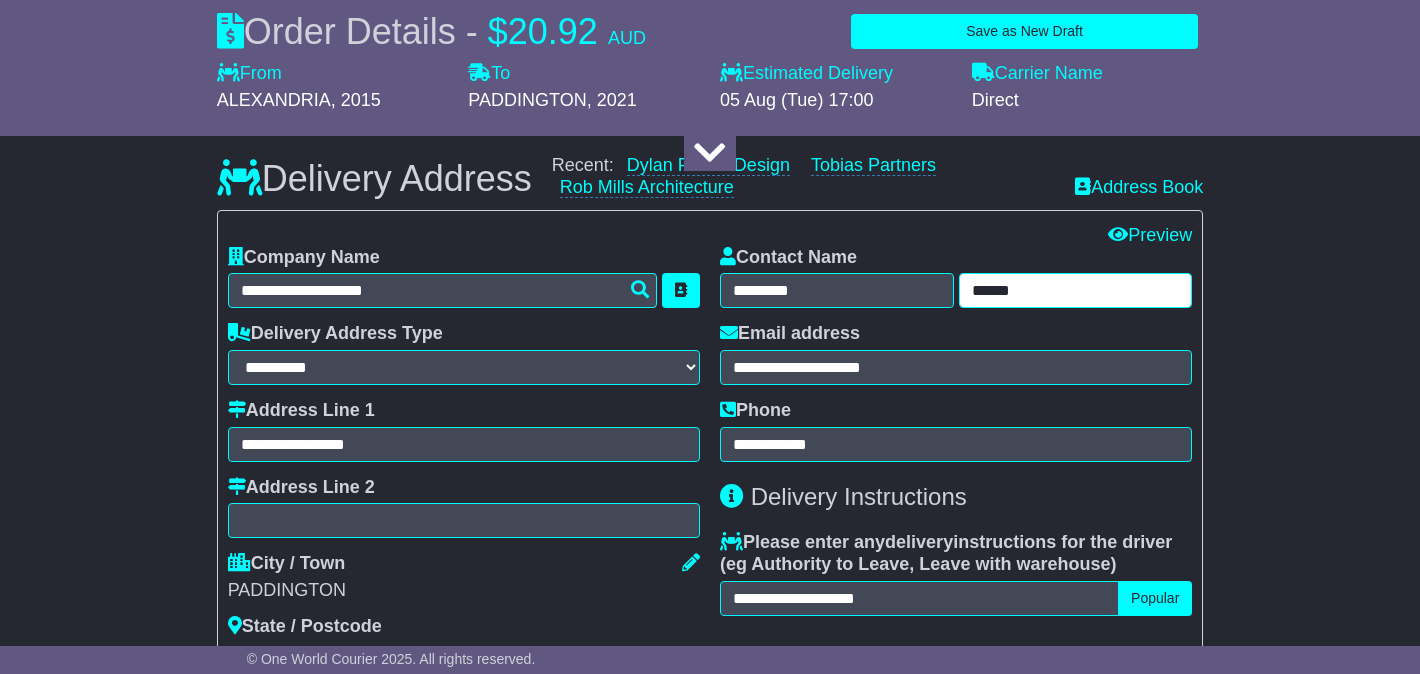 click on "******" at bounding box center [1076, 290] 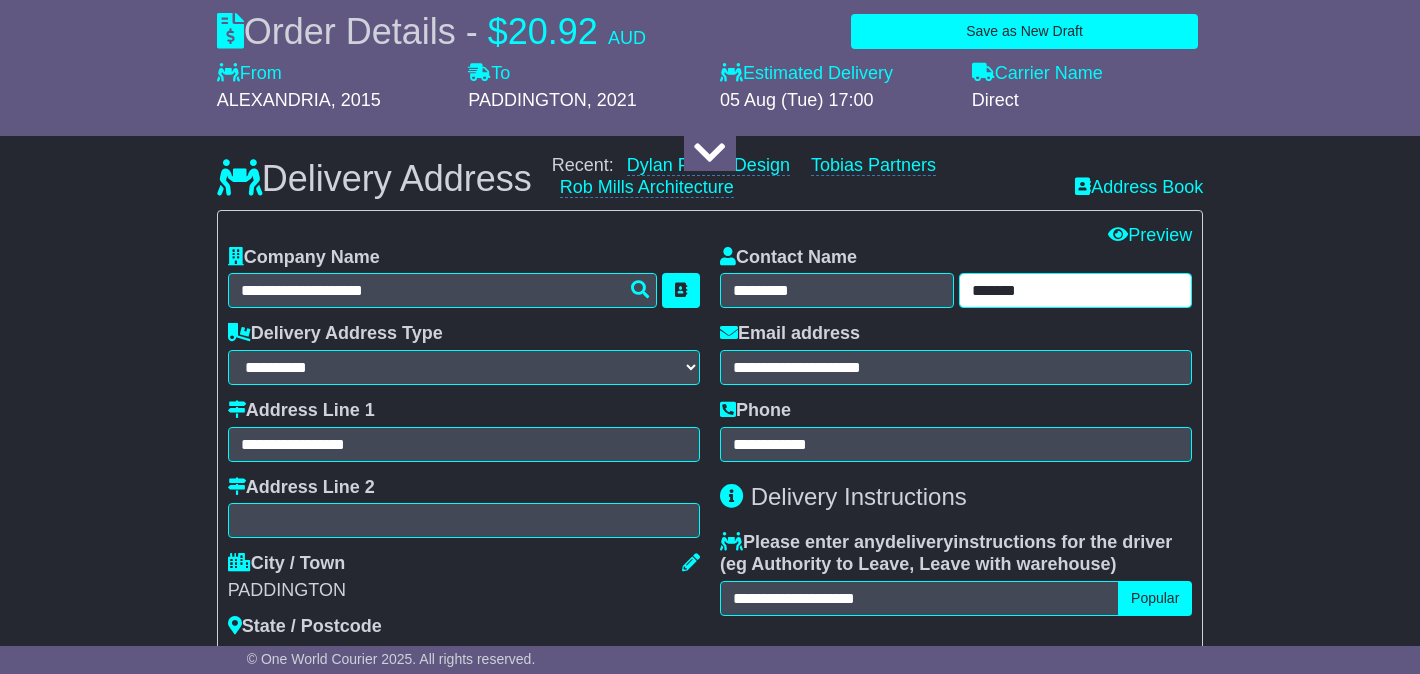 click on "*******" at bounding box center (1076, 290) 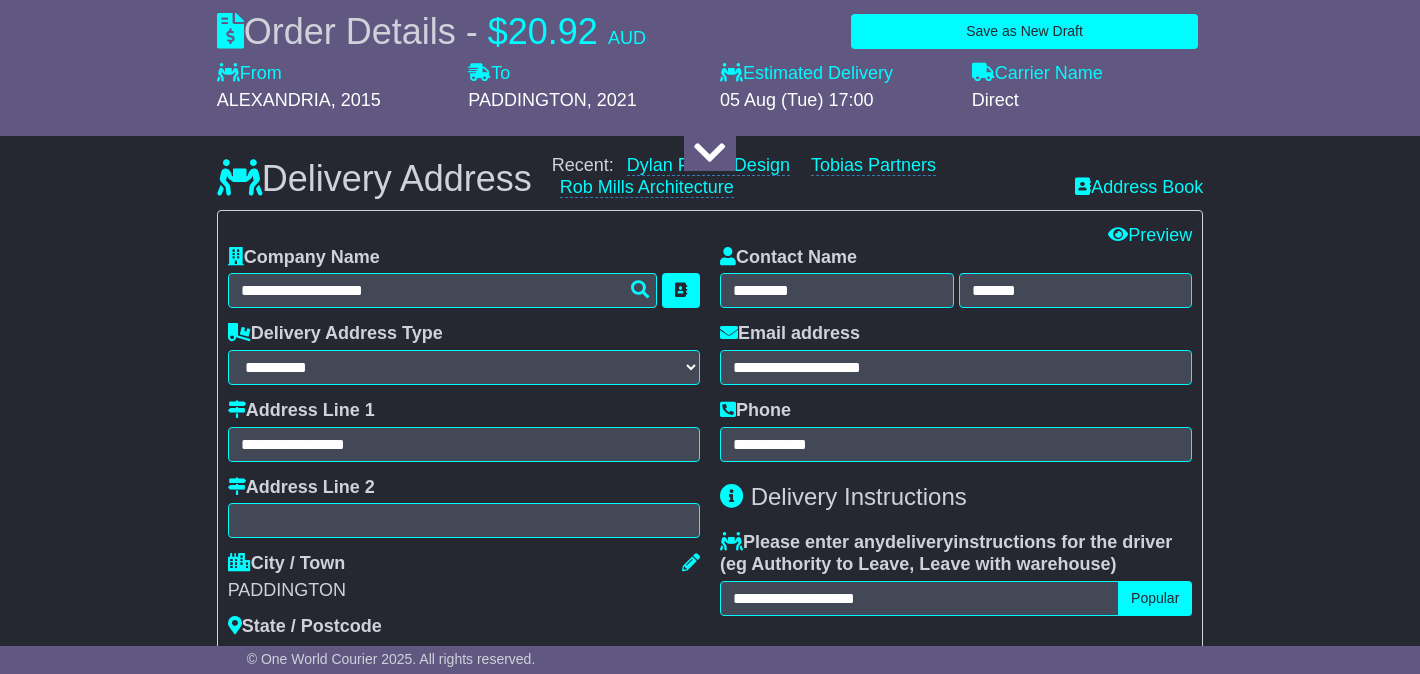 click on "**********" at bounding box center [710, 327] 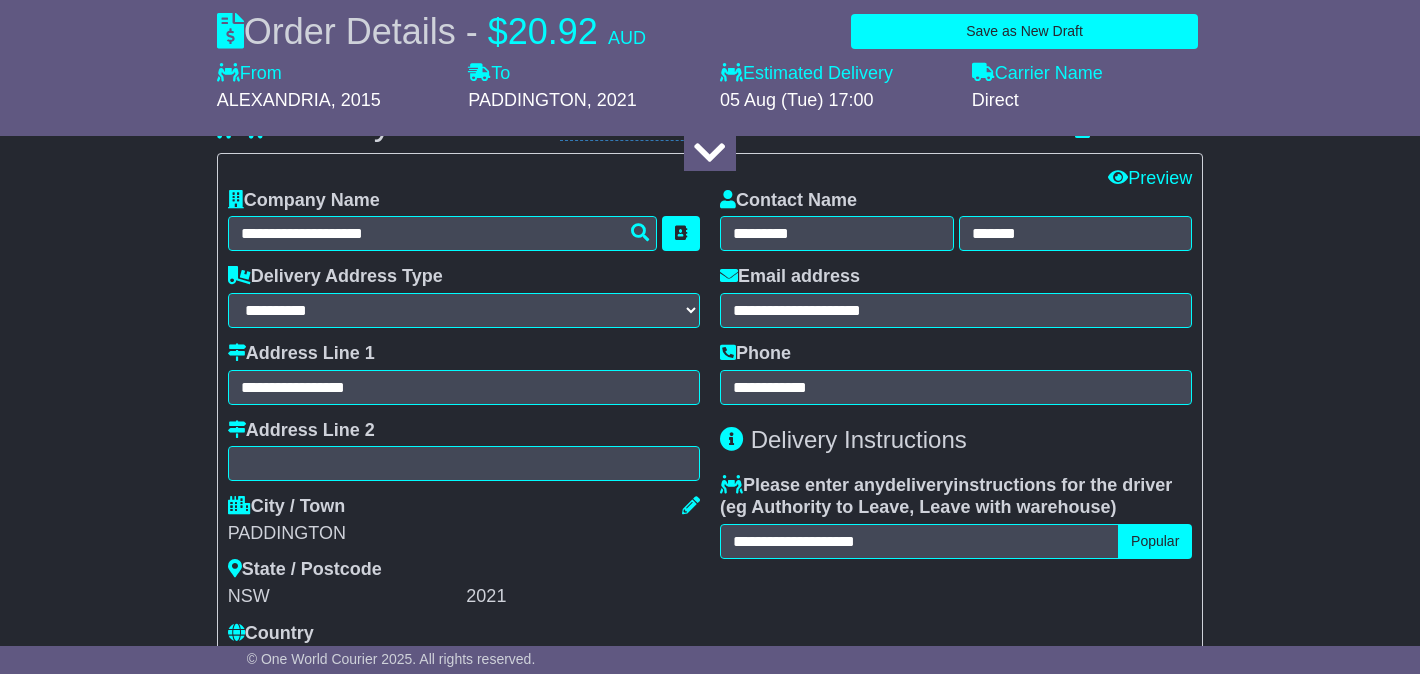 scroll, scrollTop: 1423, scrollLeft: 0, axis: vertical 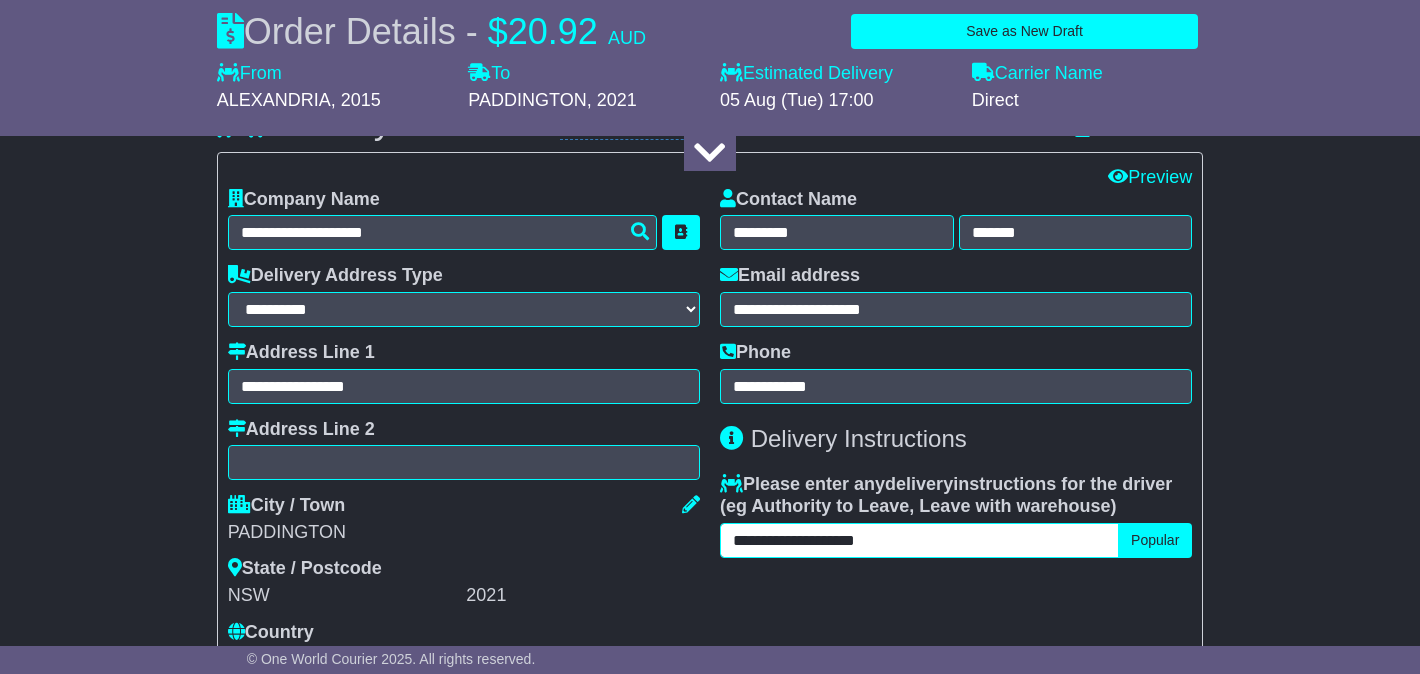 click on "**********" at bounding box center (919, 540) 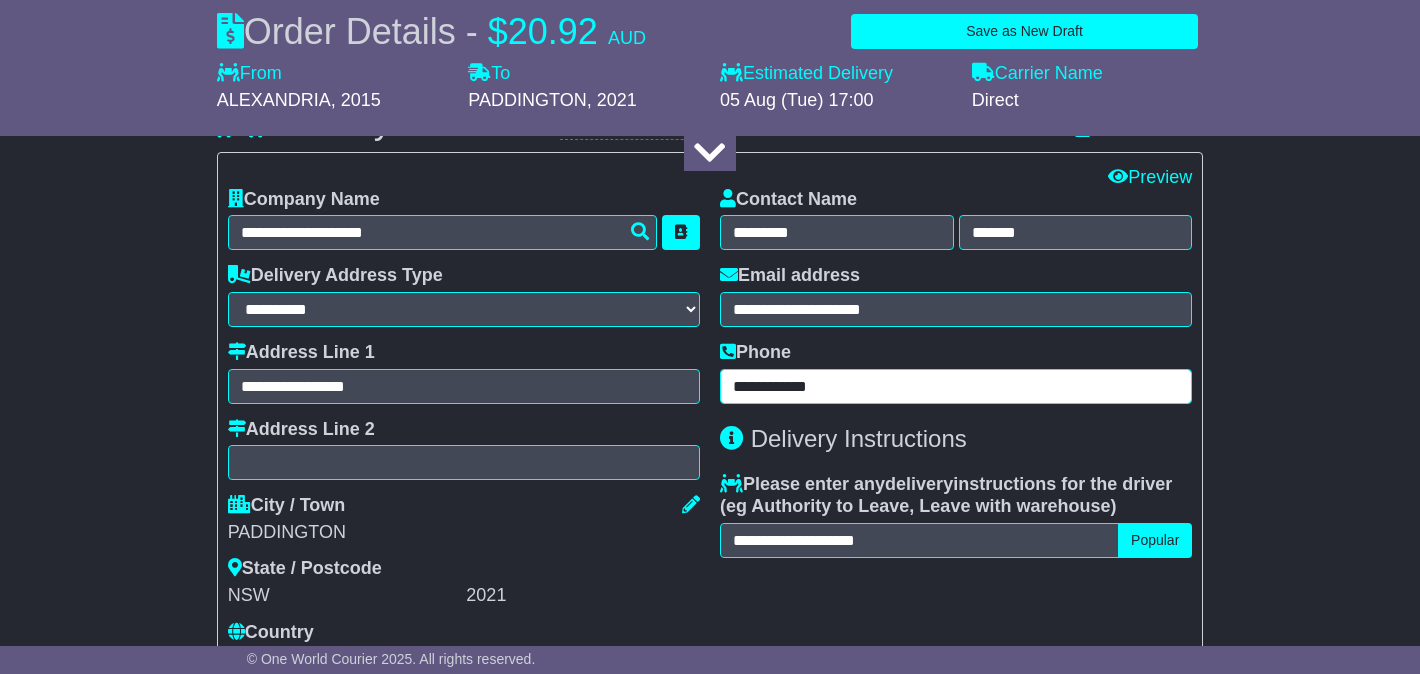 click on "**********" at bounding box center [956, 386] 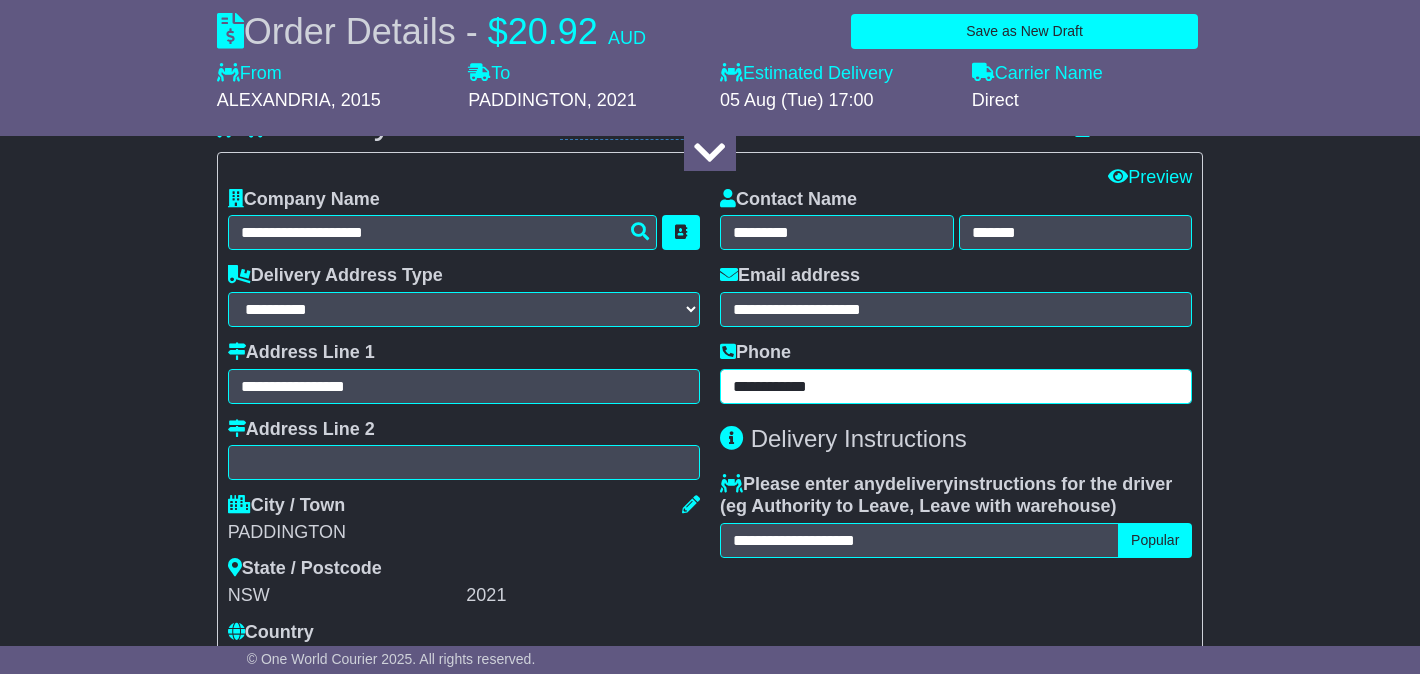 click on "**********" at bounding box center [956, 386] 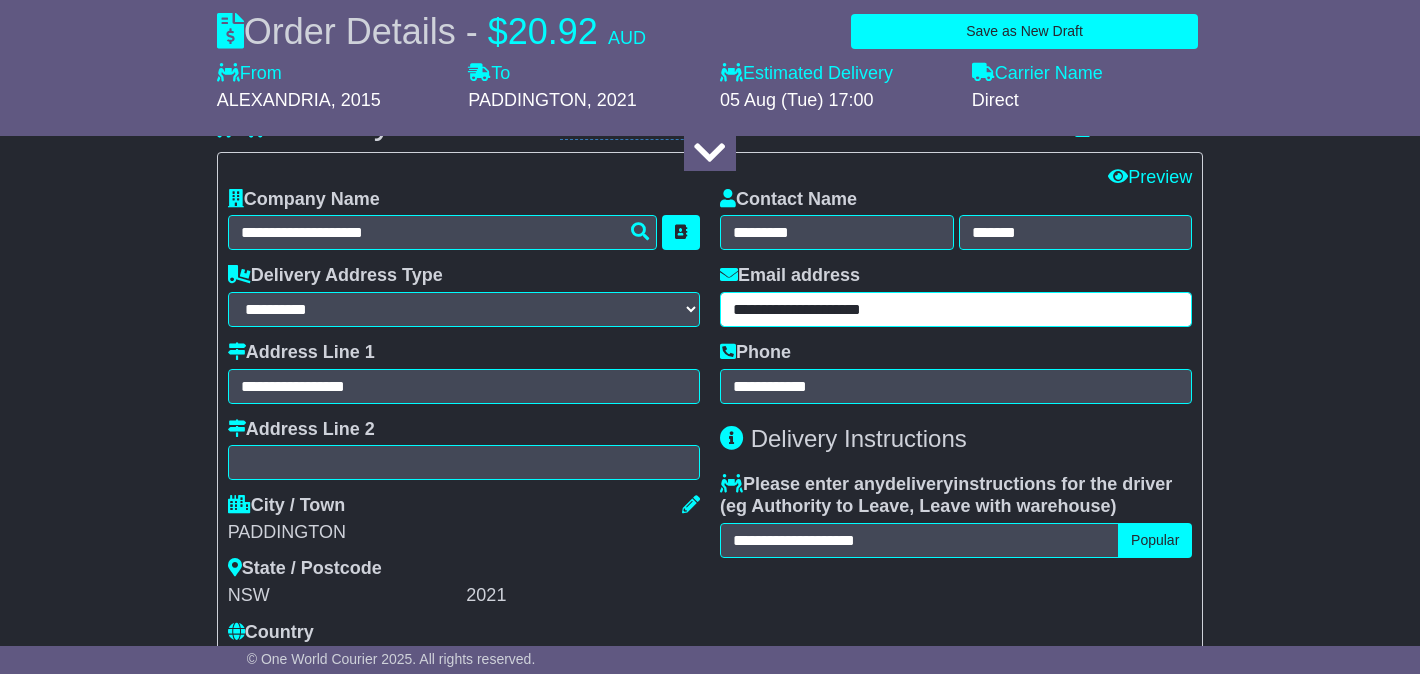 click on "**********" at bounding box center (956, 309) 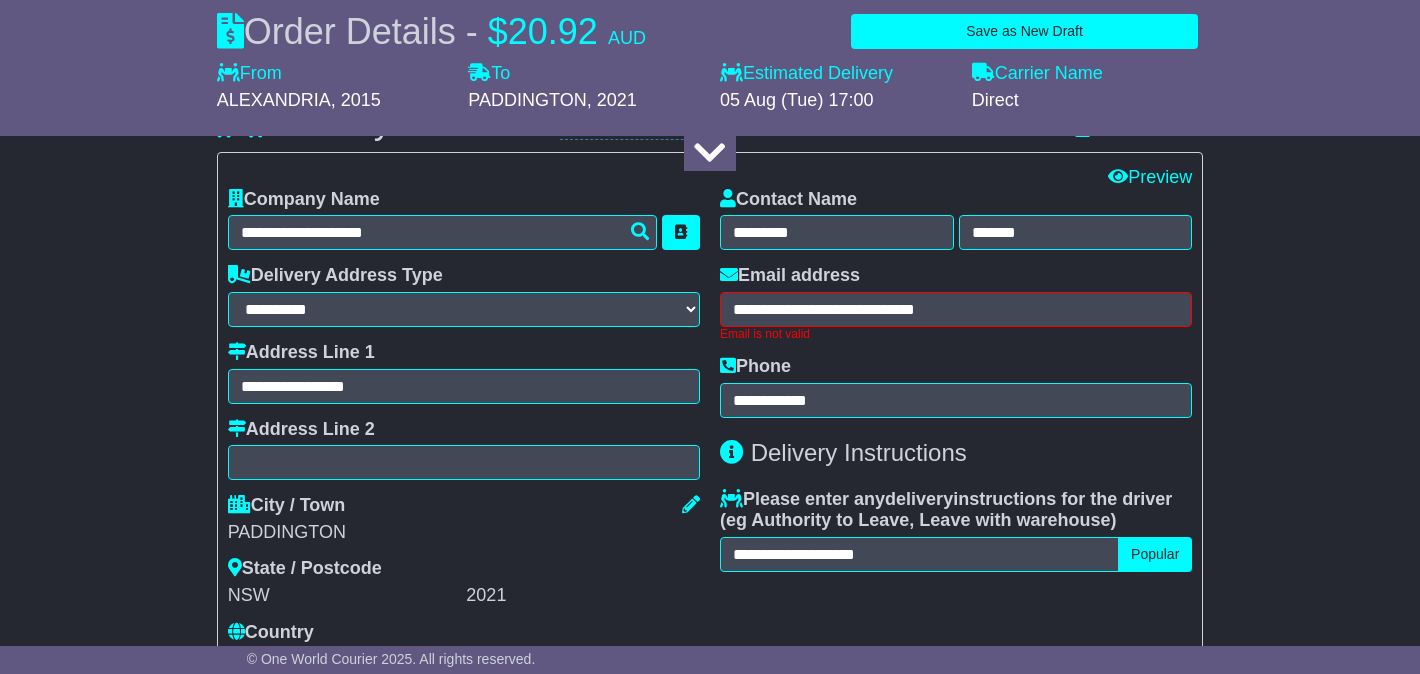 click on "**********" at bounding box center (956, 429) 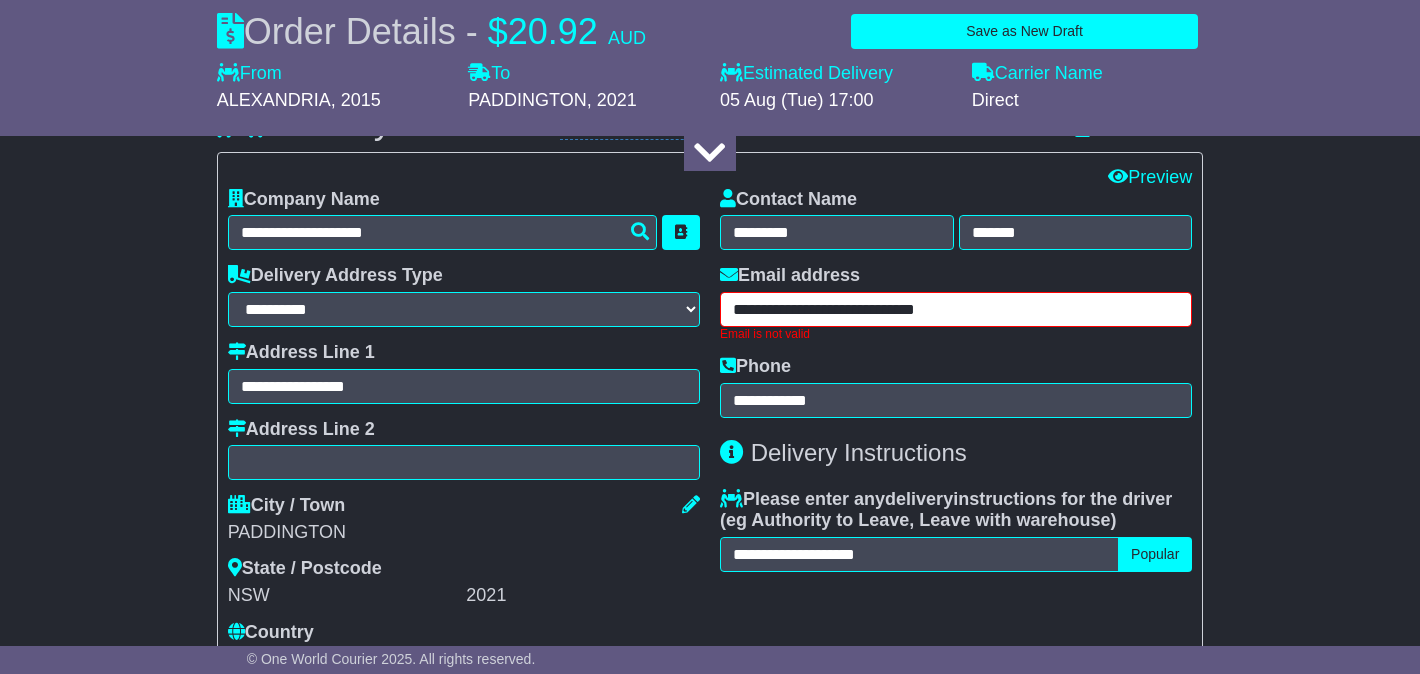 drag, startPoint x: 783, startPoint y: 310, endPoint x: 575, endPoint y: 306, distance: 208.03845 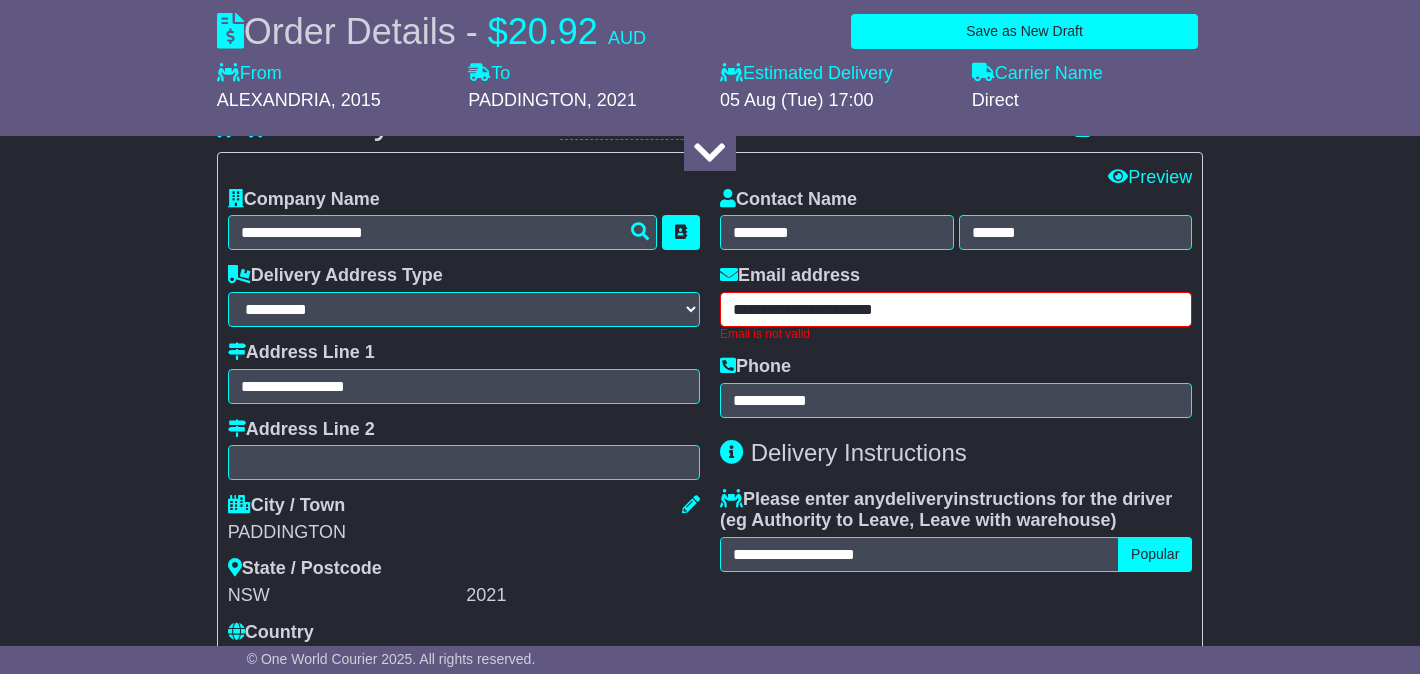type on "**********" 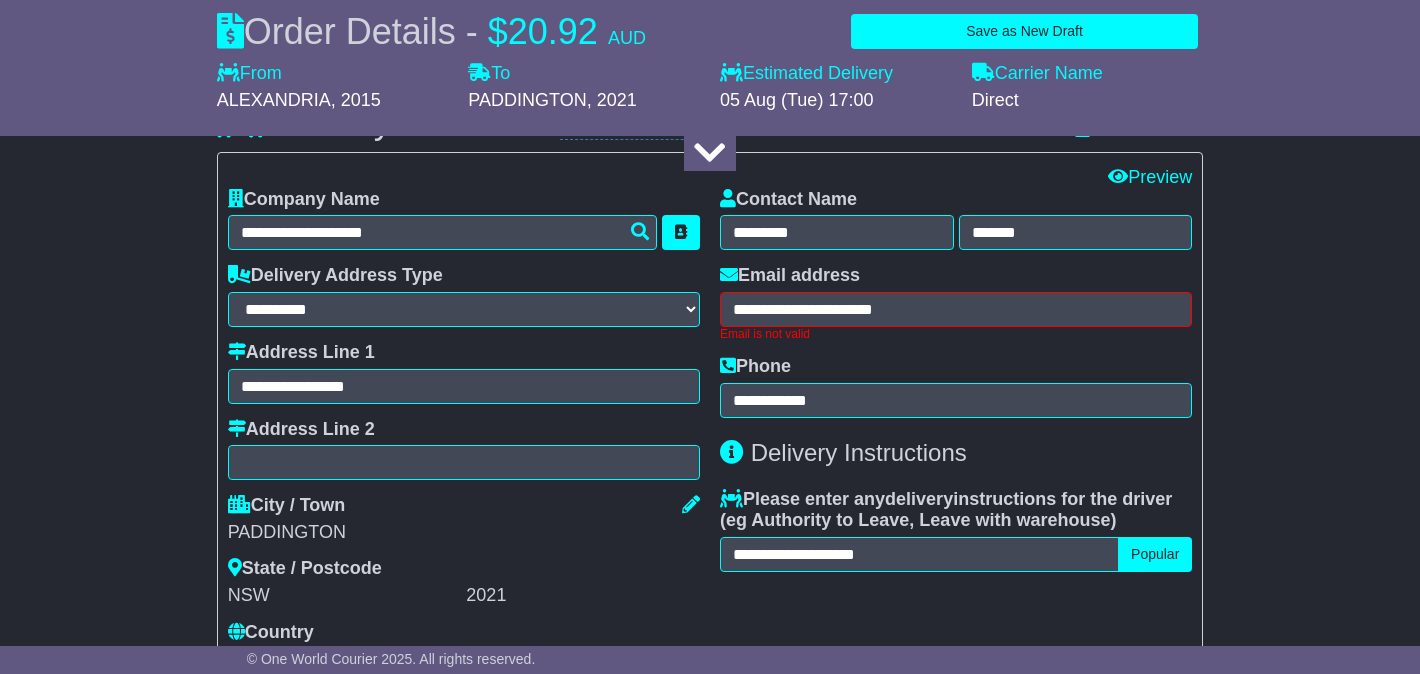click on "**********" at bounding box center (710, 269) 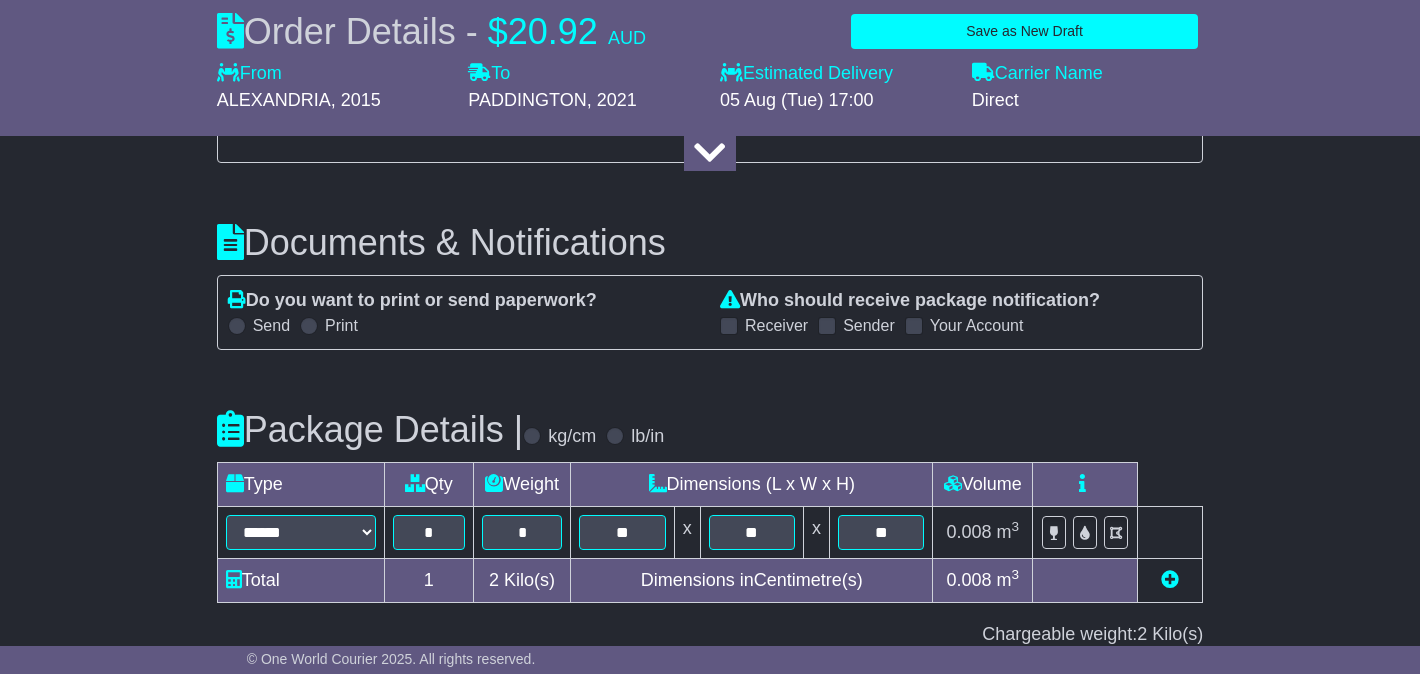 scroll, scrollTop: 2165, scrollLeft: 0, axis: vertical 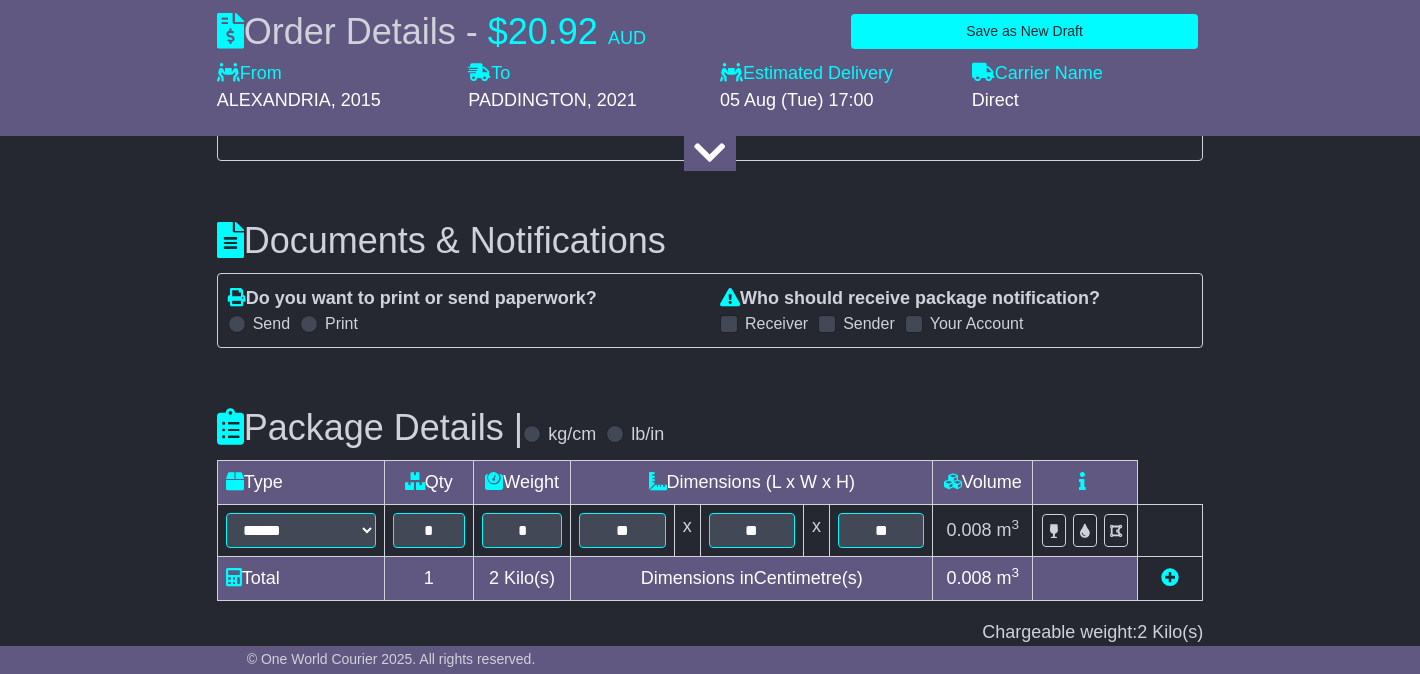 click on "**********" at bounding box center (710, -473) 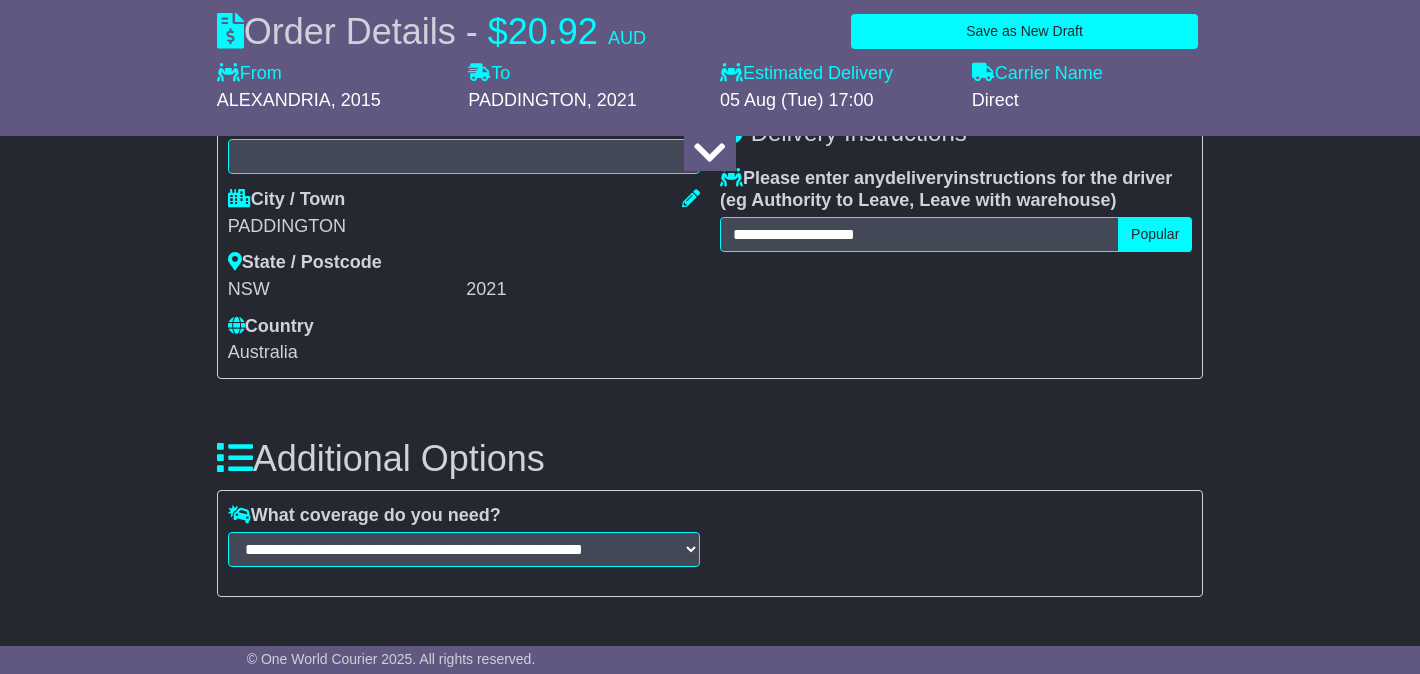 scroll, scrollTop: 2463, scrollLeft: 0, axis: vertical 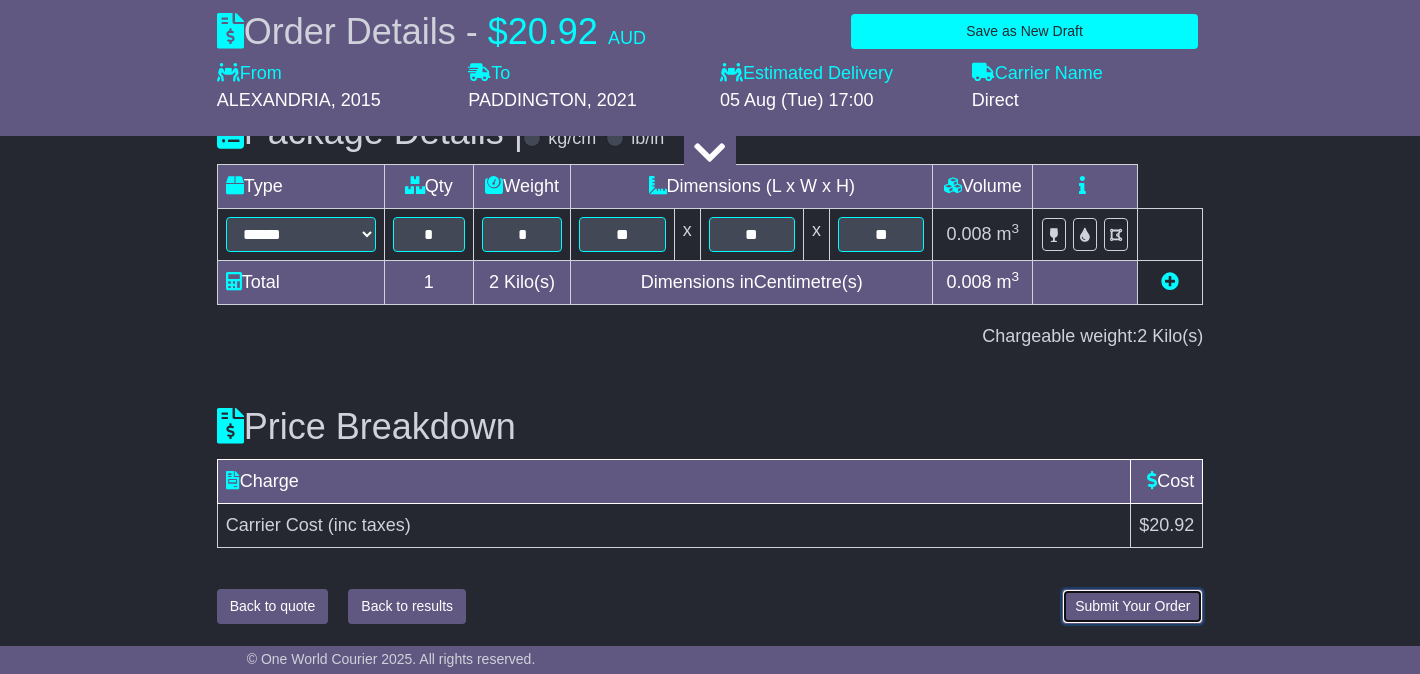 click on "Submit Your Order" at bounding box center (1132, 606) 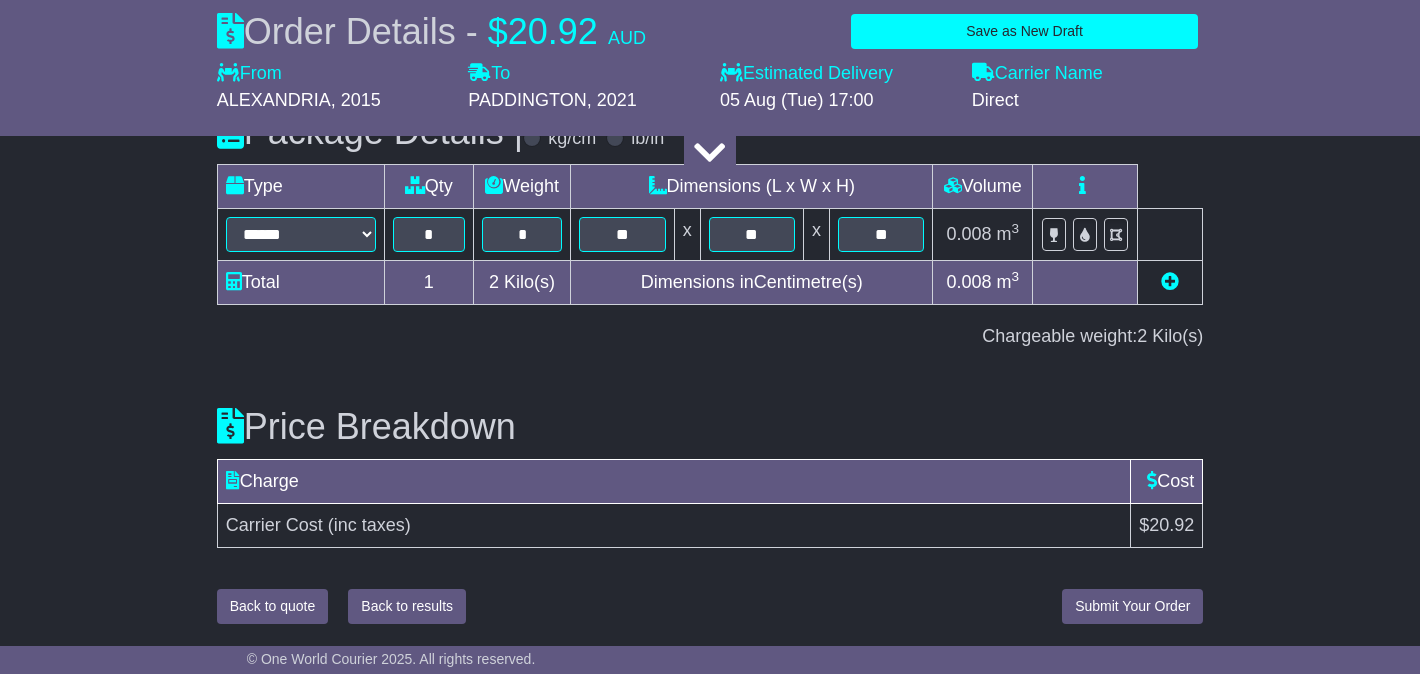 scroll, scrollTop: 2346, scrollLeft: 0, axis: vertical 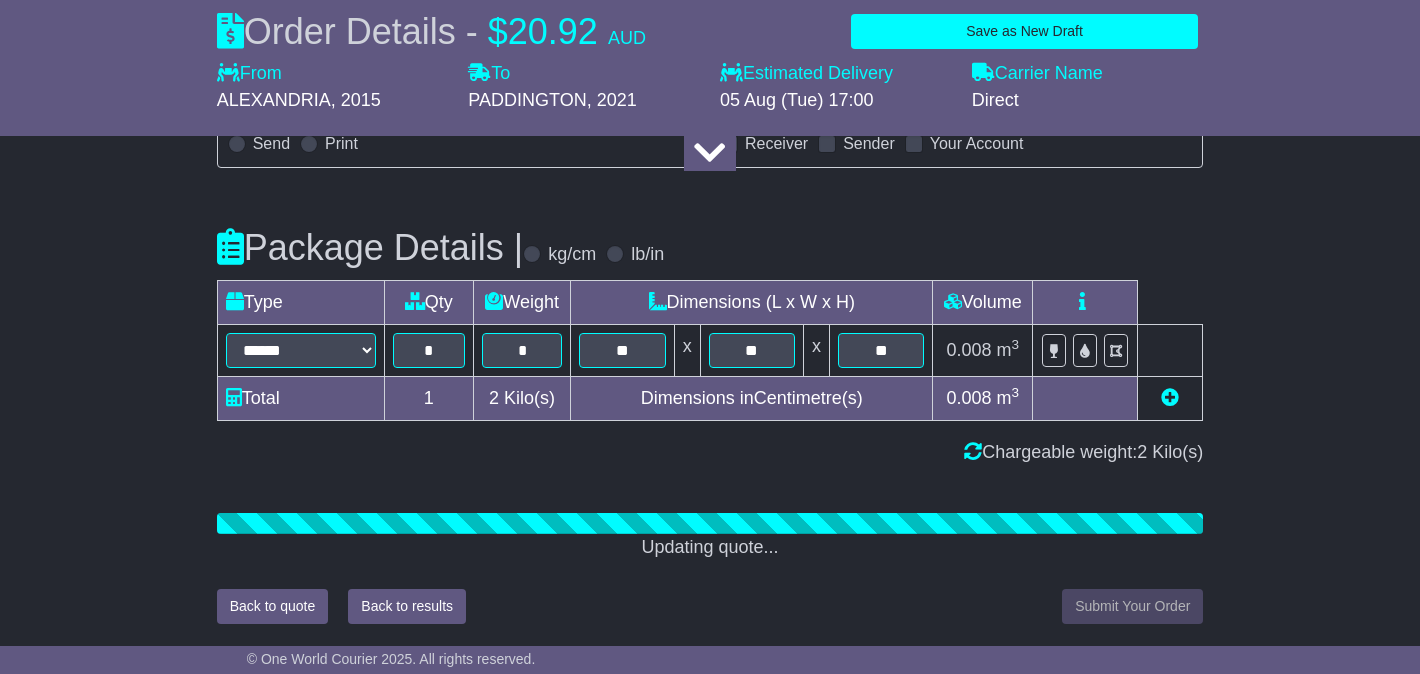 click on "**********" at bounding box center [710, -749] 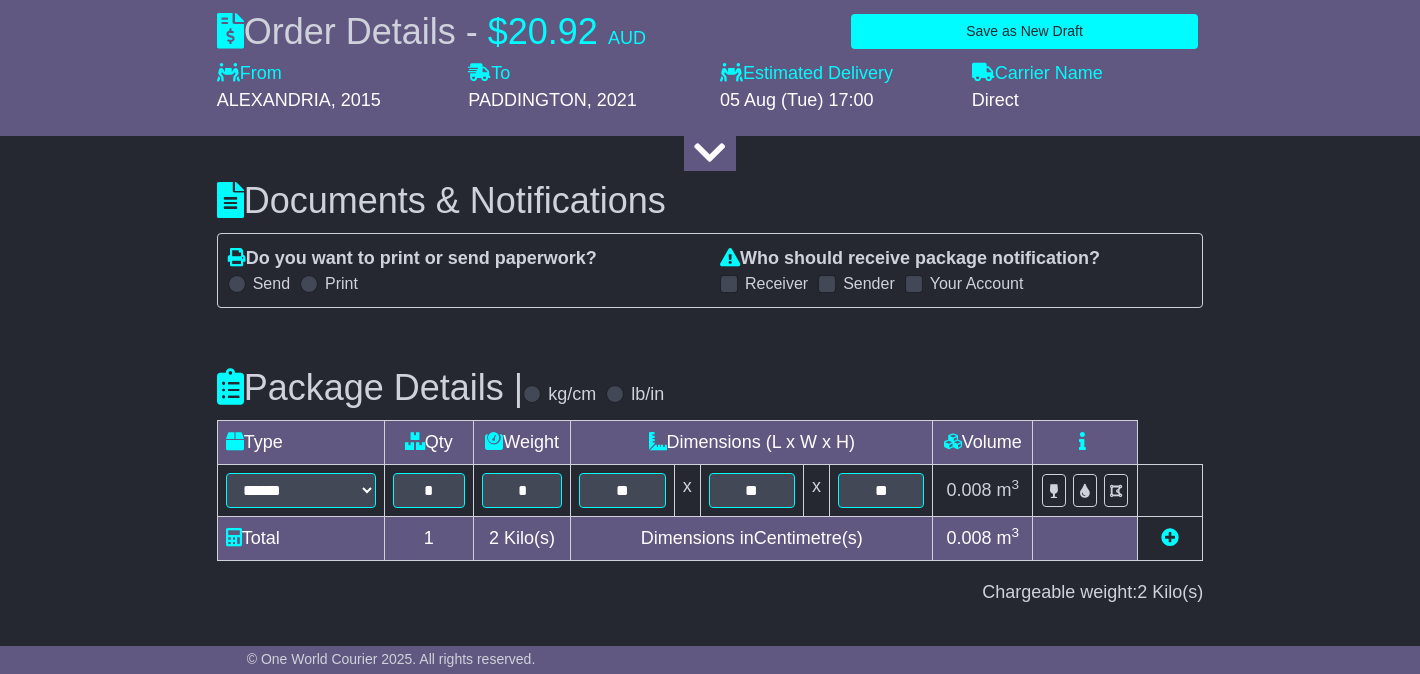 scroll, scrollTop: 2209, scrollLeft: 0, axis: vertical 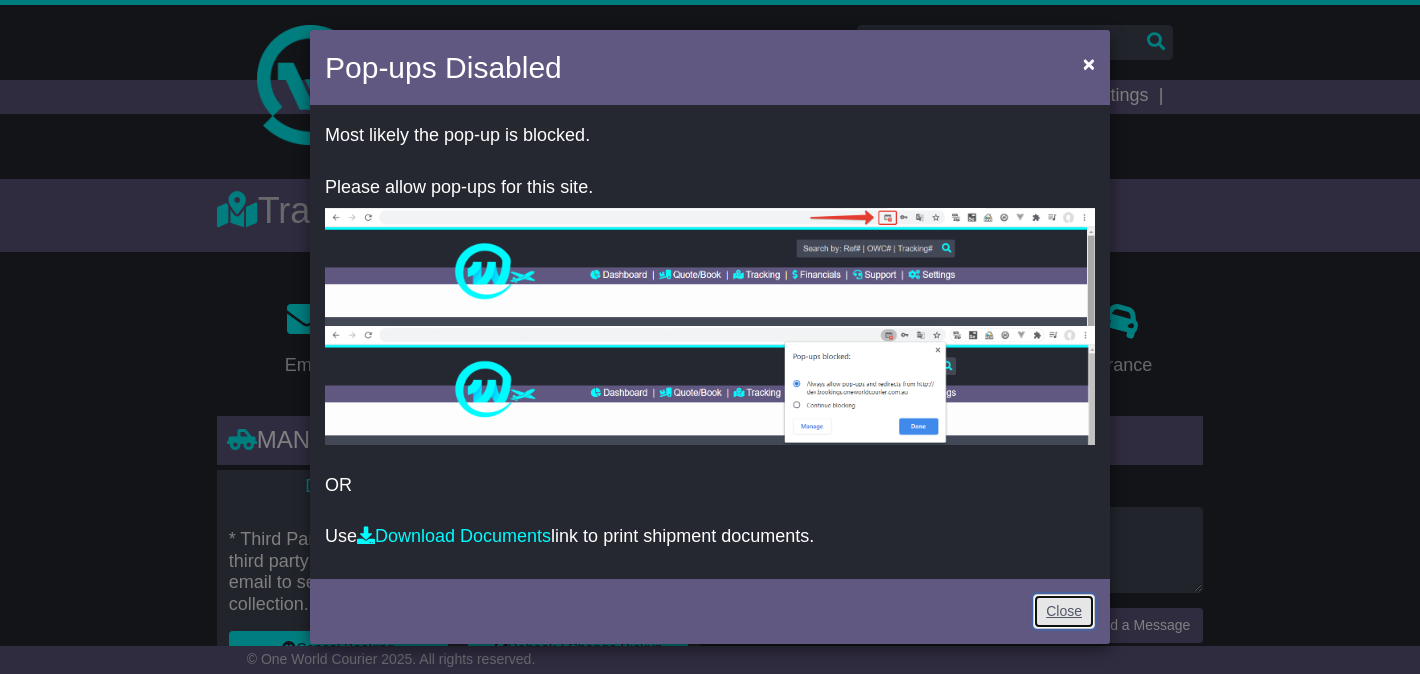 click on "Close" at bounding box center (1064, 611) 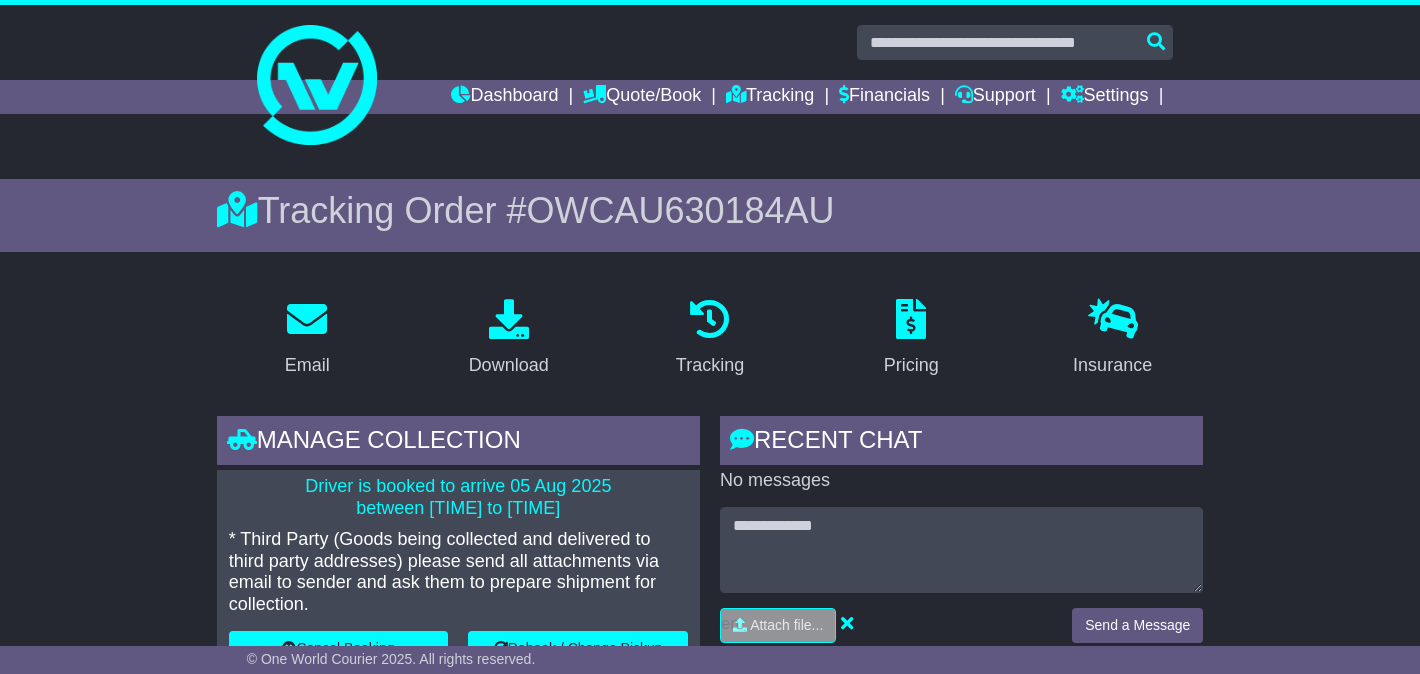 click on "Email
Download
Tracking
Pricing
Insurance" at bounding box center [710, 1432] 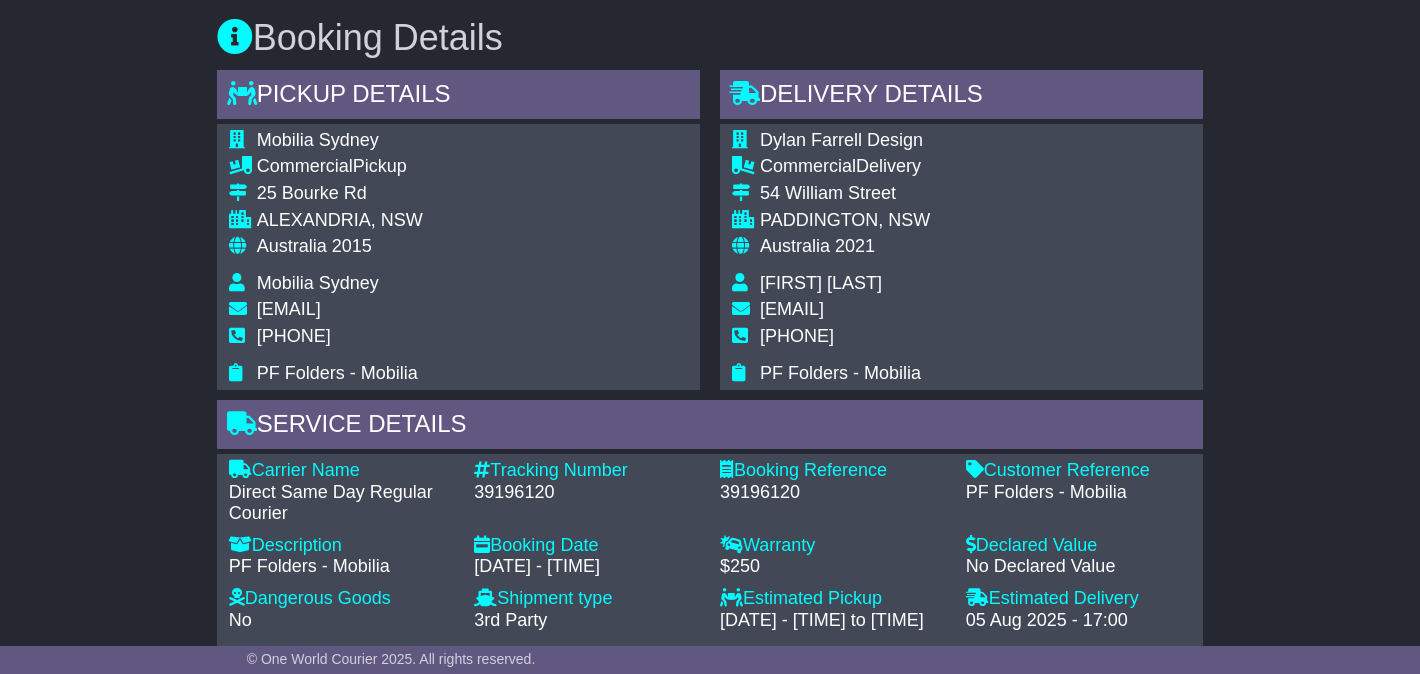 scroll, scrollTop: 1222, scrollLeft: 0, axis: vertical 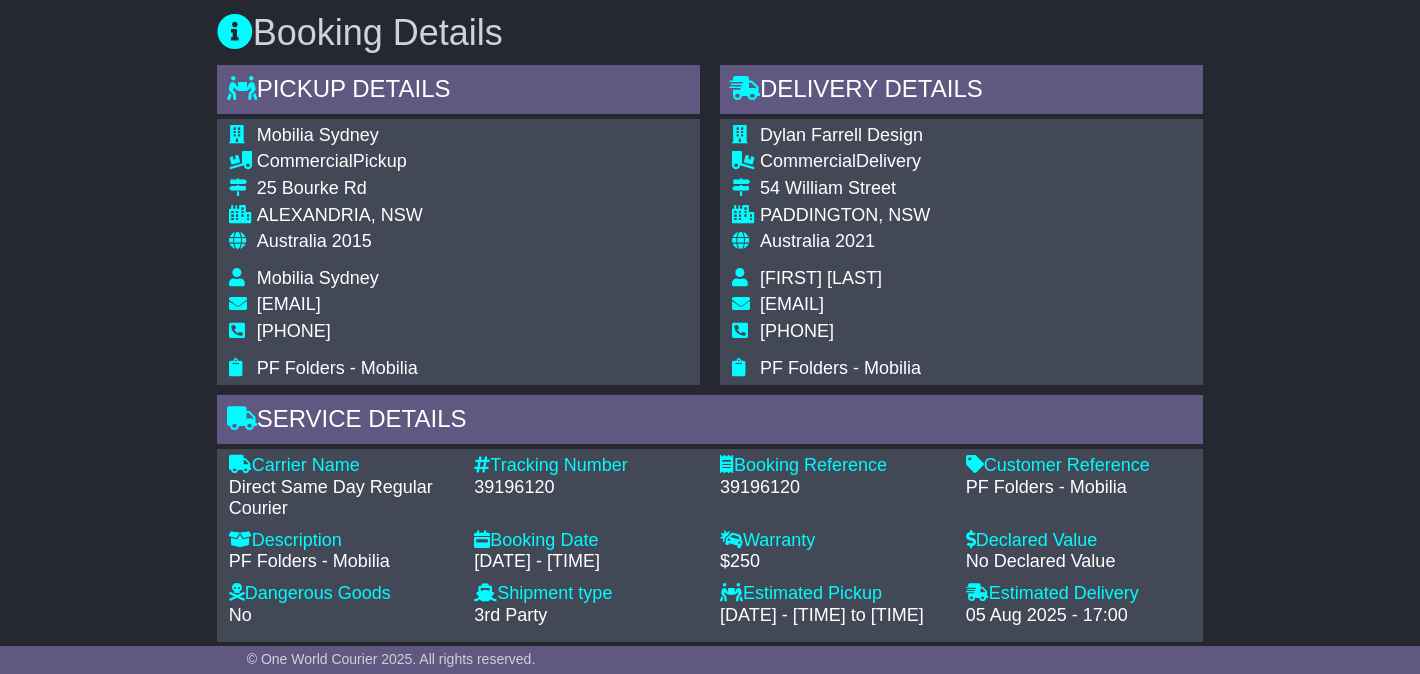 click on "Email
Download
Tracking
Pricing
Insurance" at bounding box center [710, 210] 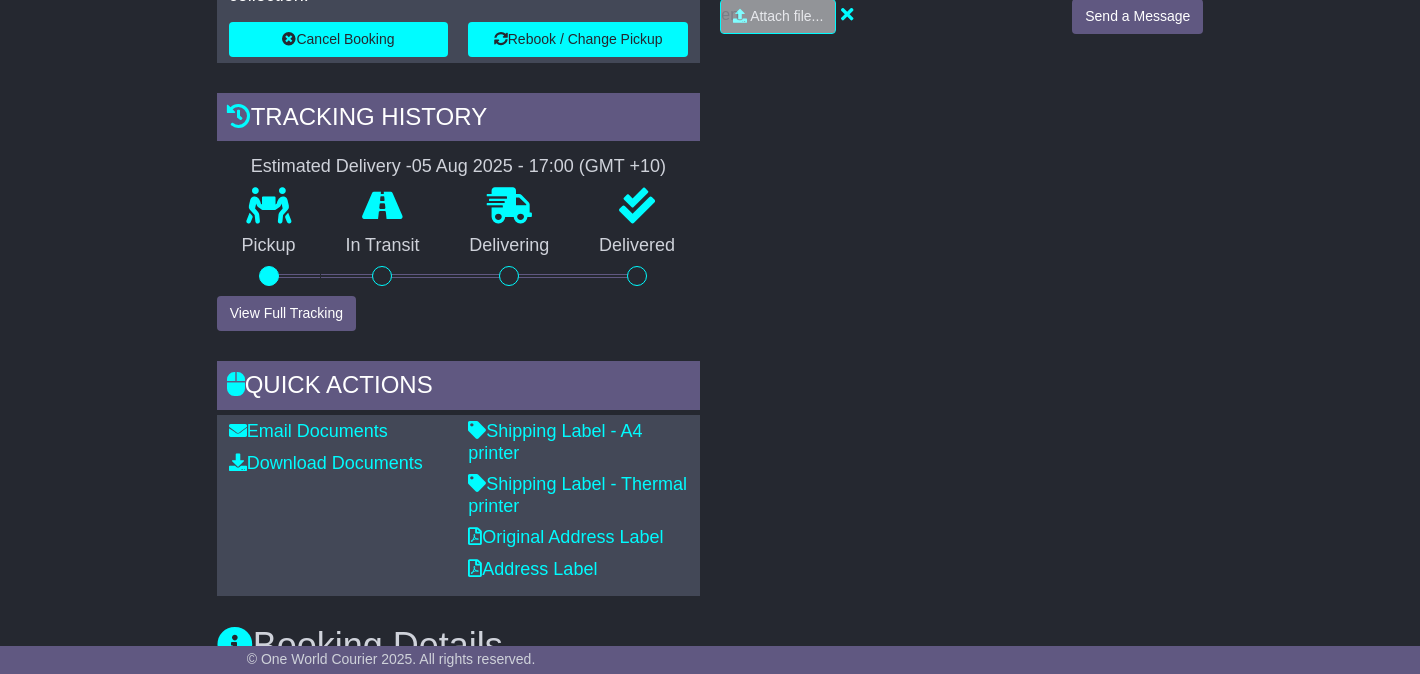 scroll, scrollTop: 610, scrollLeft: 0, axis: vertical 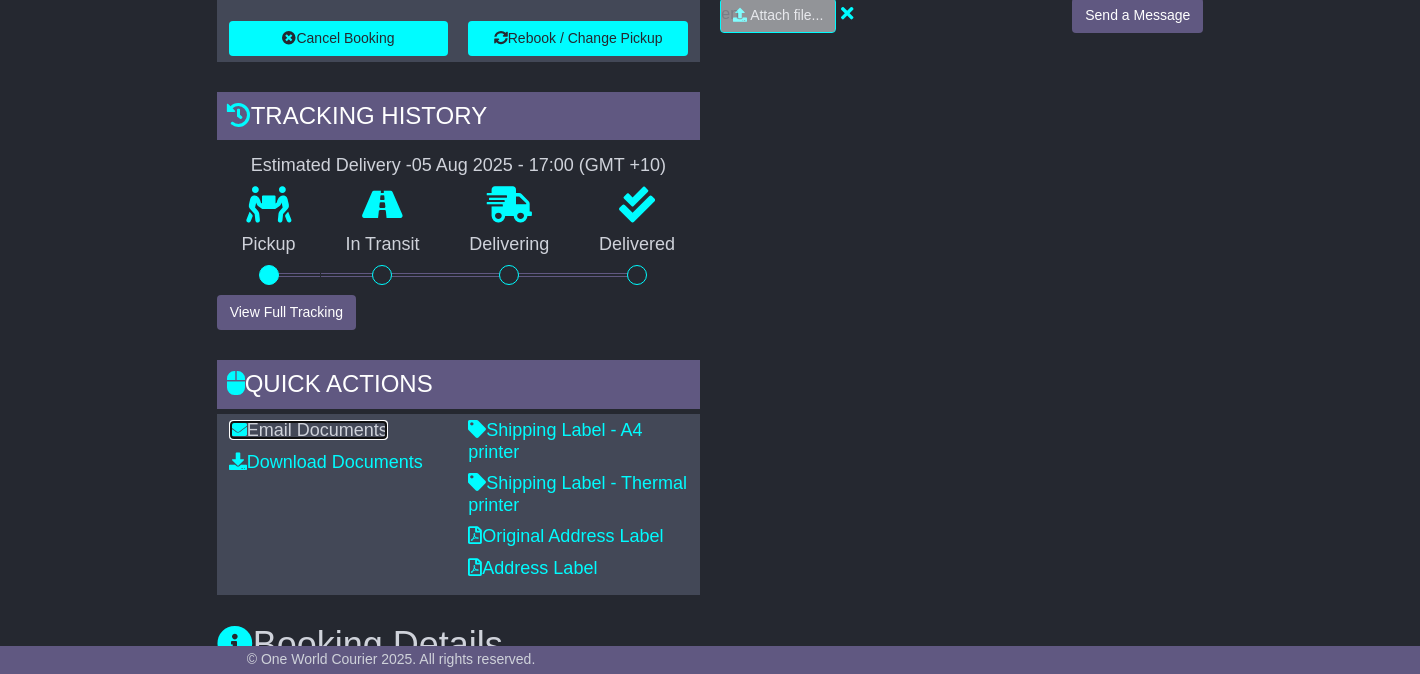click on "Email Documents" at bounding box center [308, 430] 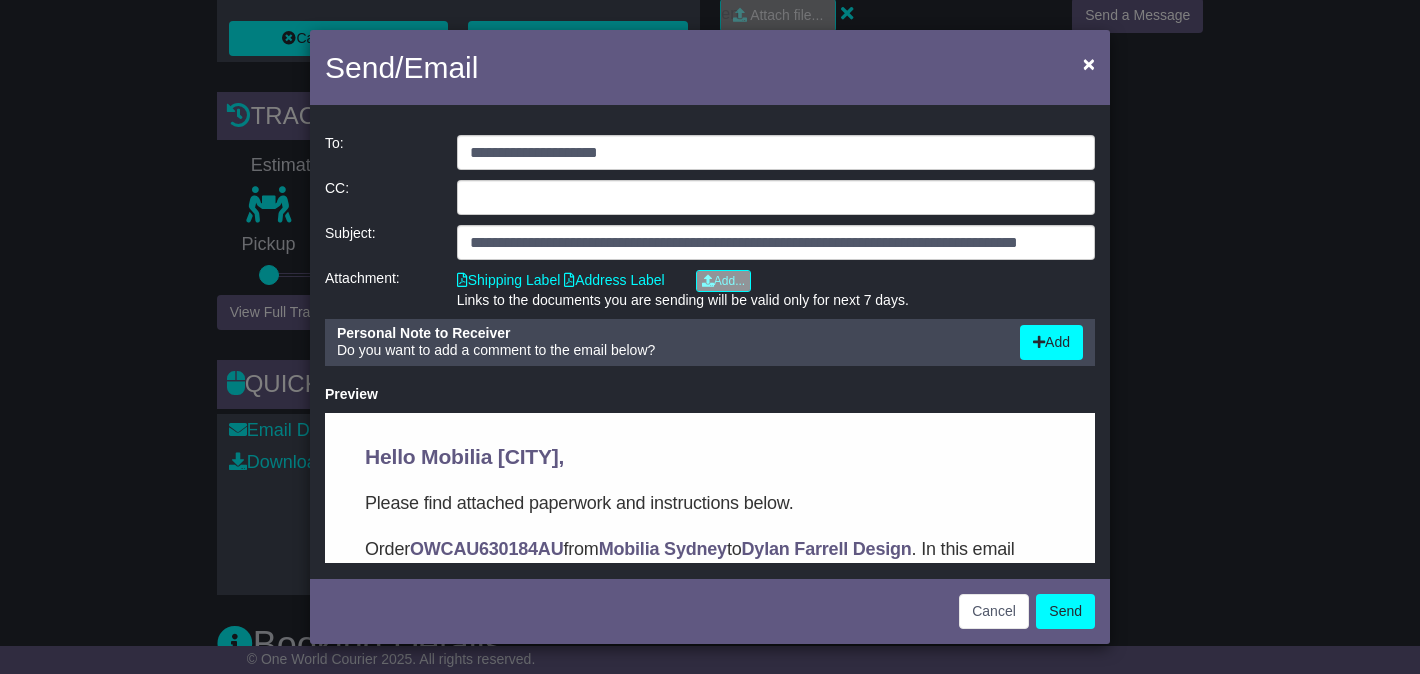 scroll, scrollTop: 0, scrollLeft: 0, axis: both 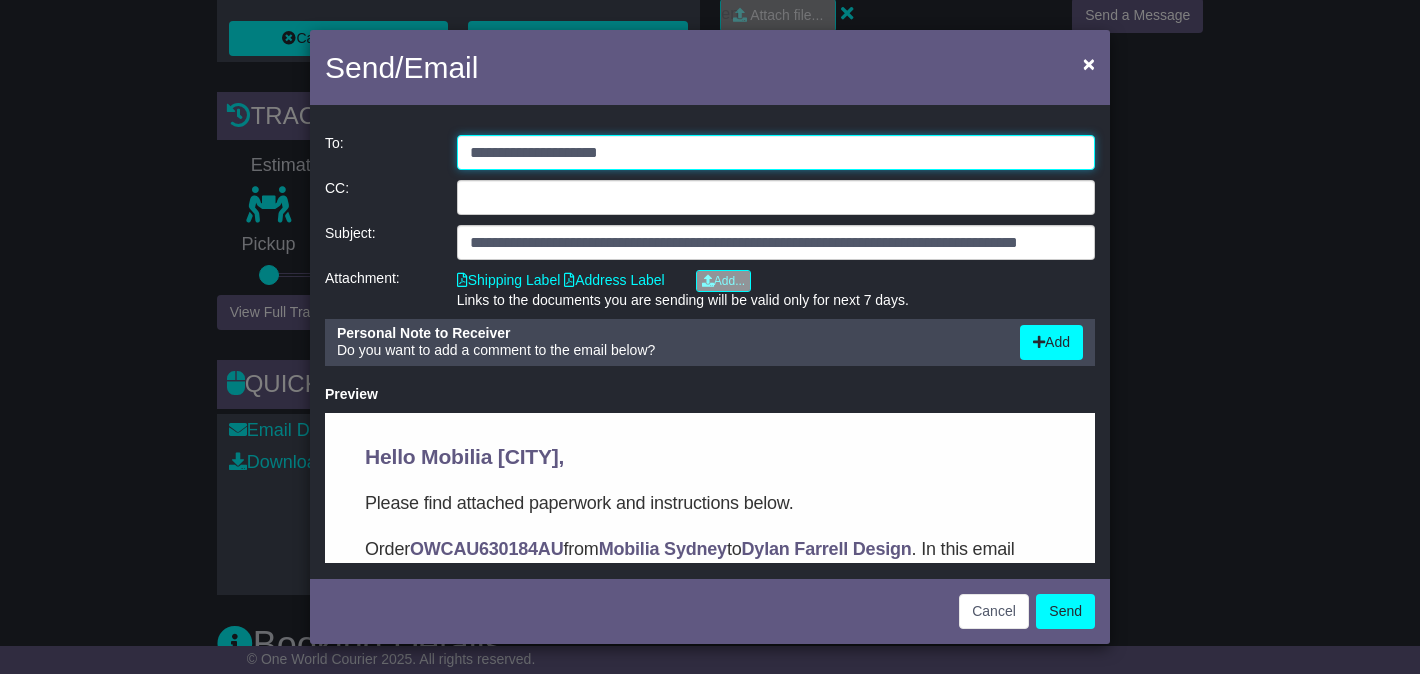 click on "**********" 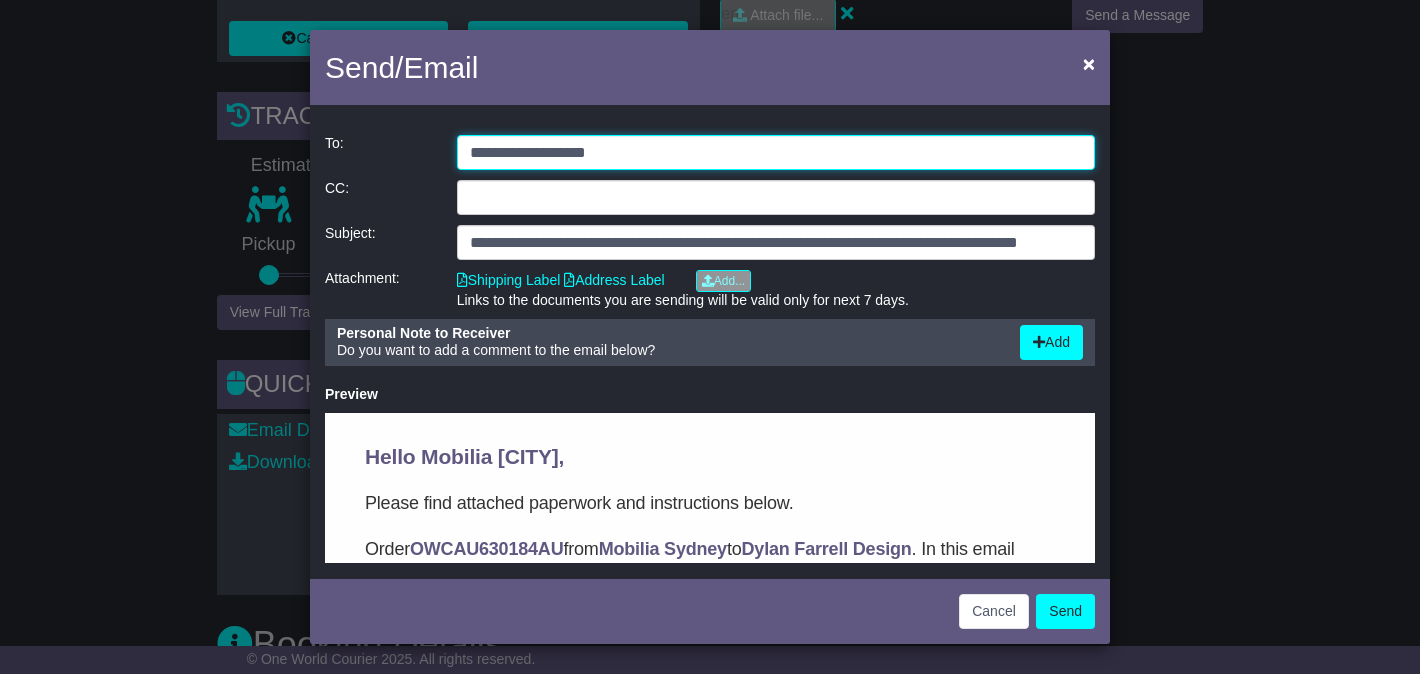 type on "**********" 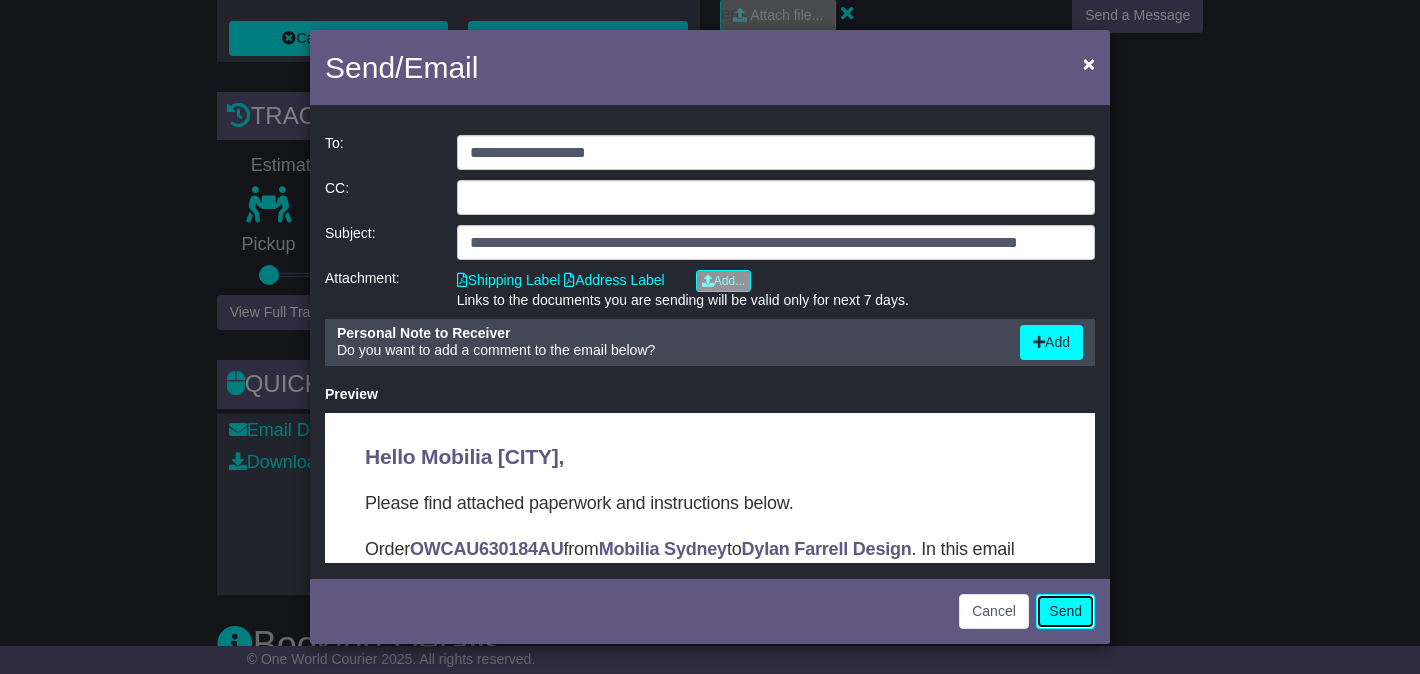 click on "Send" 